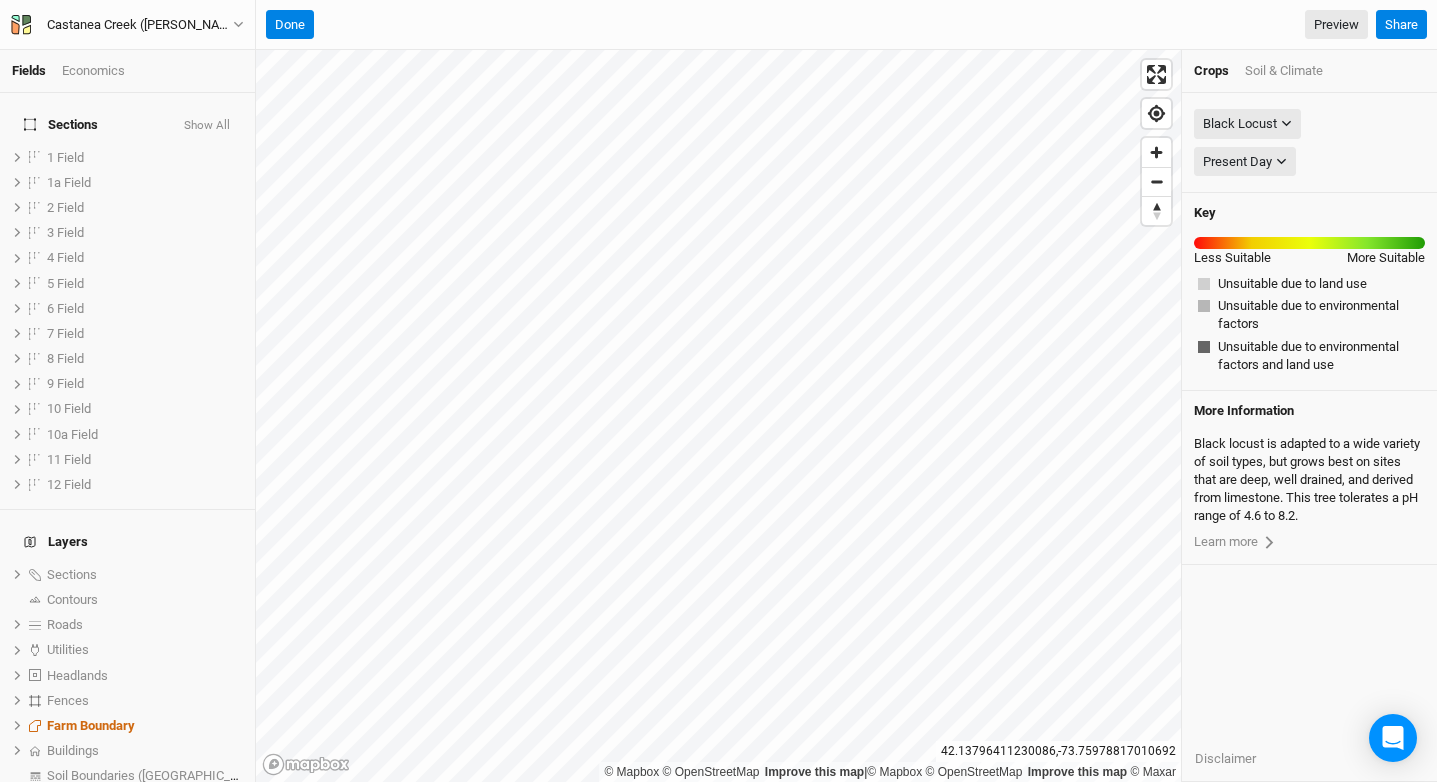 scroll, scrollTop: 0, scrollLeft: 0, axis: both 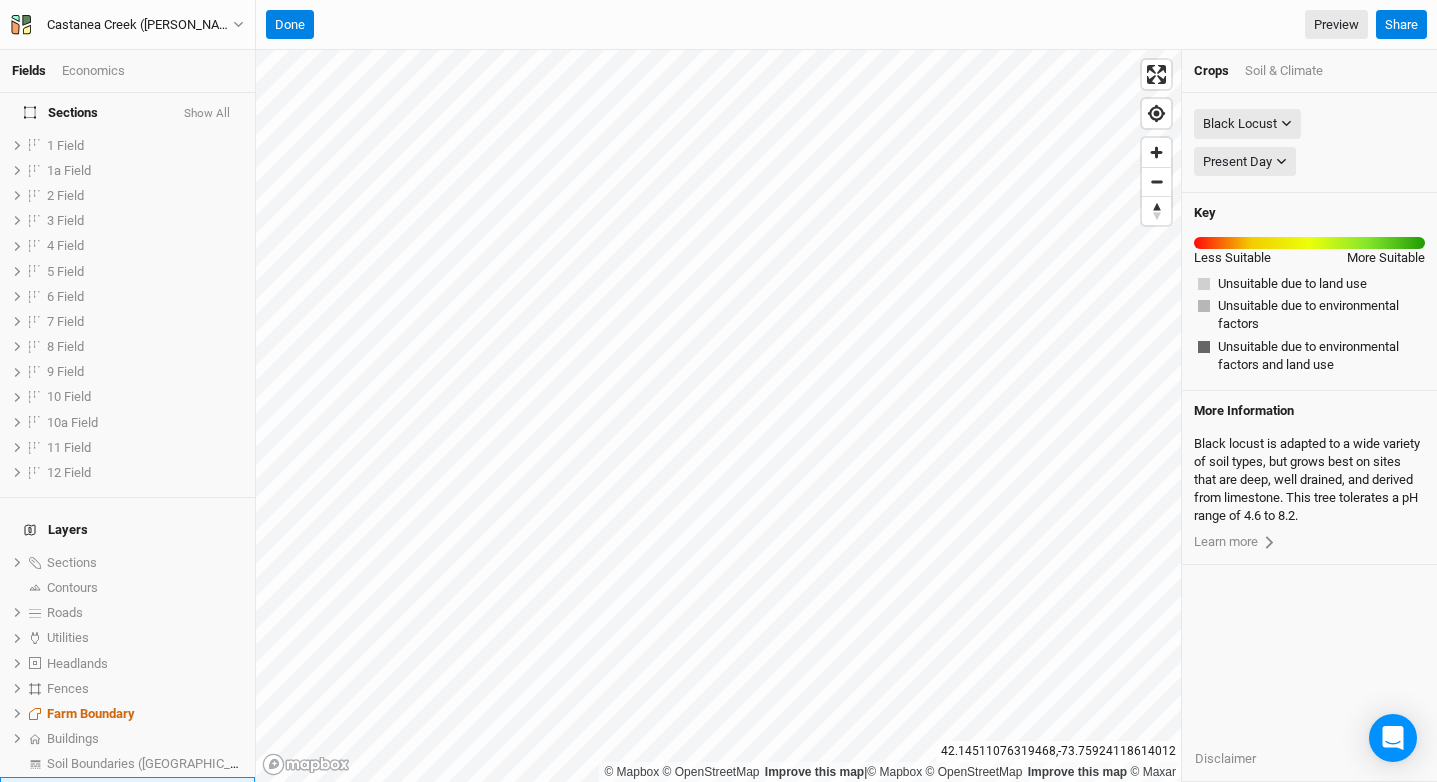 click on "hide" at bounding box center (230, 789) 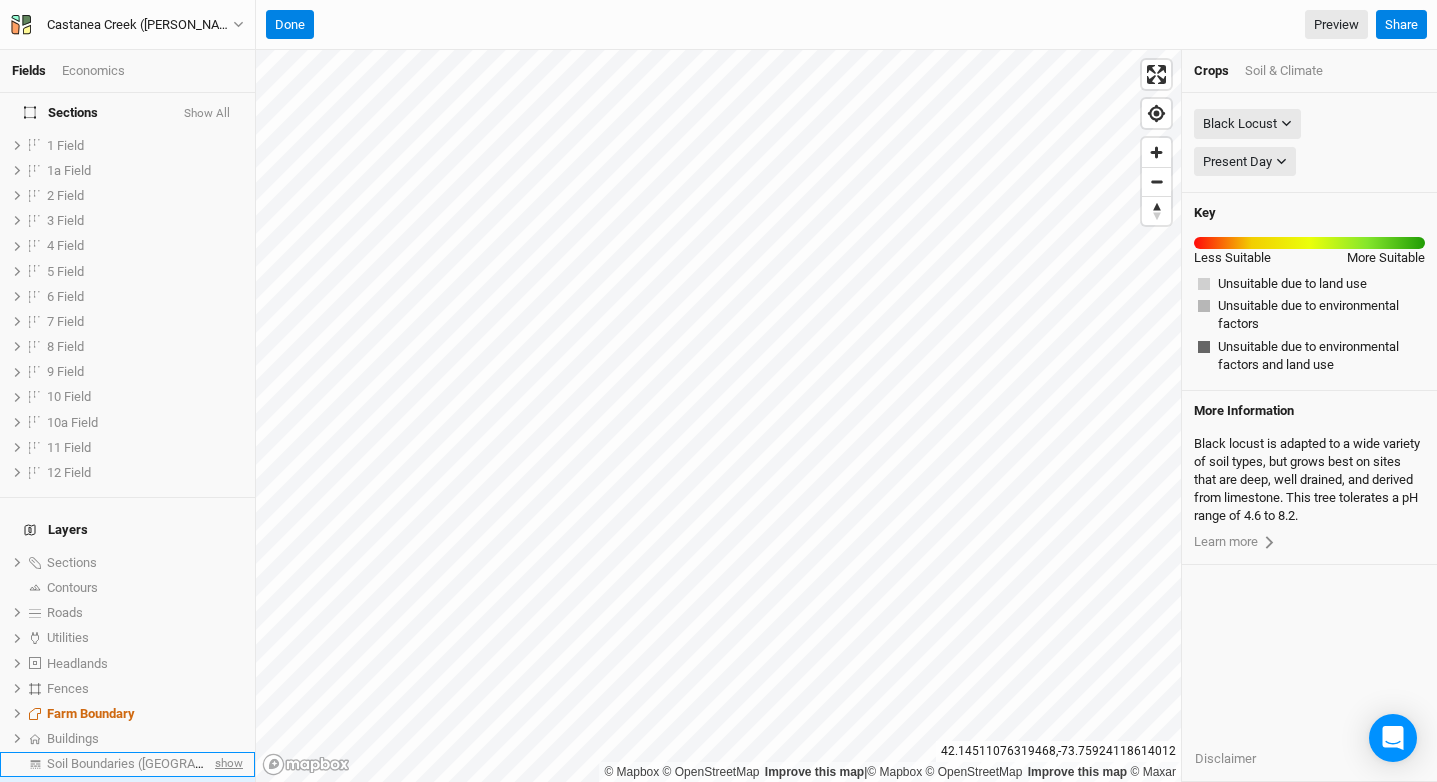 click on "show" at bounding box center (227, 764) 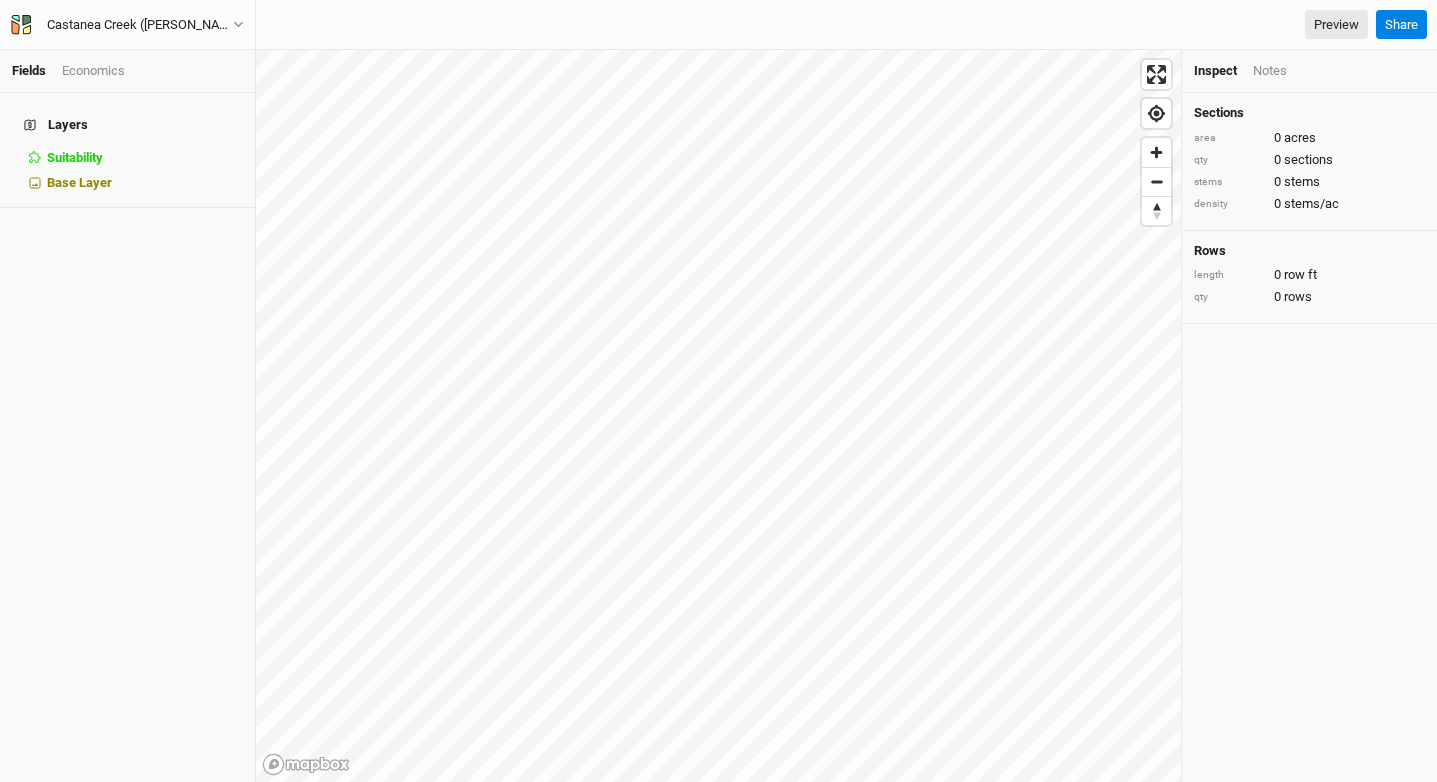 scroll, scrollTop: 0, scrollLeft: 0, axis: both 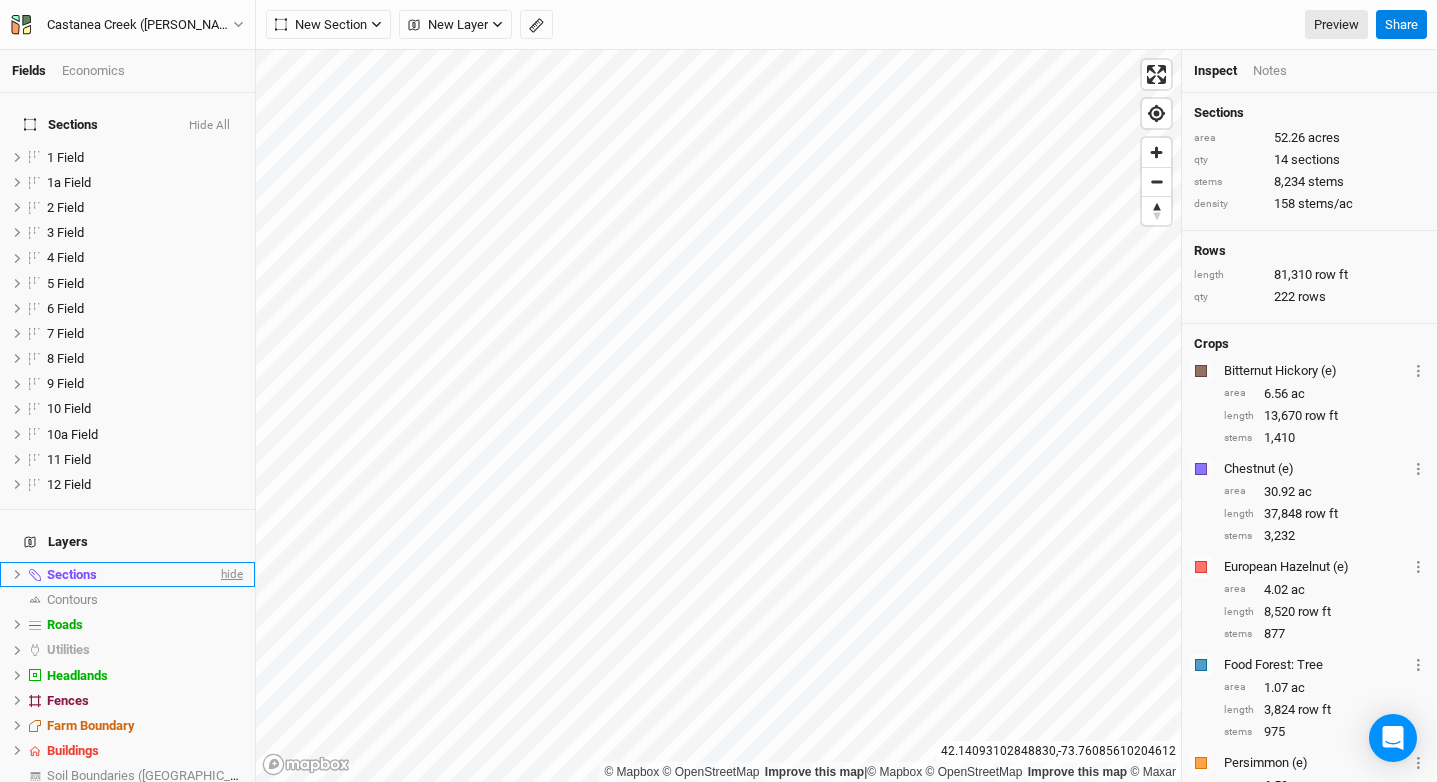 click on "hide" at bounding box center [230, 574] 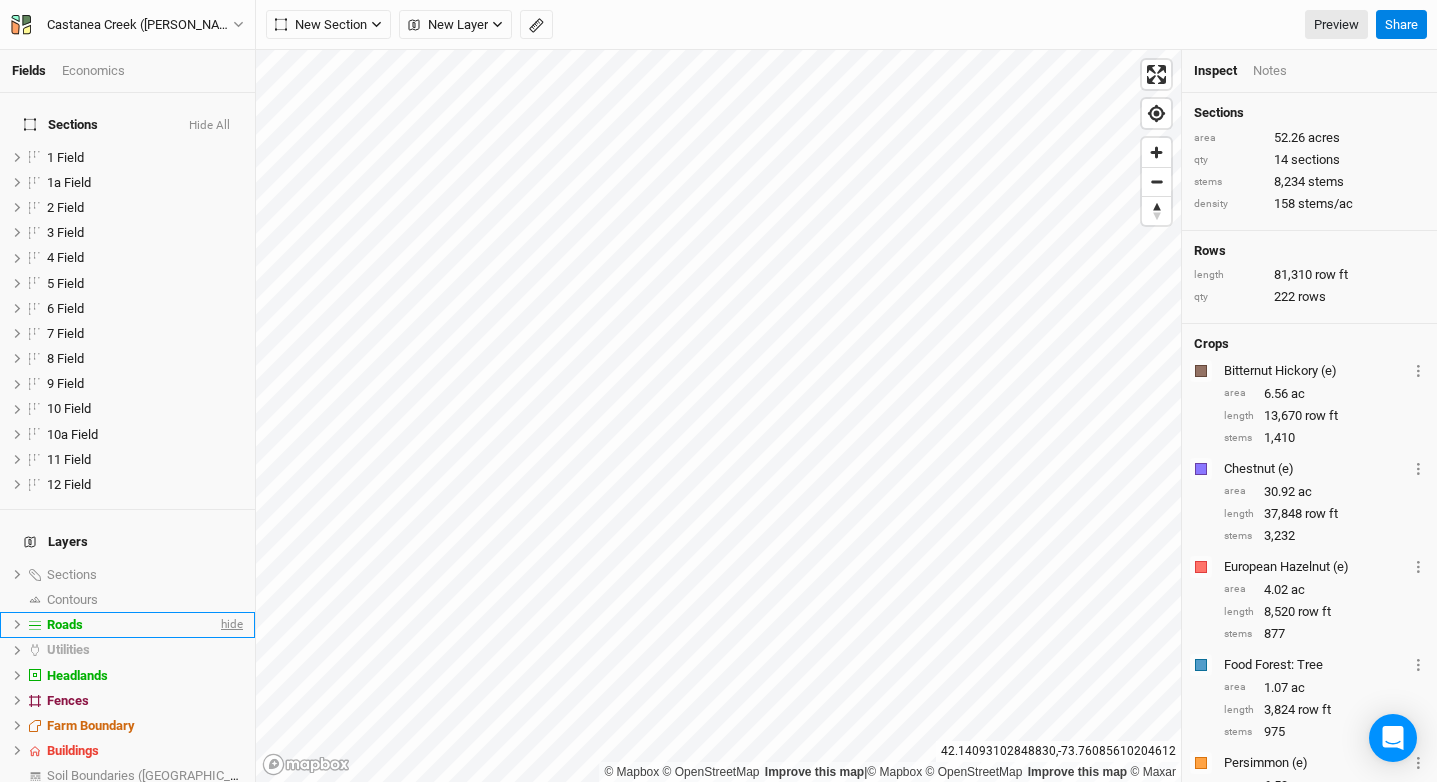 click on "hide" at bounding box center (230, 624) 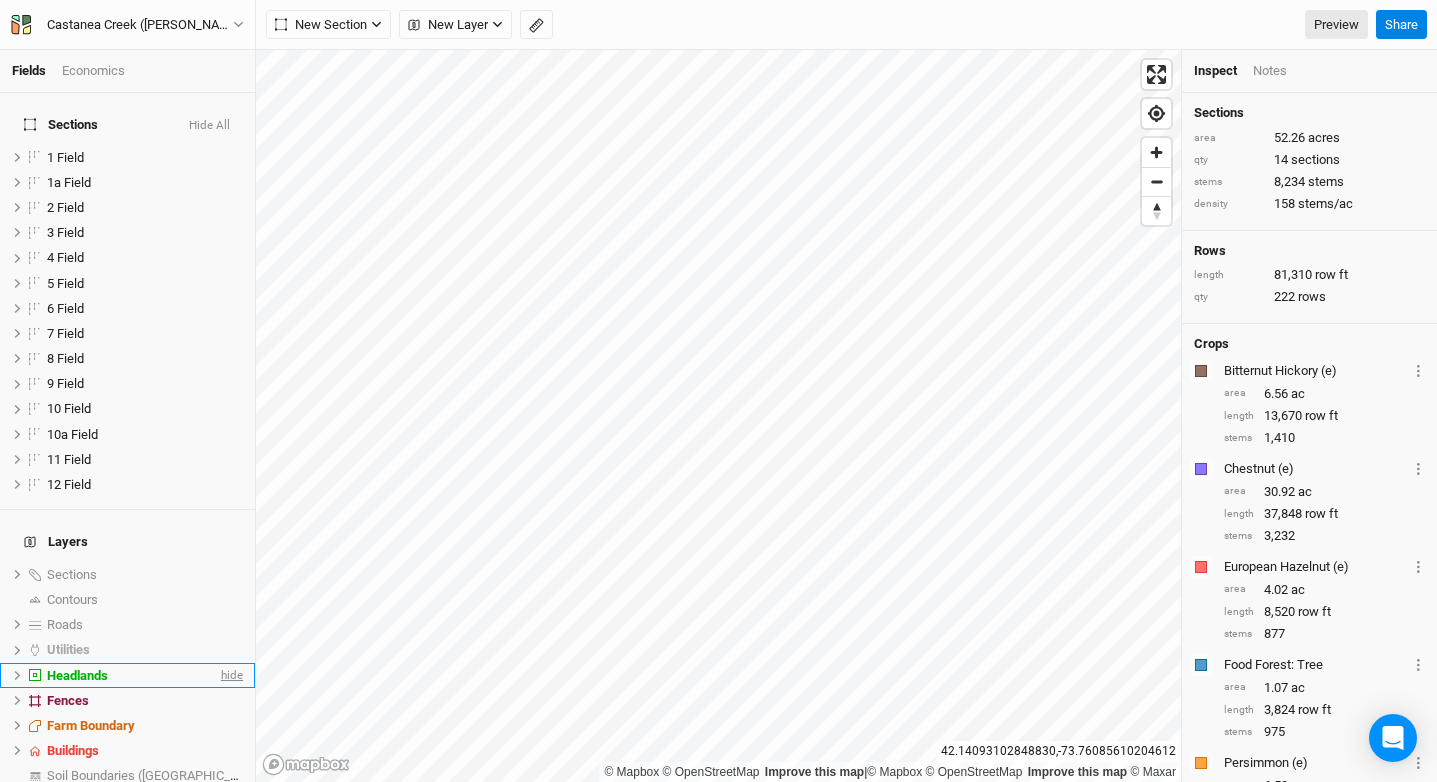 click on "hide" at bounding box center [230, 675] 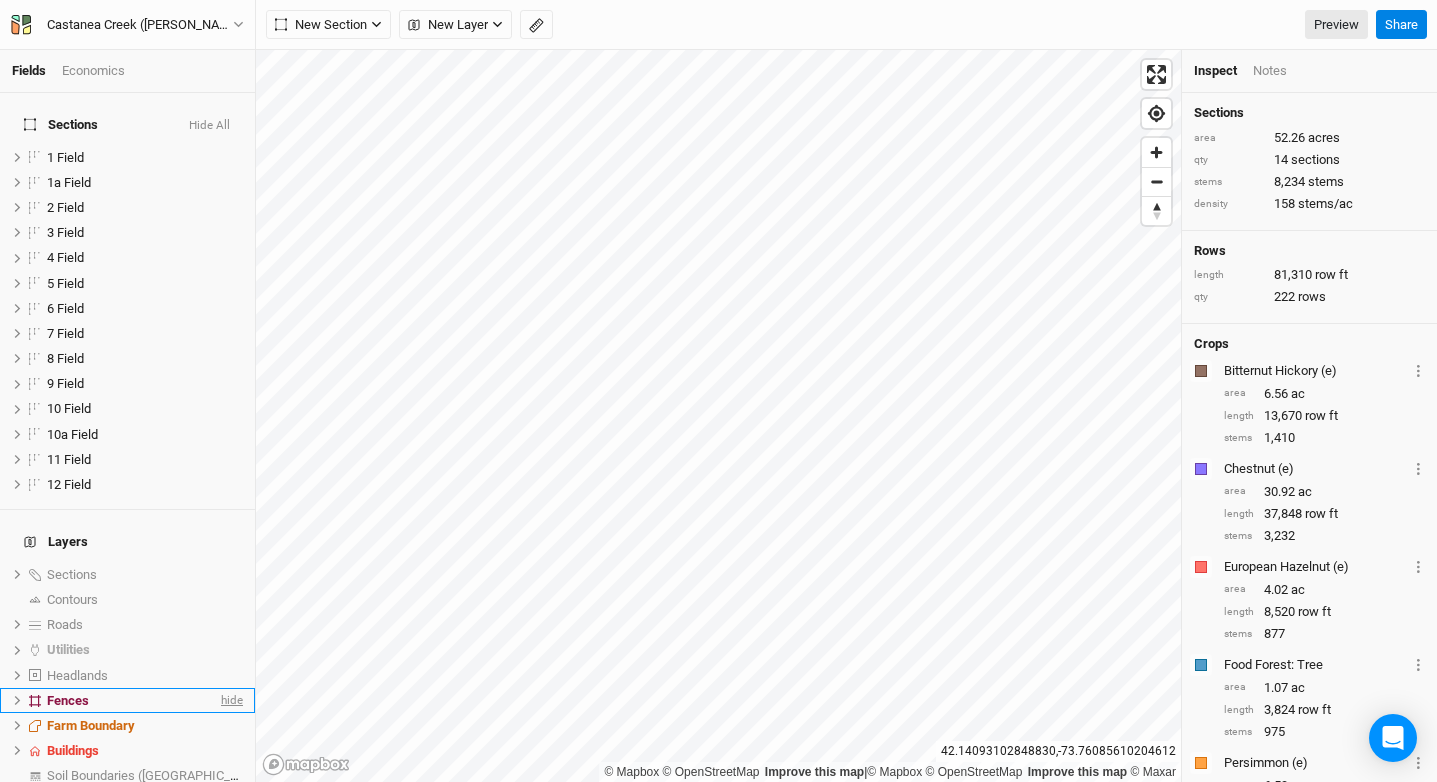 click on "hide" at bounding box center (230, 700) 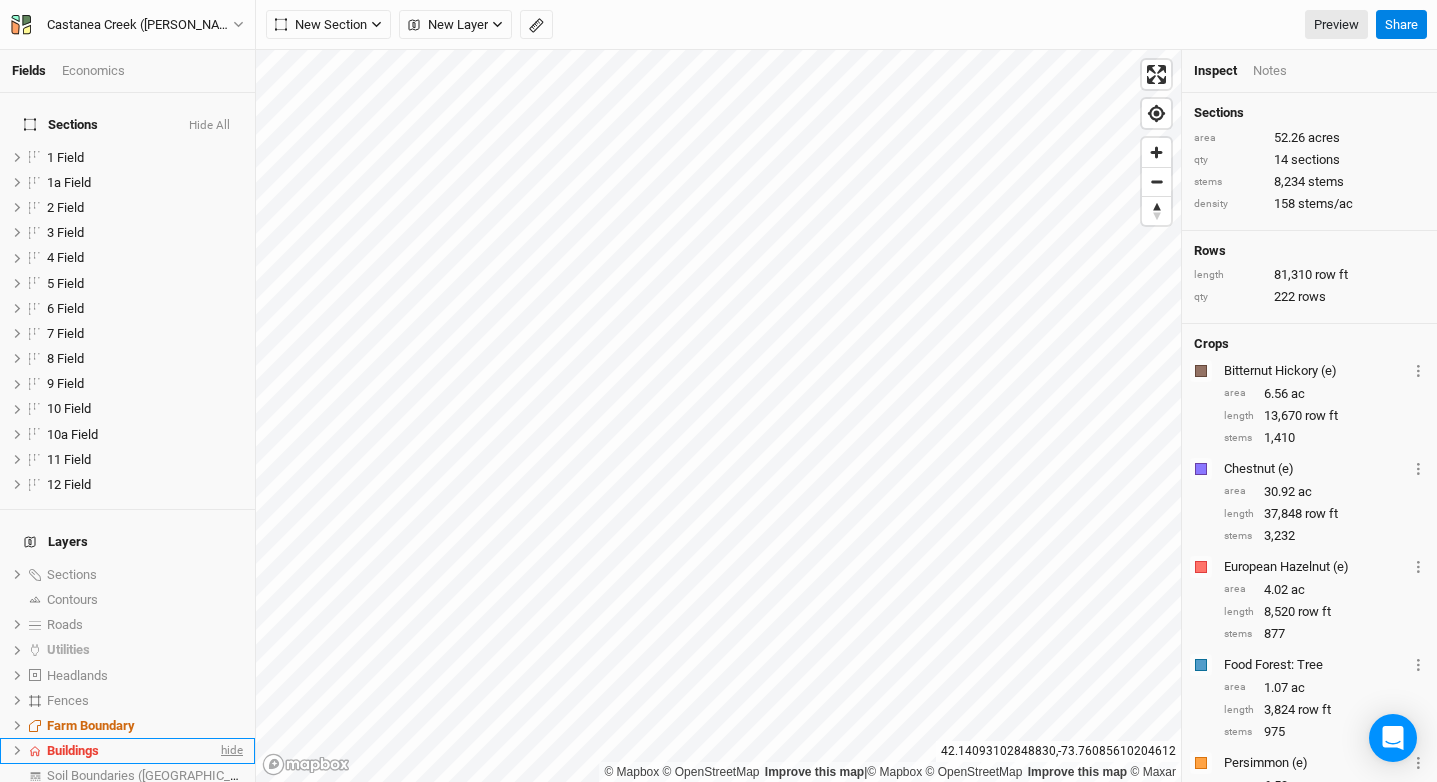 click on "hide" at bounding box center [230, 750] 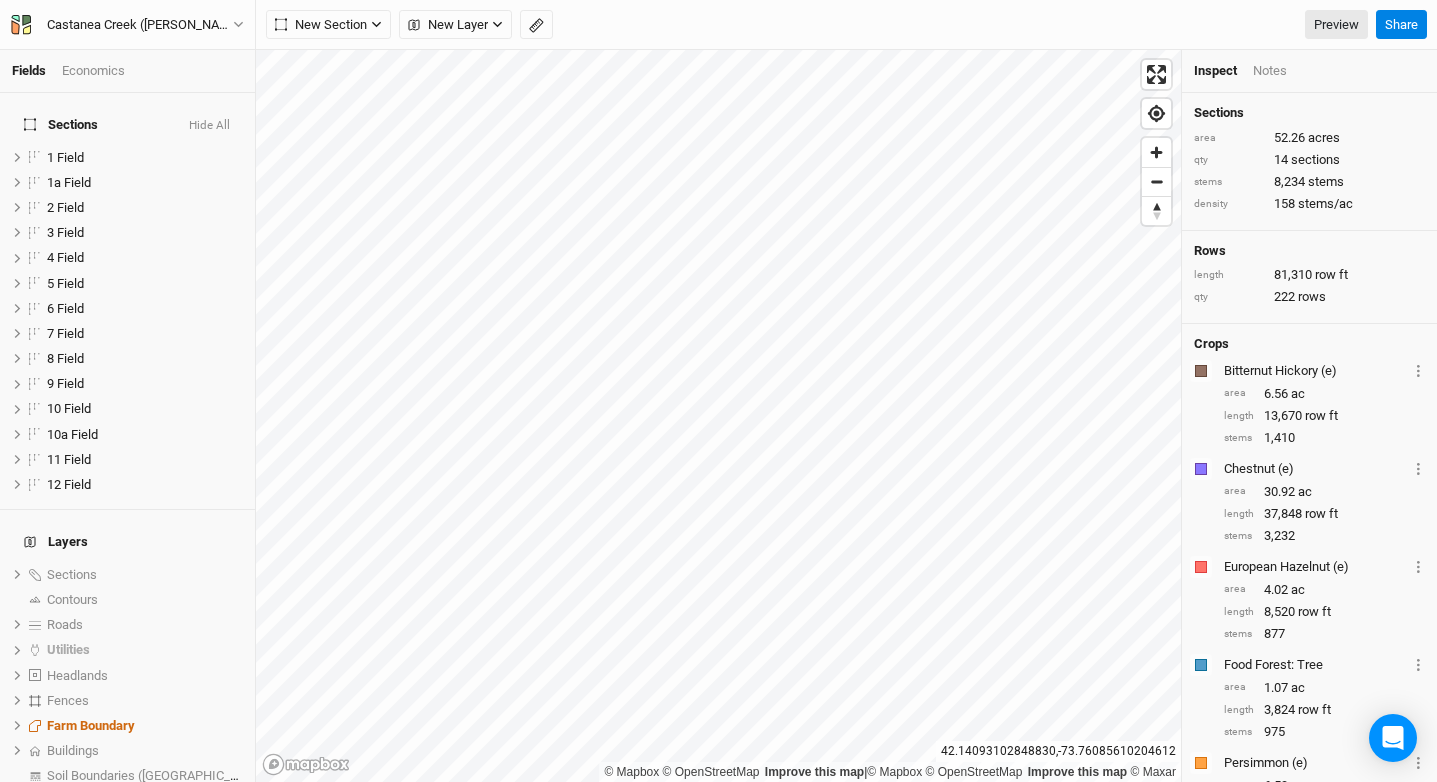 click on "Sections Hide All" at bounding box center (127, 125) 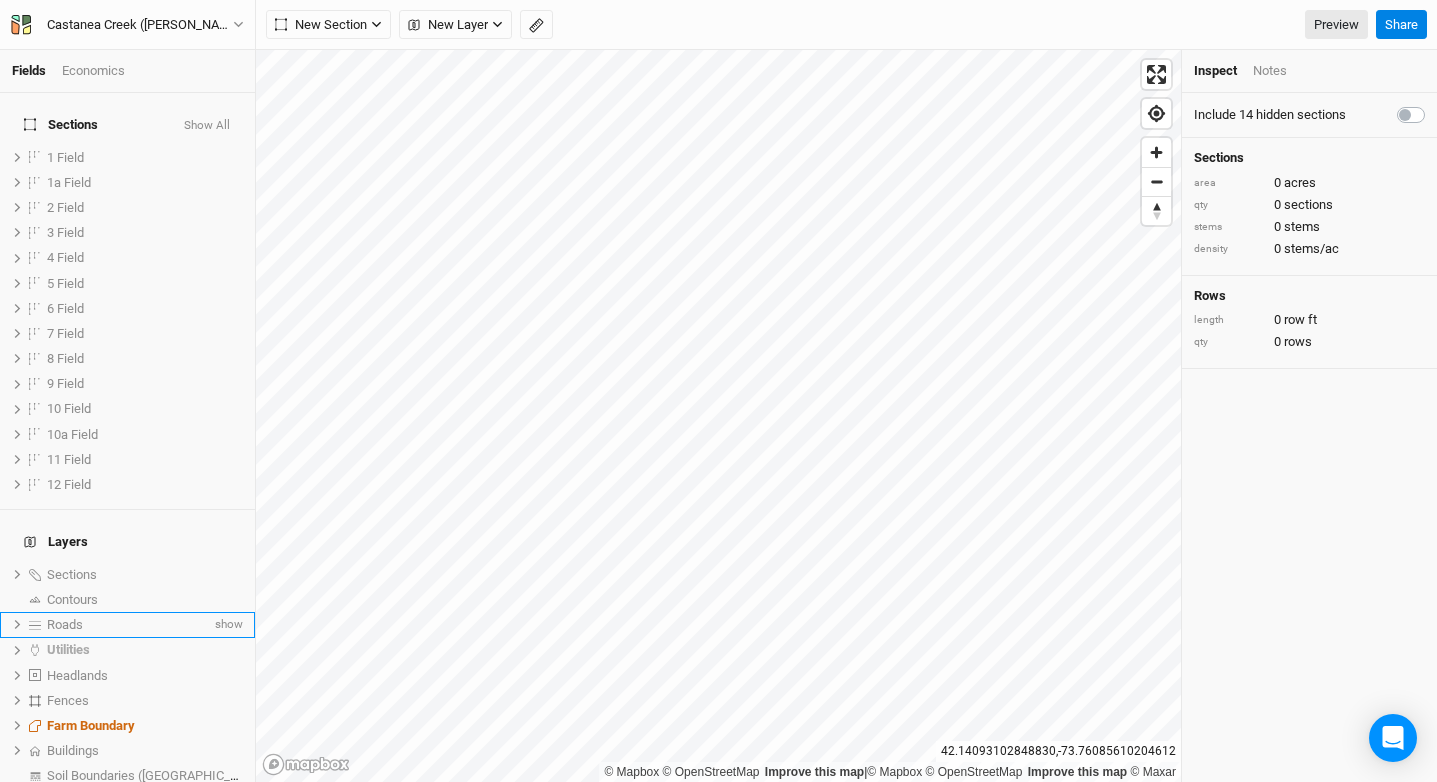 scroll, scrollTop: 46, scrollLeft: 0, axis: vertical 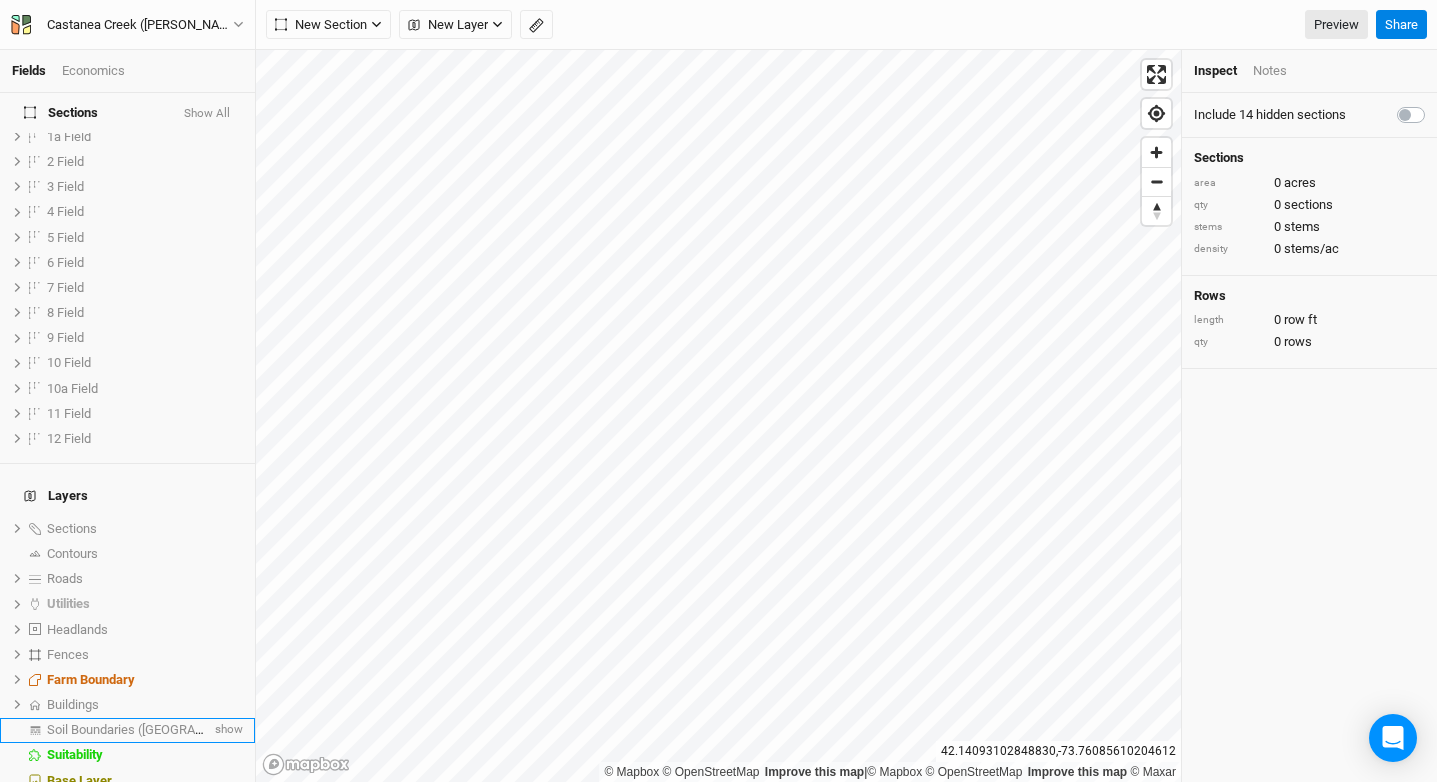 click on "Soil Boundaries ([GEOGRAPHIC_DATA]) show" at bounding box center [127, 730] 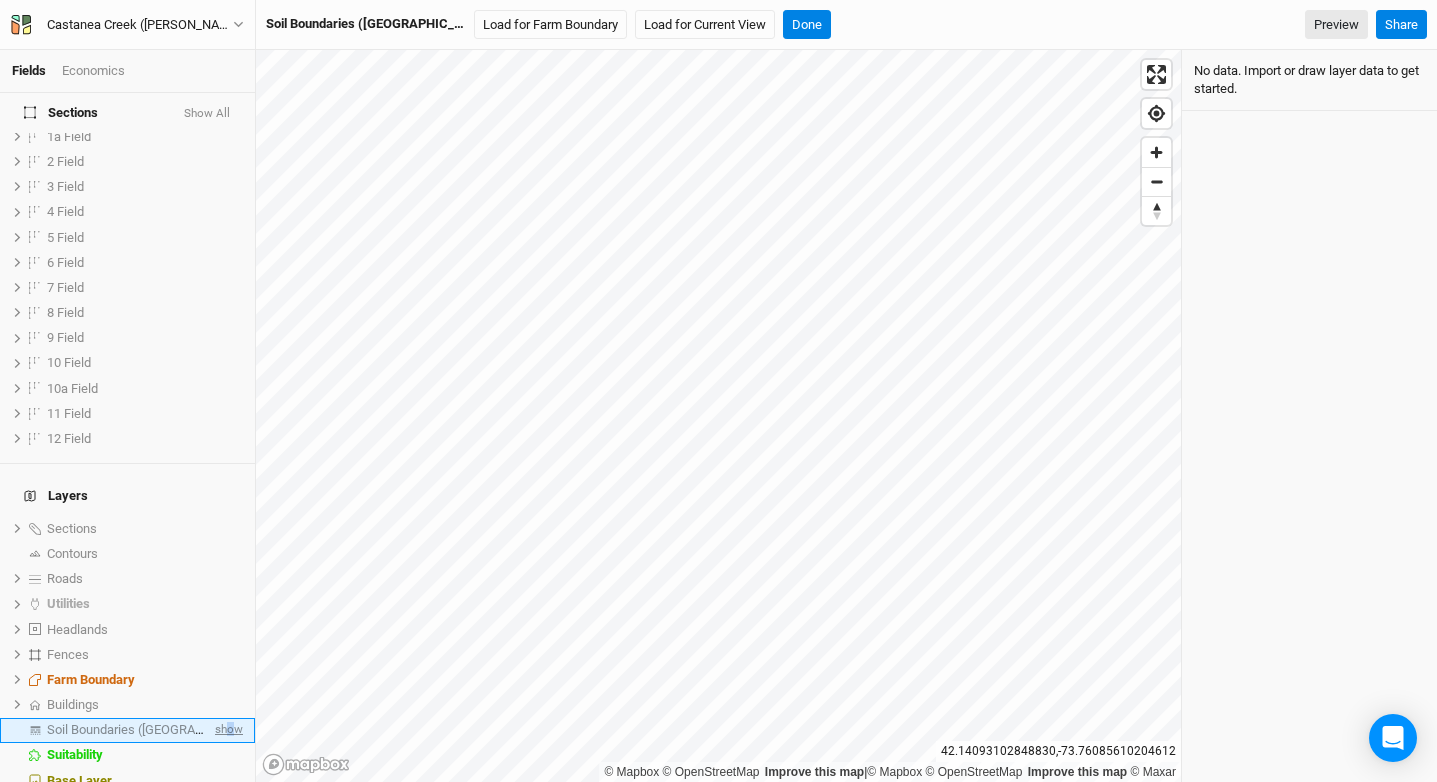 click on "show" at bounding box center [227, 730] 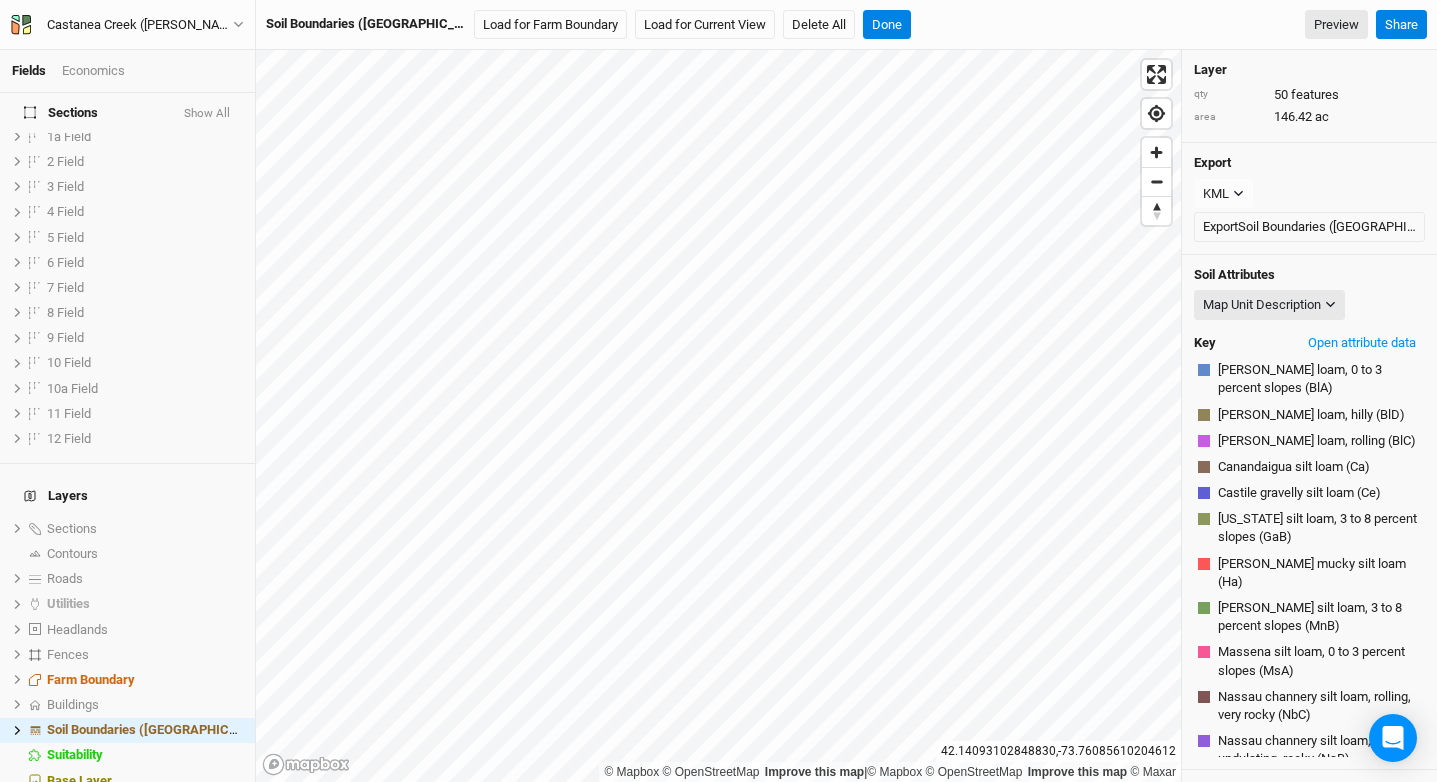 scroll, scrollTop: 237, scrollLeft: 0, axis: vertical 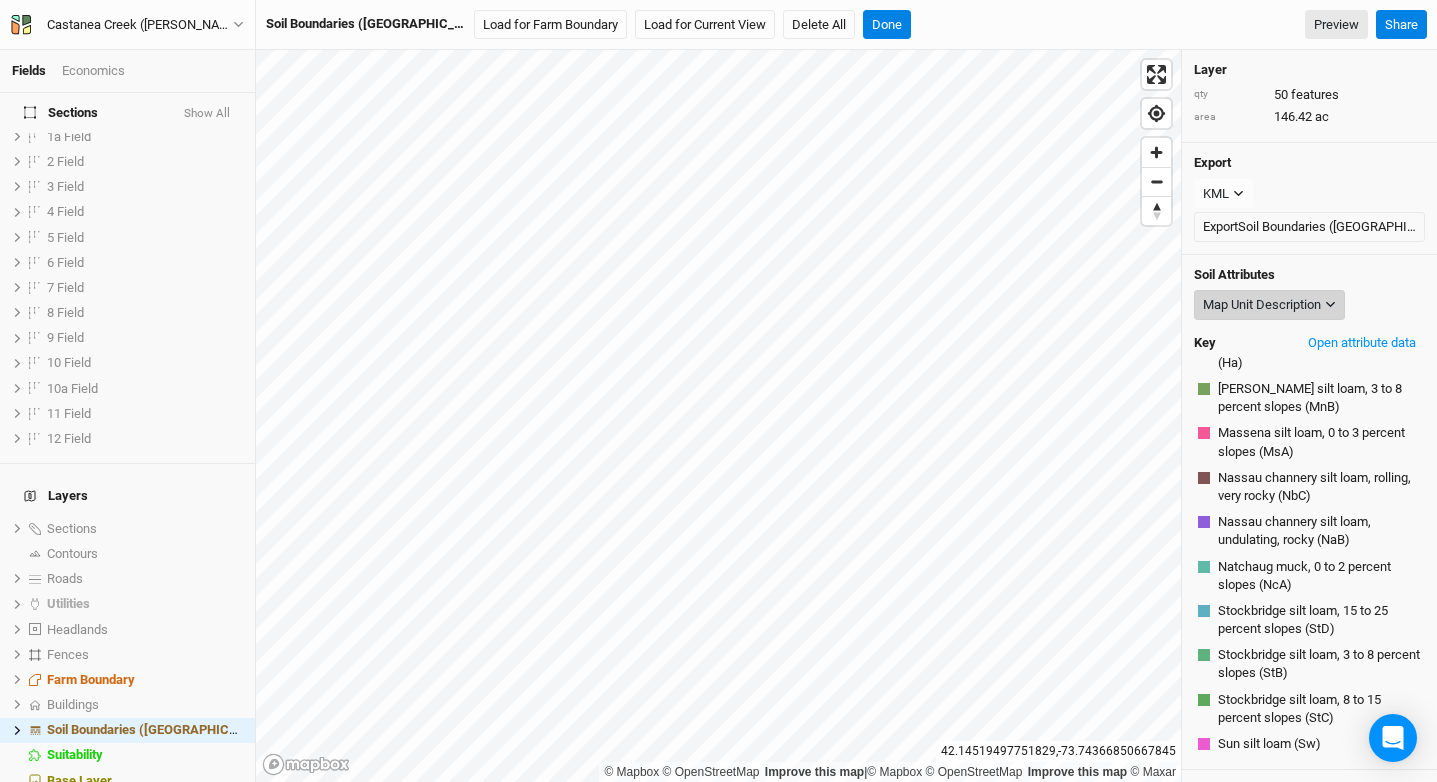 click on "Map Unit Description" at bounding box center (1262, 305) 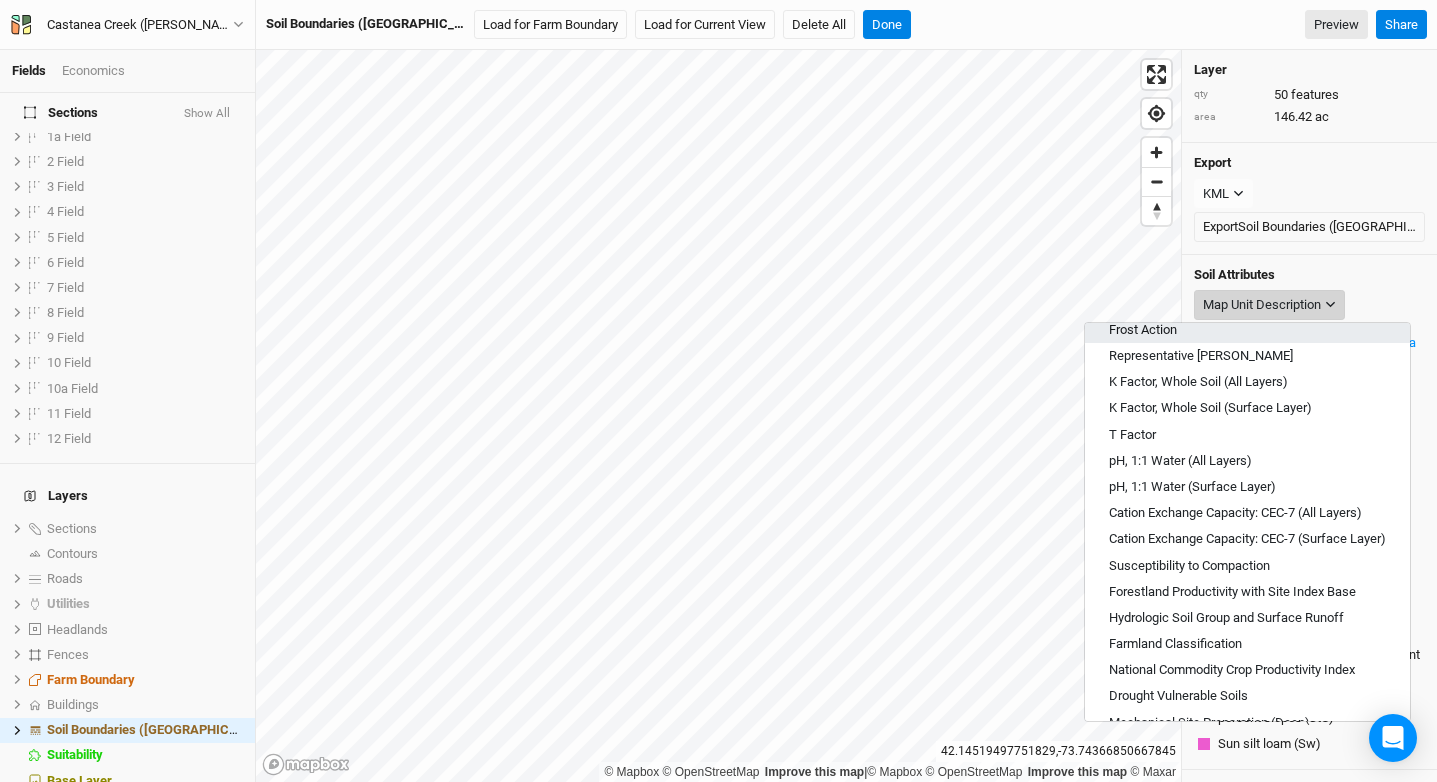 scroll, scrollTop: 423, scrollLeft: 0, axis: vertical 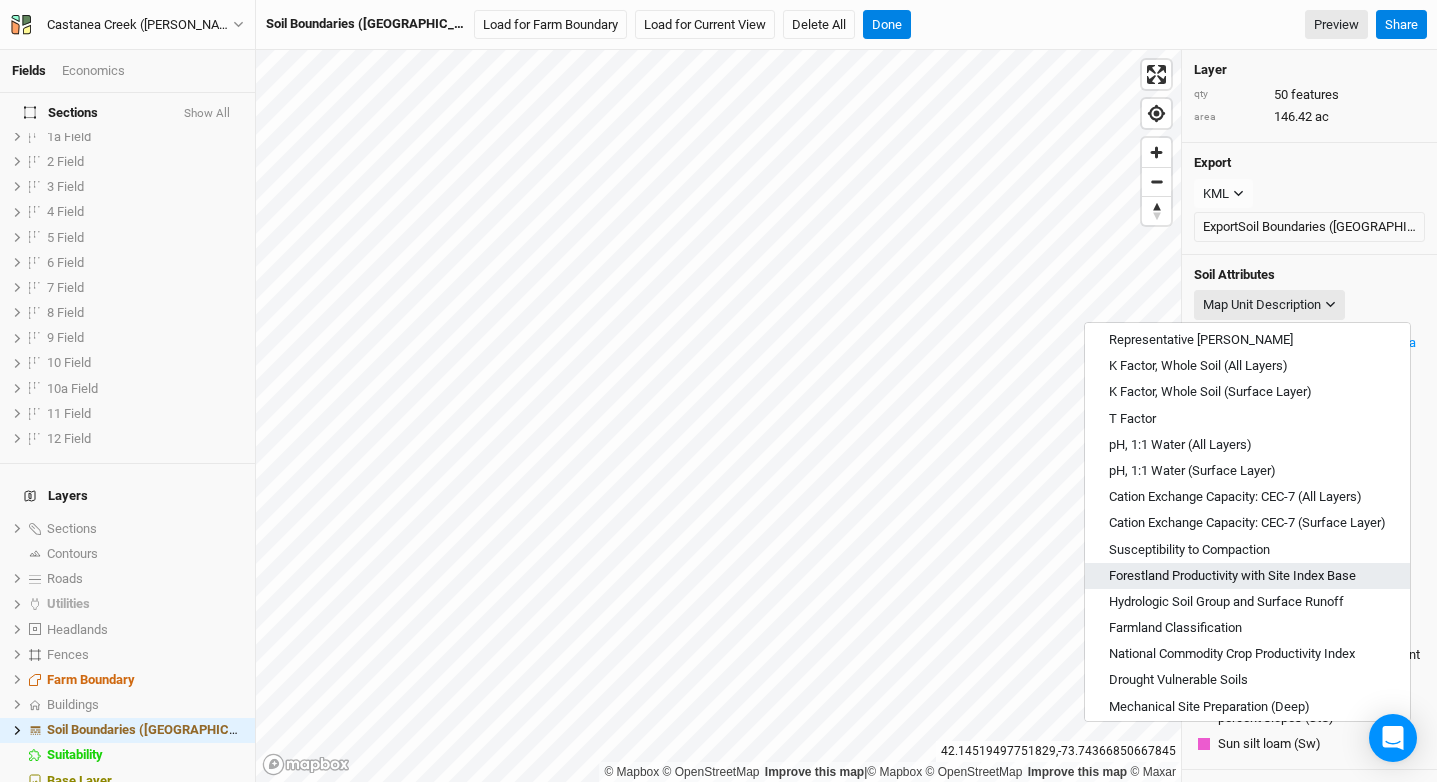 click on "Forestland Productivity with Site Index Base" at bounding box center (1232, 576) 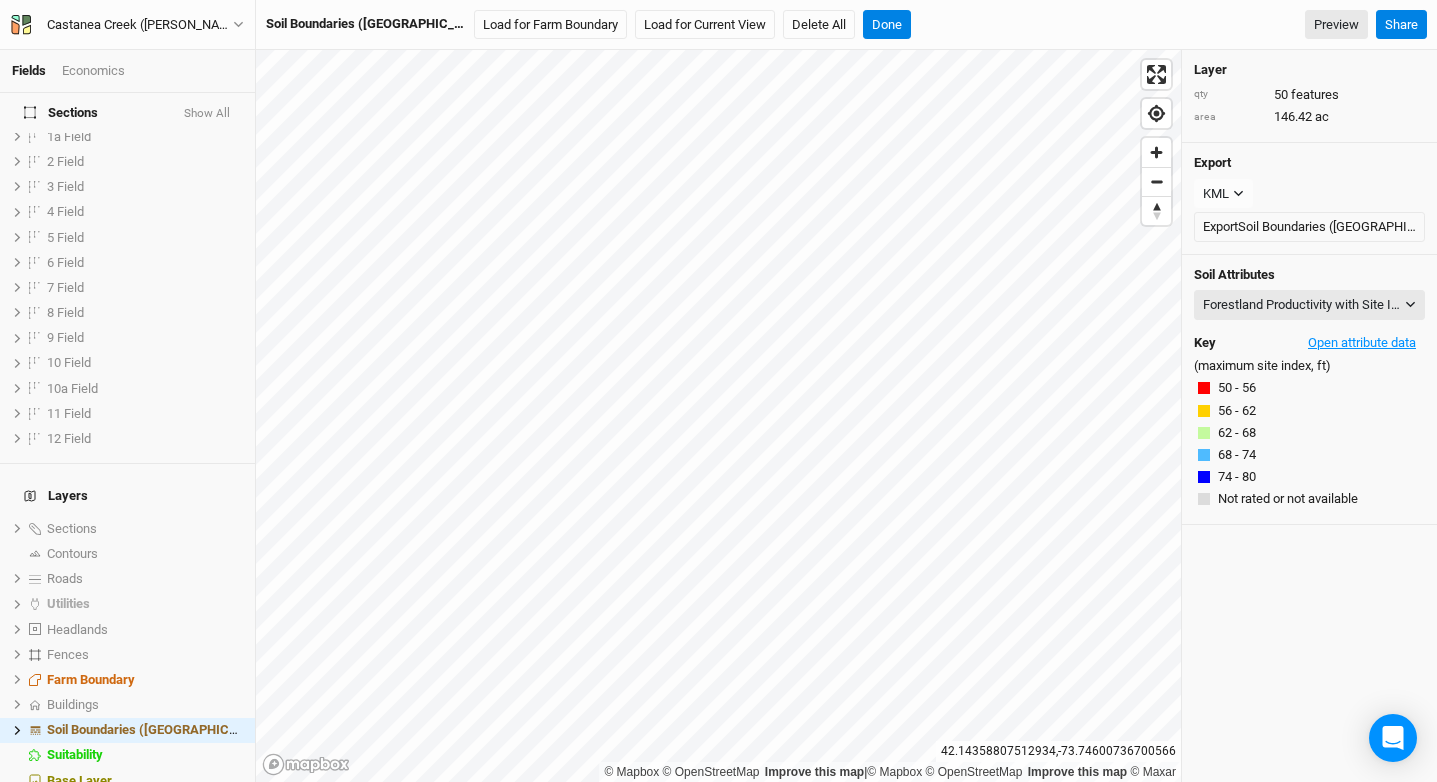 click on "Open attribute data" at bounding box center (1362, 343) 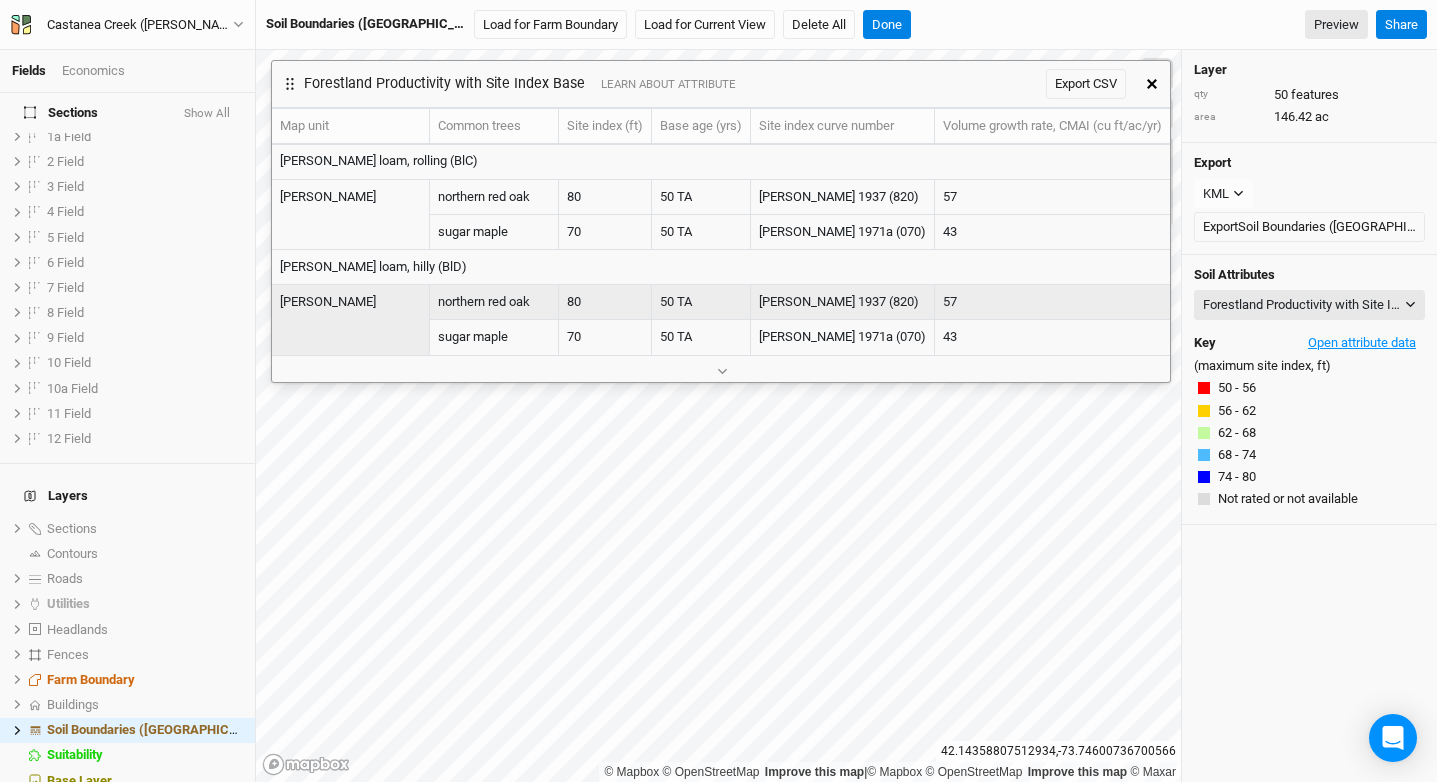 scroll, scrollTop: 234, scrollLeft: 0, axis: vertical 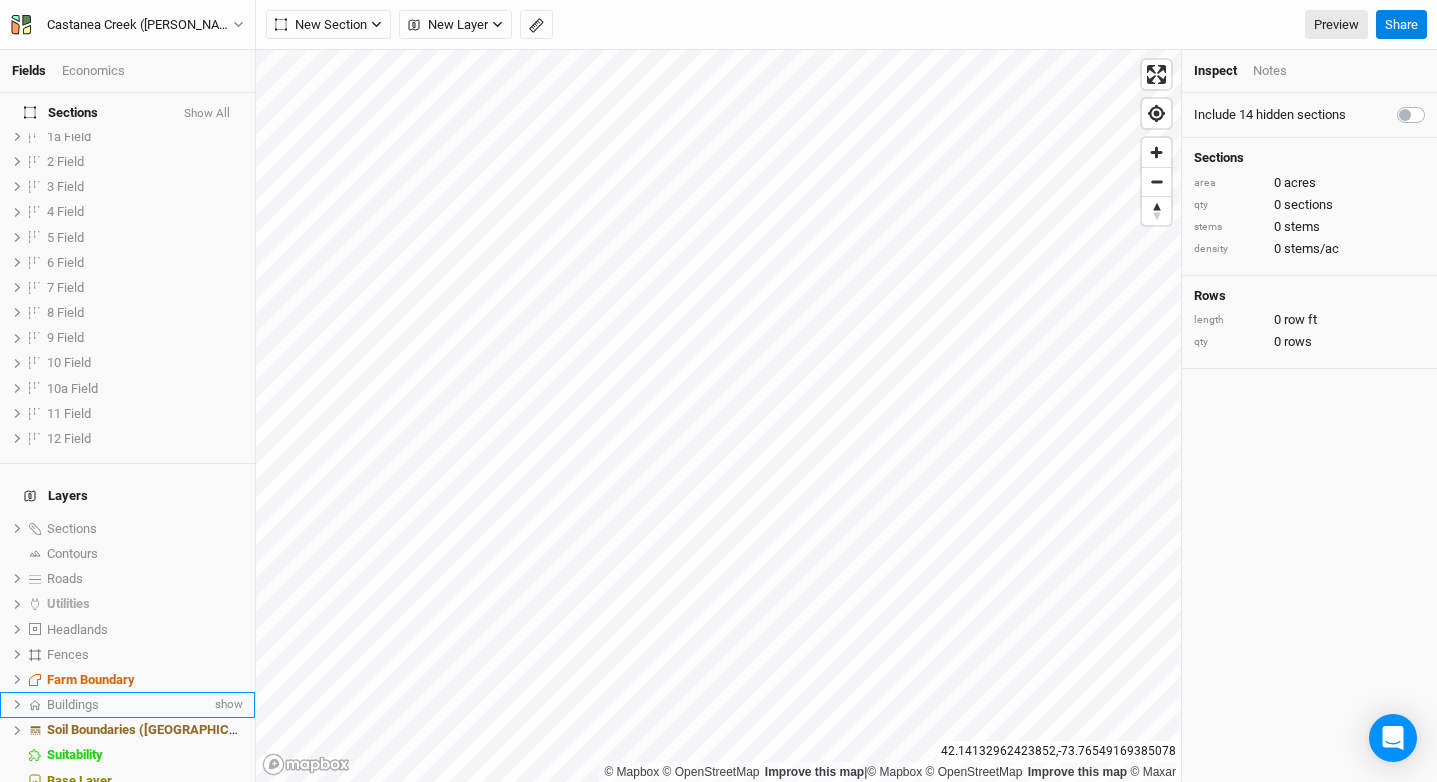 click on "Buildings" at bounding box center (129, 705) 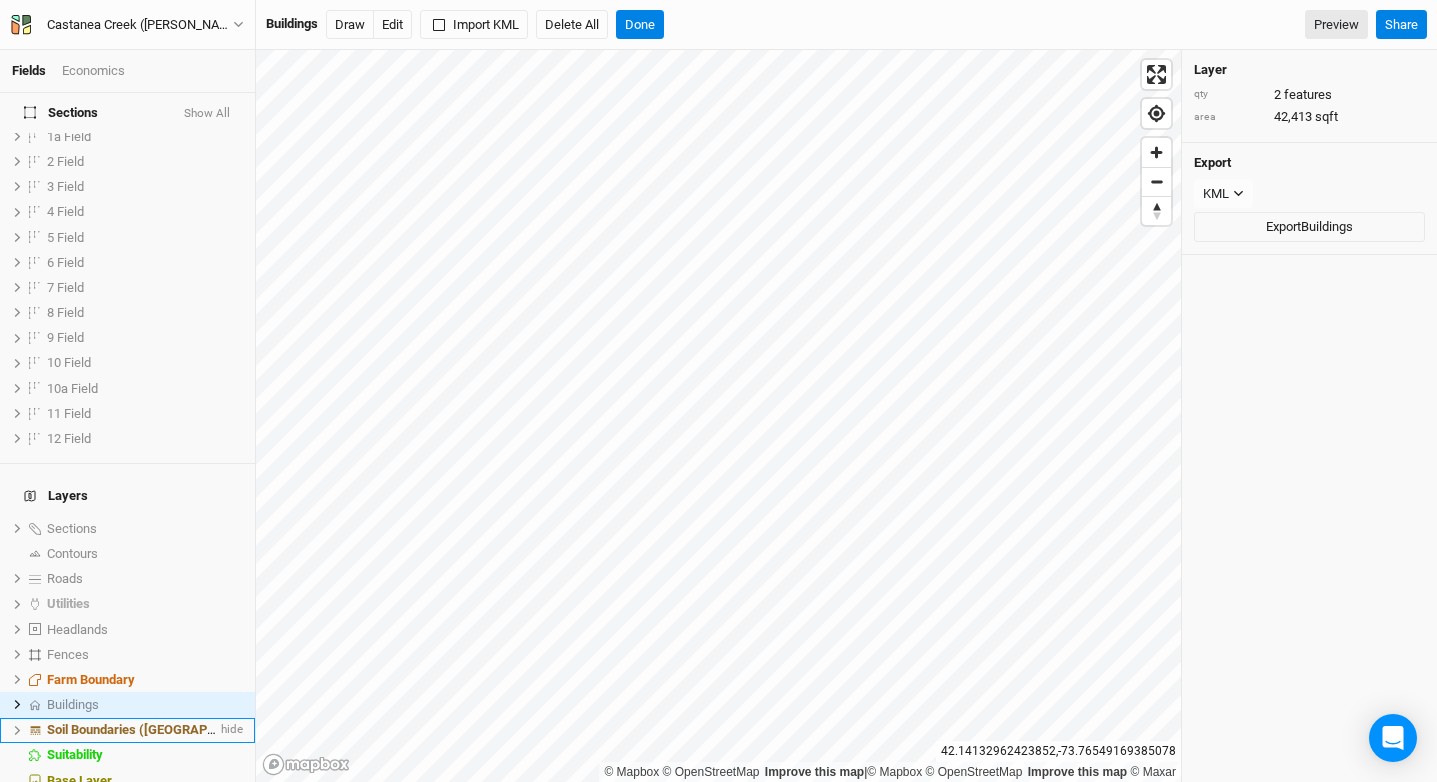 click on "Soil Boundaries ([GEOGRAPHIC_DATA])" at bounding box center [161, 729] 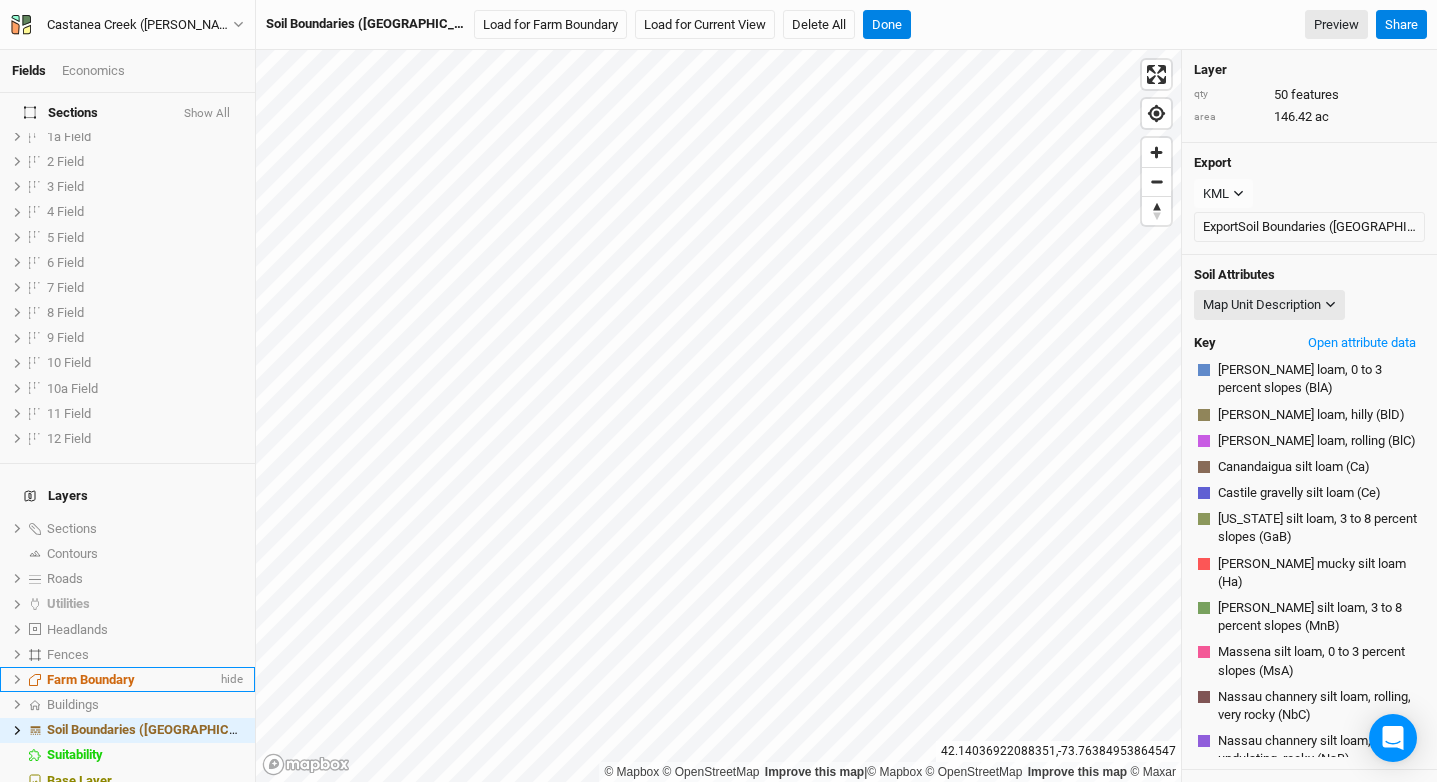 scroll, scrollTop: 0, scrollLeft: 0, axis: both 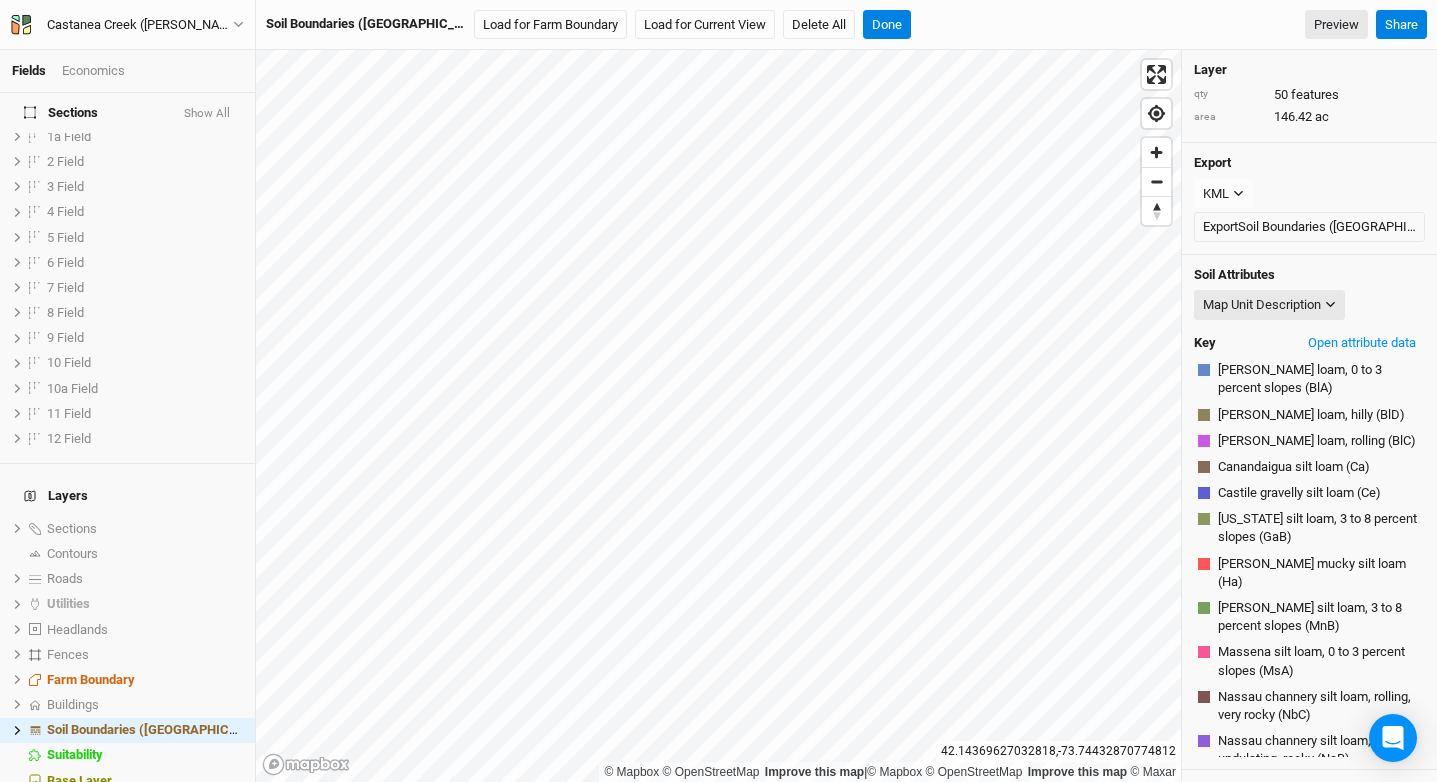 click on "Map Unit Description Map Unit Description Minor Components Percent Clay (All Layers) Percent Clay (Surface Layer) Percent Sand (All Layers) Percent Sand (Surface Layer) Percent Silt (All Layers) Percent Silt (Surface Layer) Available Water Storage (All Layers) Available Water Storage (Surface Layer) Bulk Density, 1/3 Bar (All Layers) Bulk Density, 1/3 Bar (Surface Layer) Depth to Bedrock Depth to Restricted Layer (Densic Material) Drainage Class Frost Action Representative Slope K Factor, Whole Soil (All Layers) K Factor, Whole Soil (Surface Layer) T Factor pH, 1:1 Water (All Layers) pH, 1:1 Water (Surface Layer) Cation Exchange Capacity: CEC-7 (All Layers) Cation Exchange Capacity: CEC-7 (Surface Layer) Susceptibility to Compaction Forestland Productivity with Site Index Base Hydrologic Soil Group and Surface Runoff Farmland Classification National Commodity Crop Productivity Index Drought Vulnerable Soils Mechanical Site Preparation (Deep) Mechanical Site Preparation (Surface) Suitability for Hand Planting" at bounding box center [1309, 309] 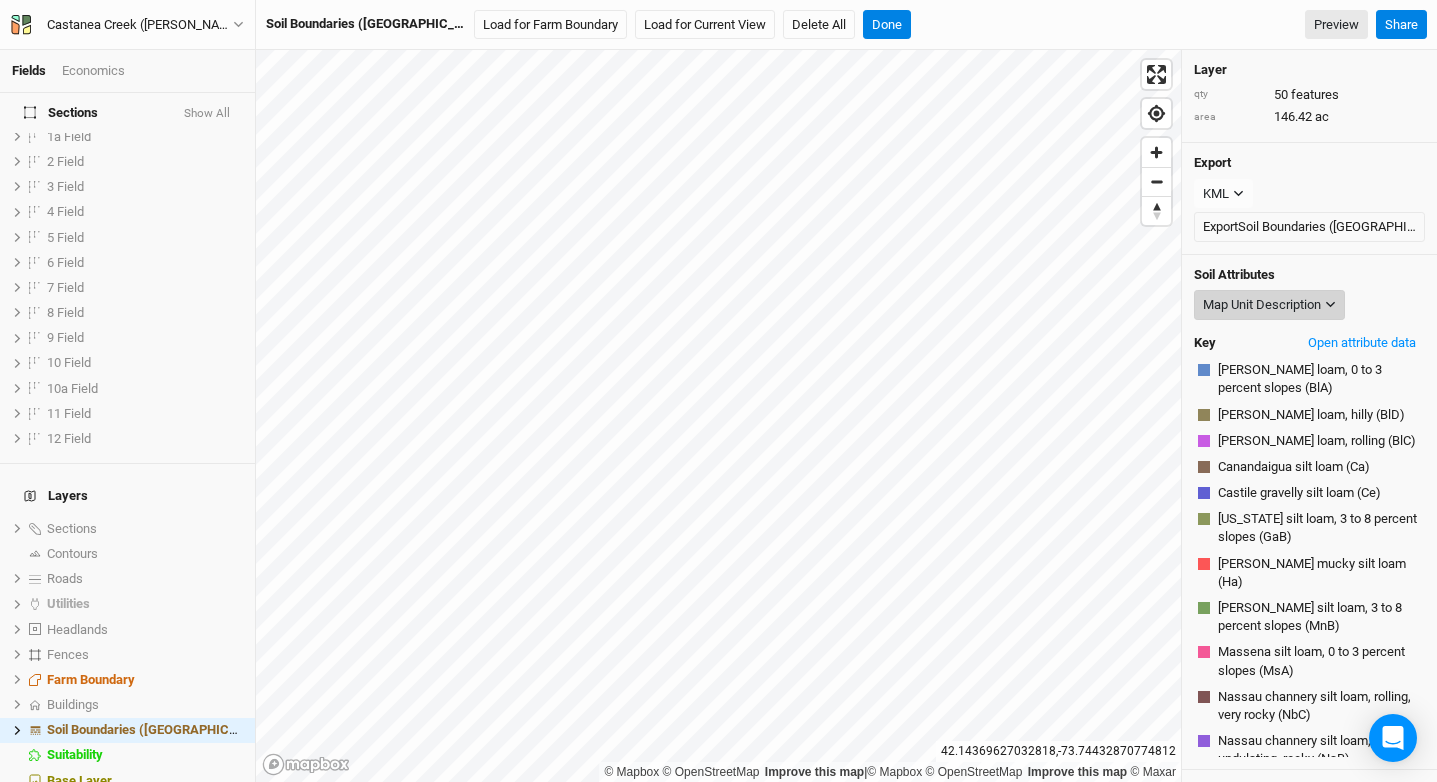click on "Map Unit Description" at bounding box center [1262, 305] 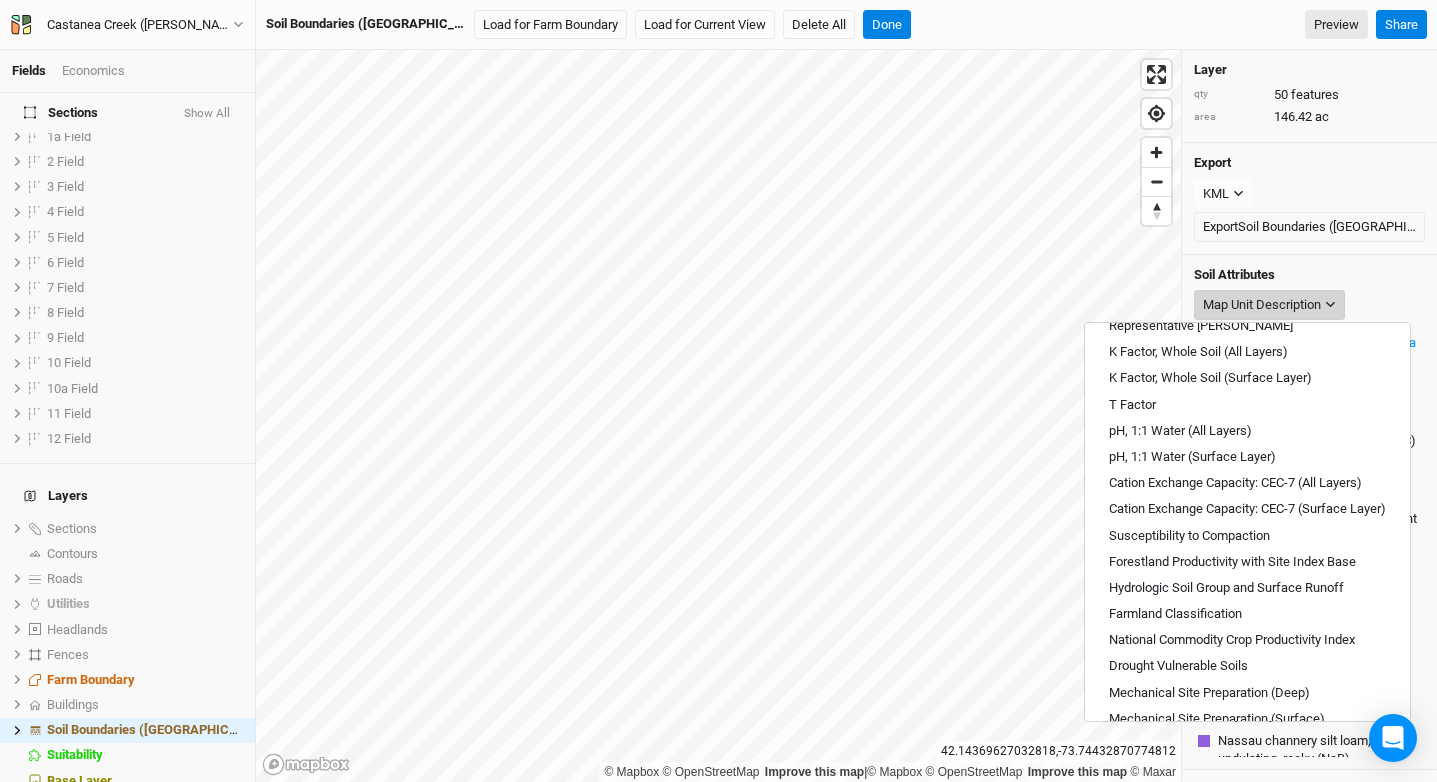 scroll, scrollTop: 438, scrollLeft: 0, axis: vertical 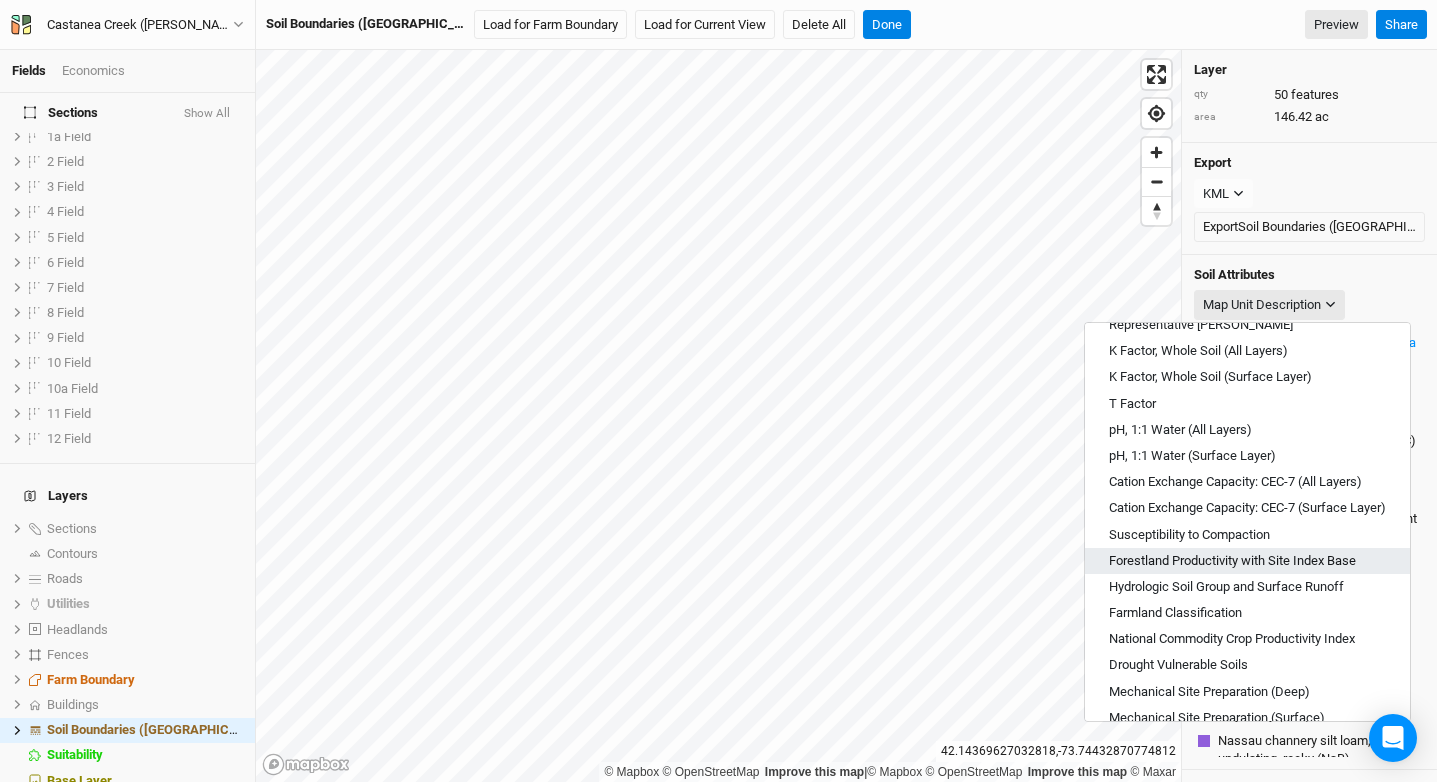click on "Forestland Productivity with Site Index Base" at bounding box center (1232, 561) 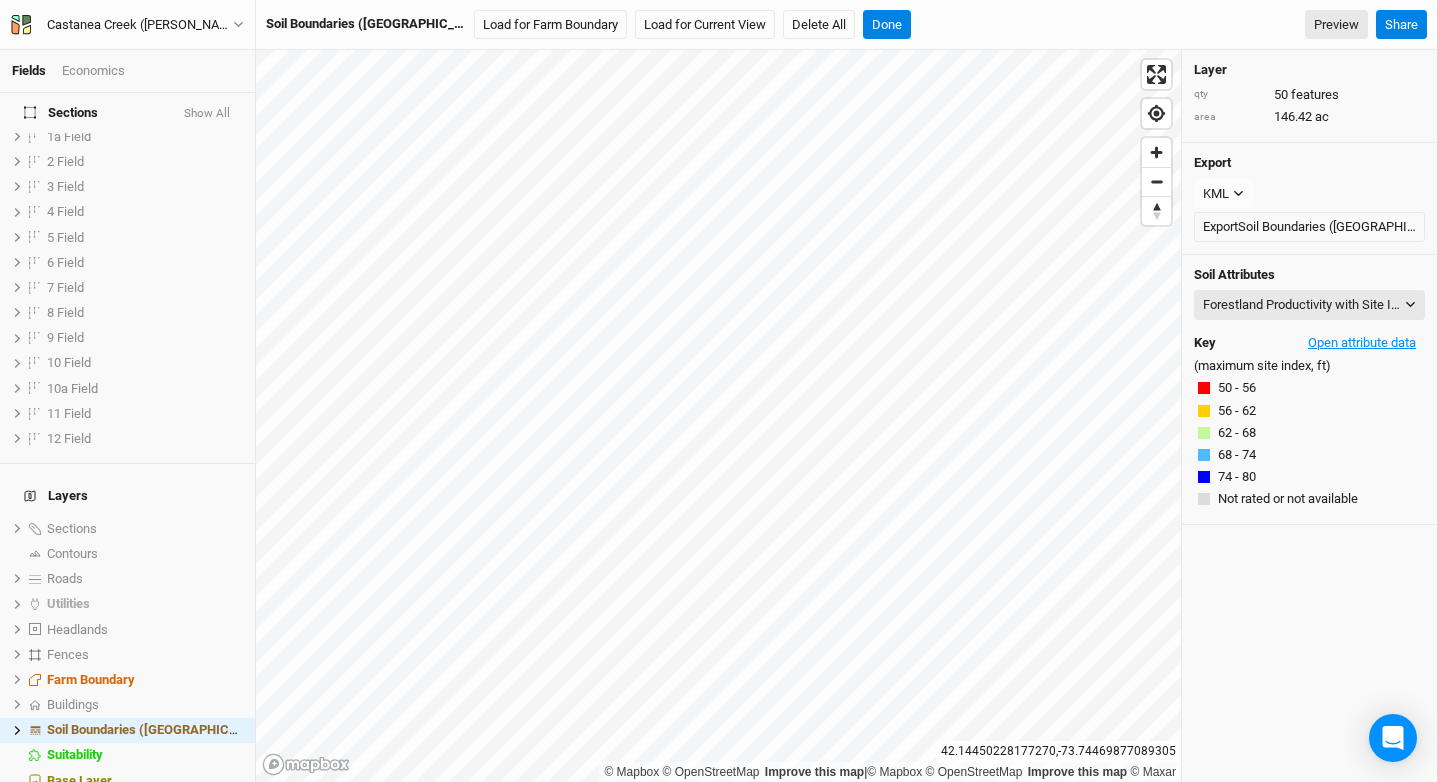 click on "Open attribute data" at bounding box center [1362, 343] 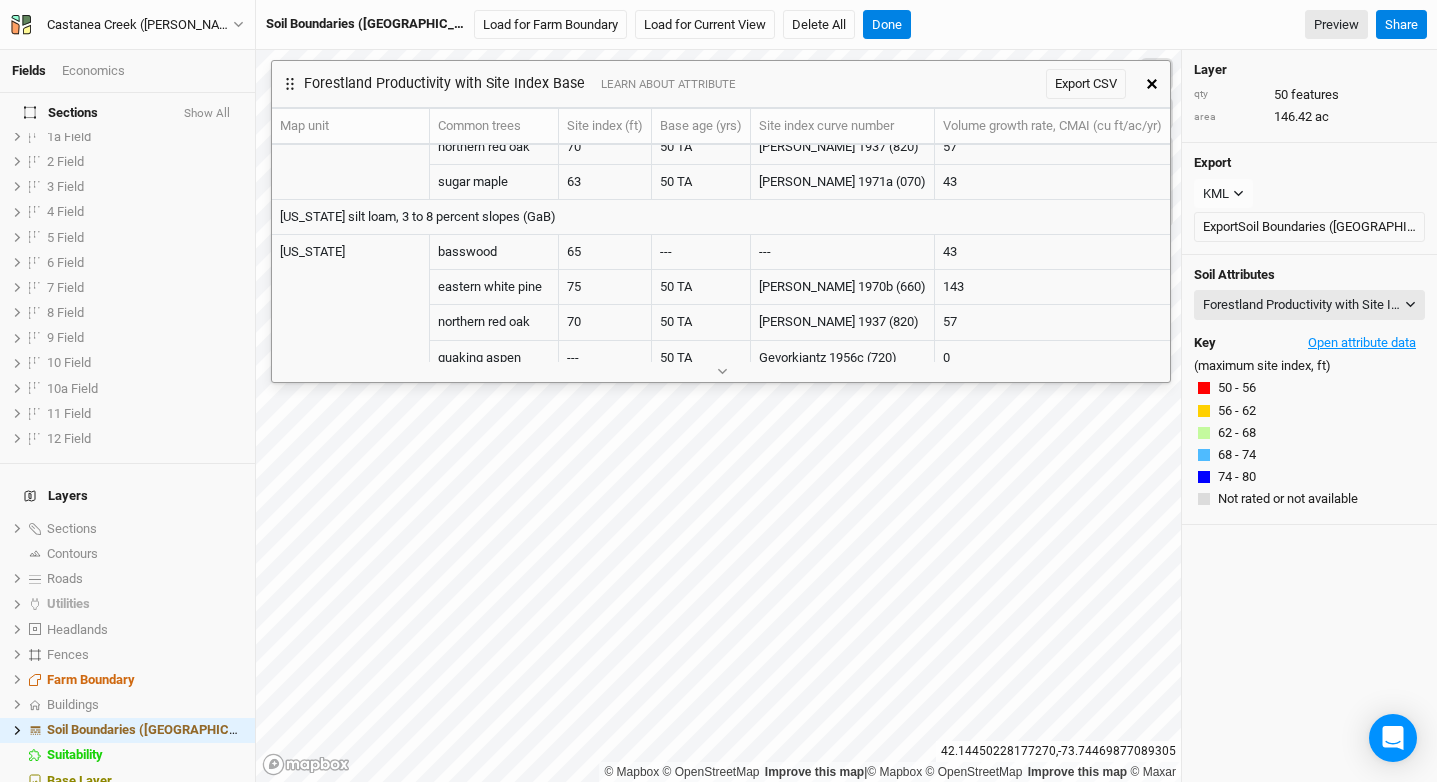 scroll, scrollTop: 0, scrollLeft: 0, axis: both 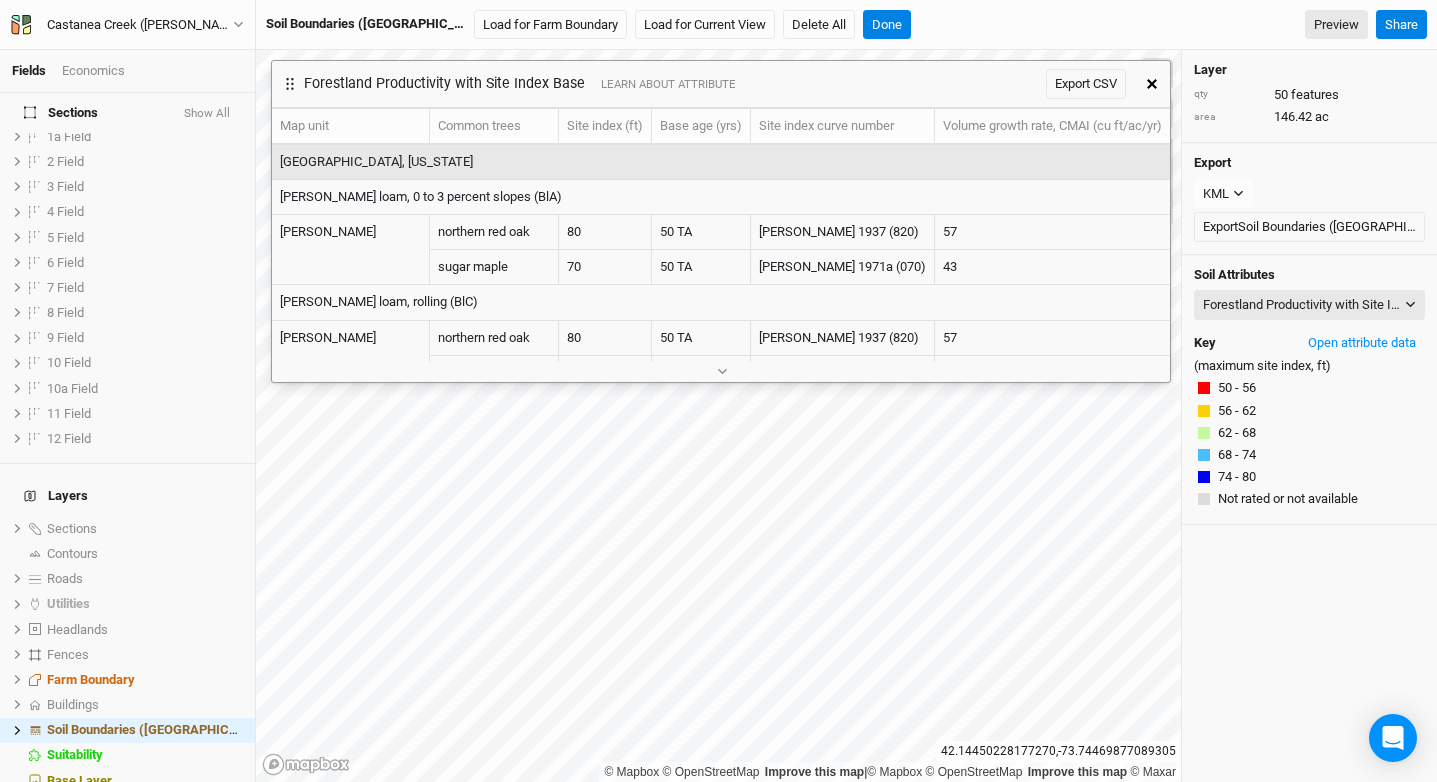 click at bounding box center [1152, 84] 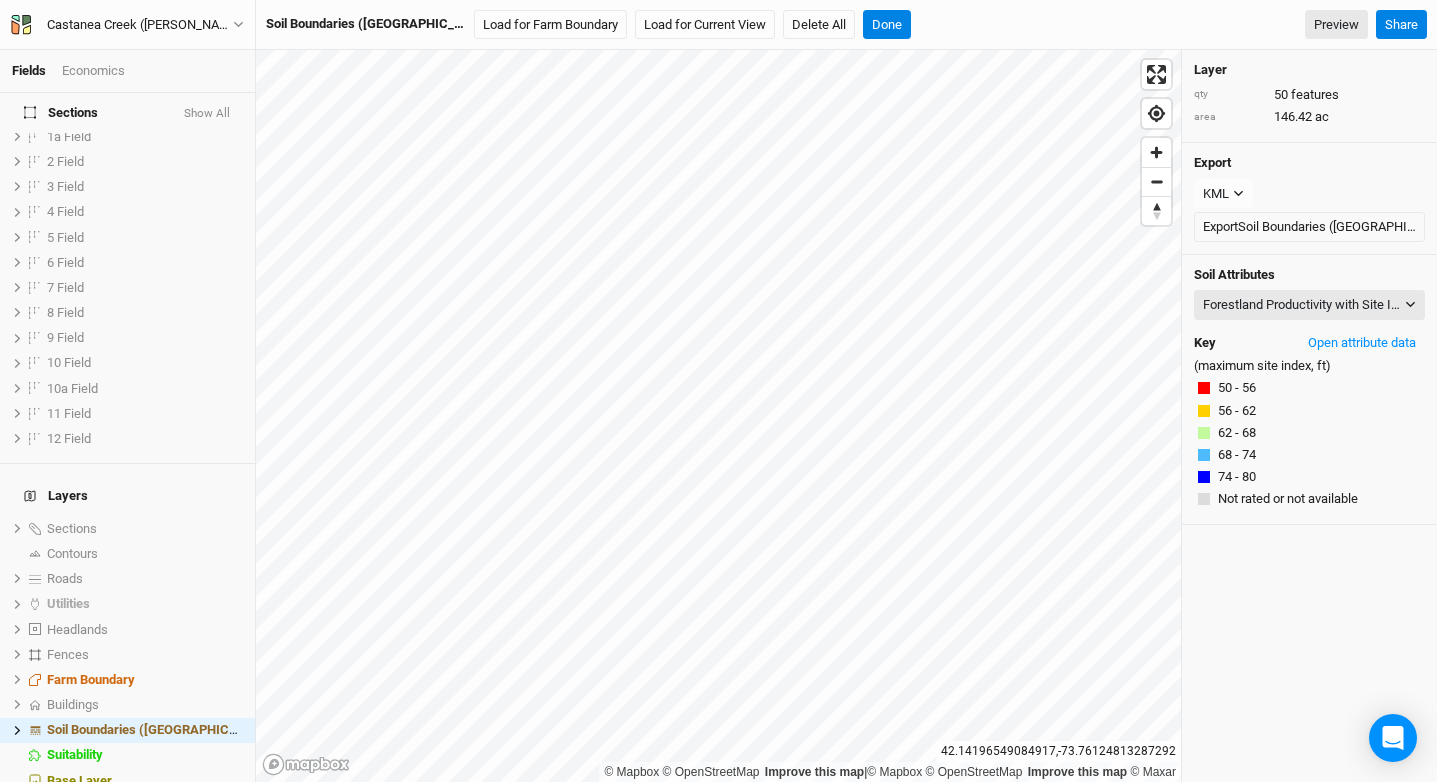 click on "Soil Attributes Forestland Productivity with Site Index Base Map Unit Description Minor Components Percent Clay (All Layers) Percent Clay (Surface Layer) Percent Sand (All Layers) Percent Sand (Surface Layer) Percent Silt (All Layers) Percent Silt (Surface Layer) Available Water Storage (All Layers) Available Water Storage (Surface Layer) Bulk Density, 1/3 Bar (All Layers) Bulk Density, 1/3 Bar (Surface Layer) Depth to Bedrock Depth to Restricted Layer (Densic Material) Drainage Class Frost Action Representative Slope K Factor, Whole Soil (All Layers) K Factor, Whole Soil (Surface Layer) T Factor pH, 1:1 Water (All Layers) pH, 1:1 Water (Surface Layer) Cation Exchange Capacity: CEC-7 (All Layers) Cation Exchange Capacity: CEC-7 (Surface Layer) Susceptibility to Compaction Forestland Productivity with Site Index Base Hydrologic Soil Group and Surface Runoff Farmland Classification National Commodity Crop Productivity Index Drought Vulnerable Soils Mechanical Site Preparation (Deep) Depth to Water Table Key" at bounding box center (1309, 390) 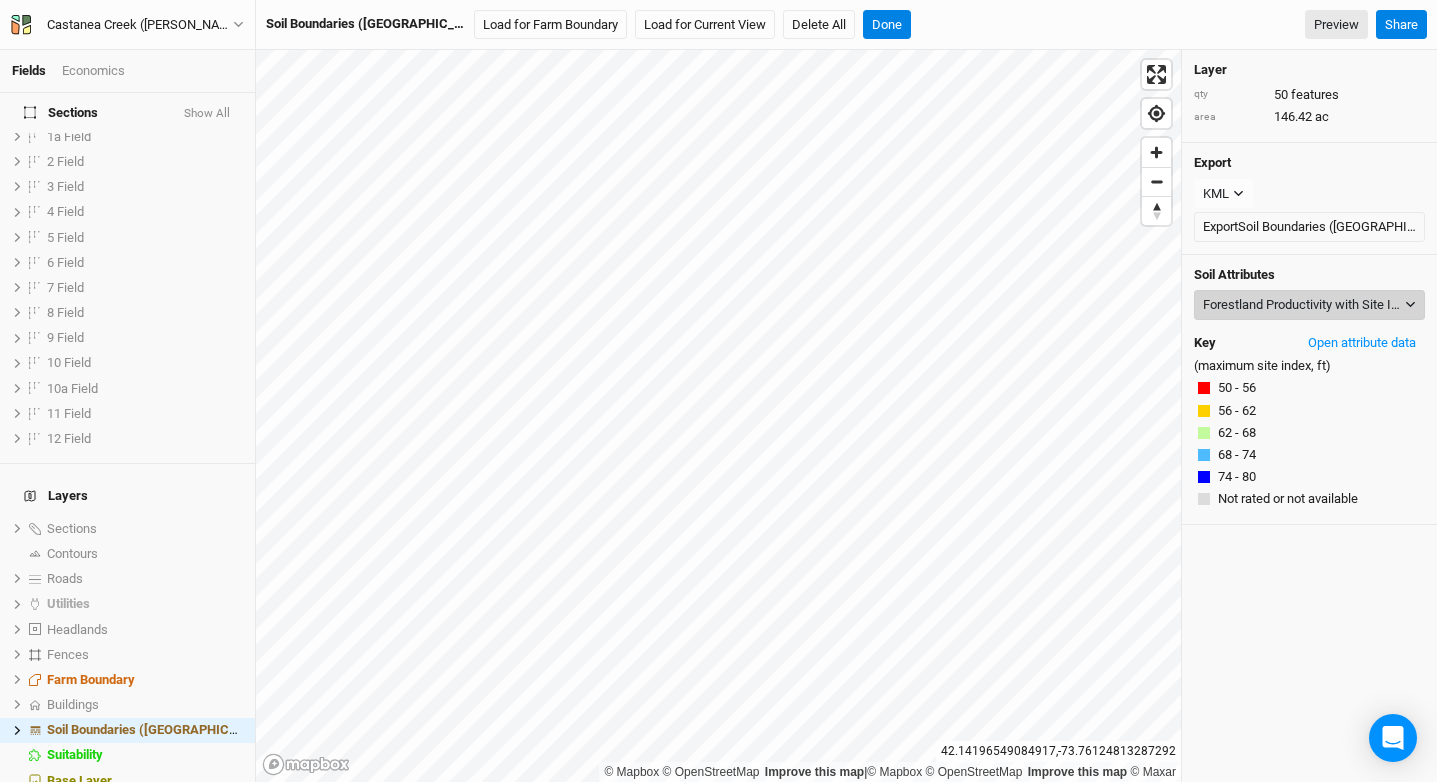 click on "Forestland Productivity with Site Index Base" at bounding box center (1302, 305) 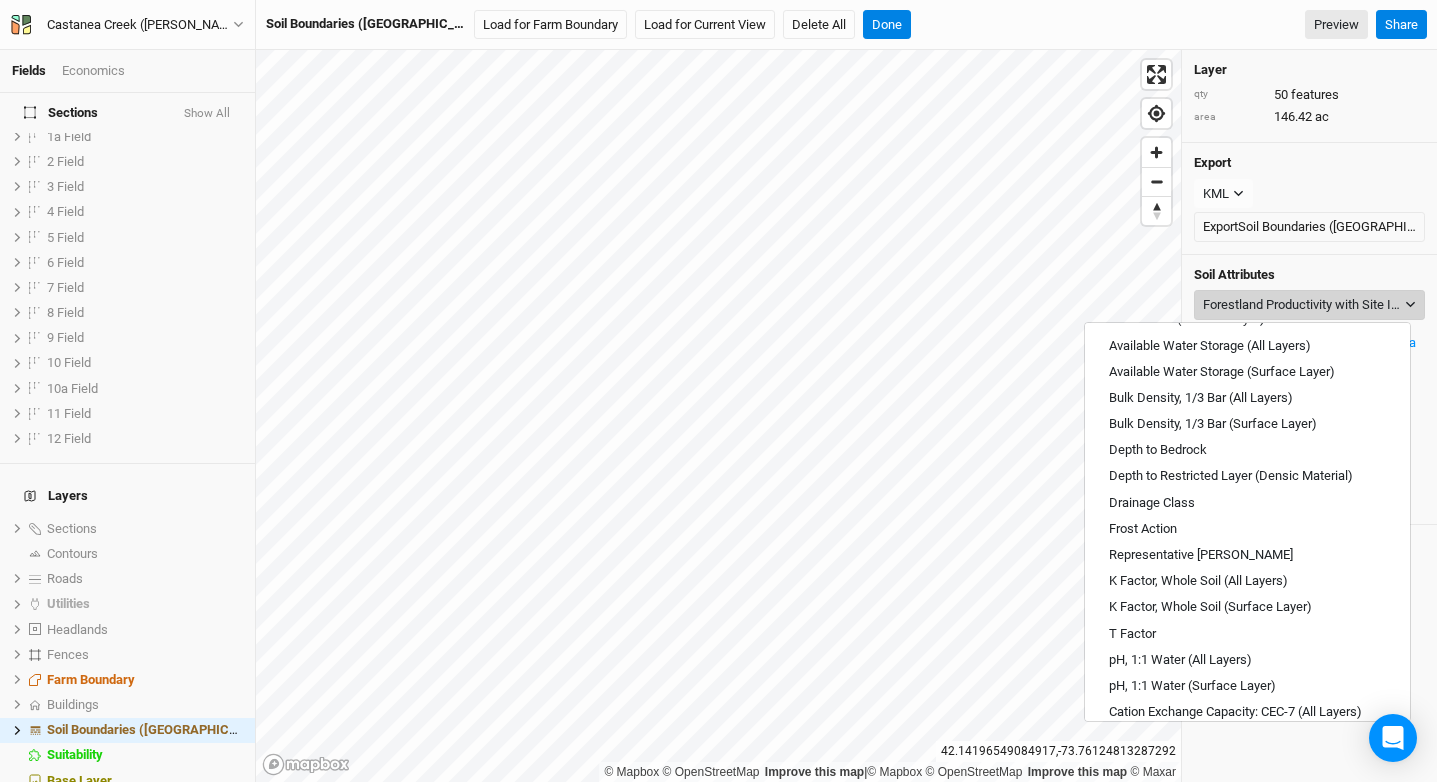 scroll, scrollTop: 277, scrollLeft: 0, axis: vertical 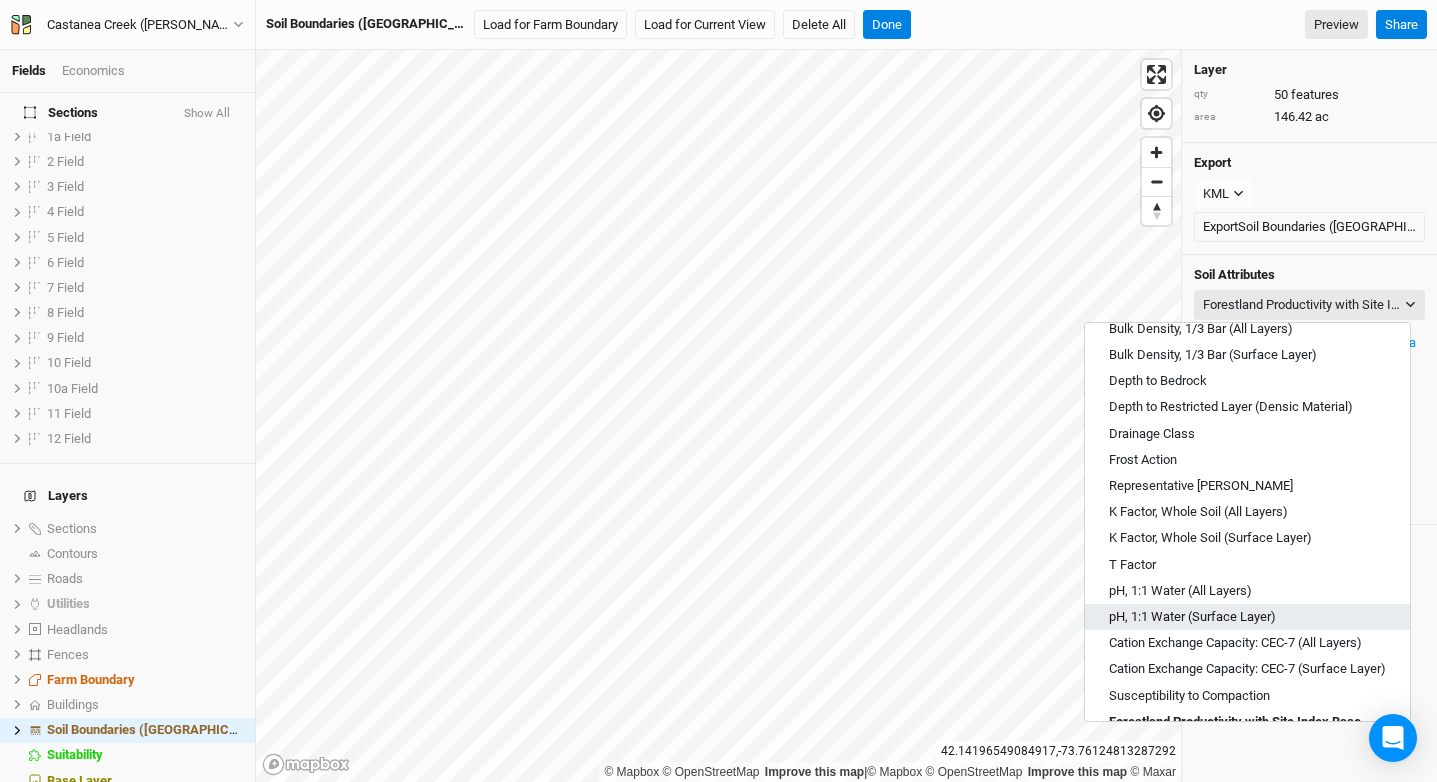 click on "pH, 1:1 Water (Surface Layer)" at bounding box center (1192, 617) 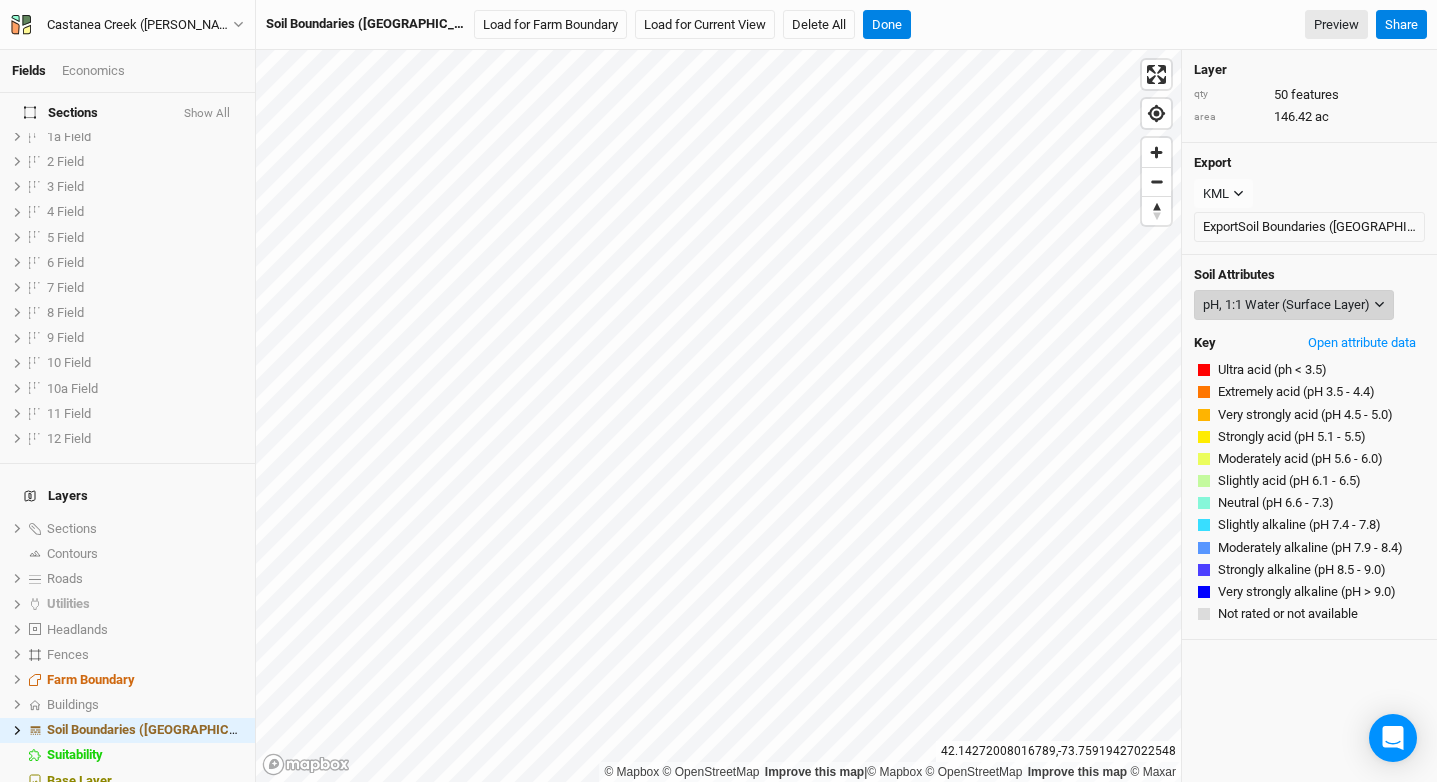 click on "pH, 1:1 Water (Surface Layer)" at bounding box center (1286, 305) 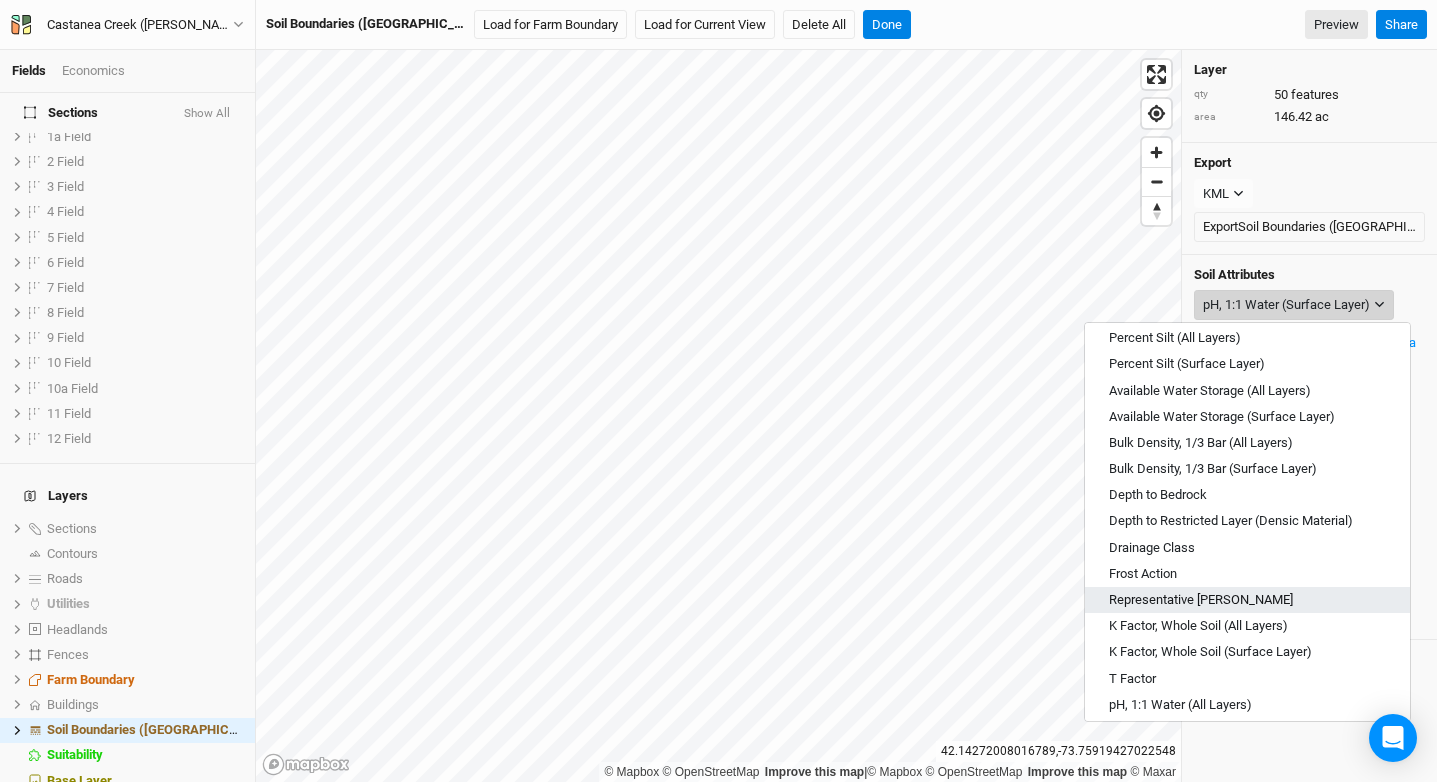 scroll, scrollTop: 184, scrollLeft: 0, axis: vertical 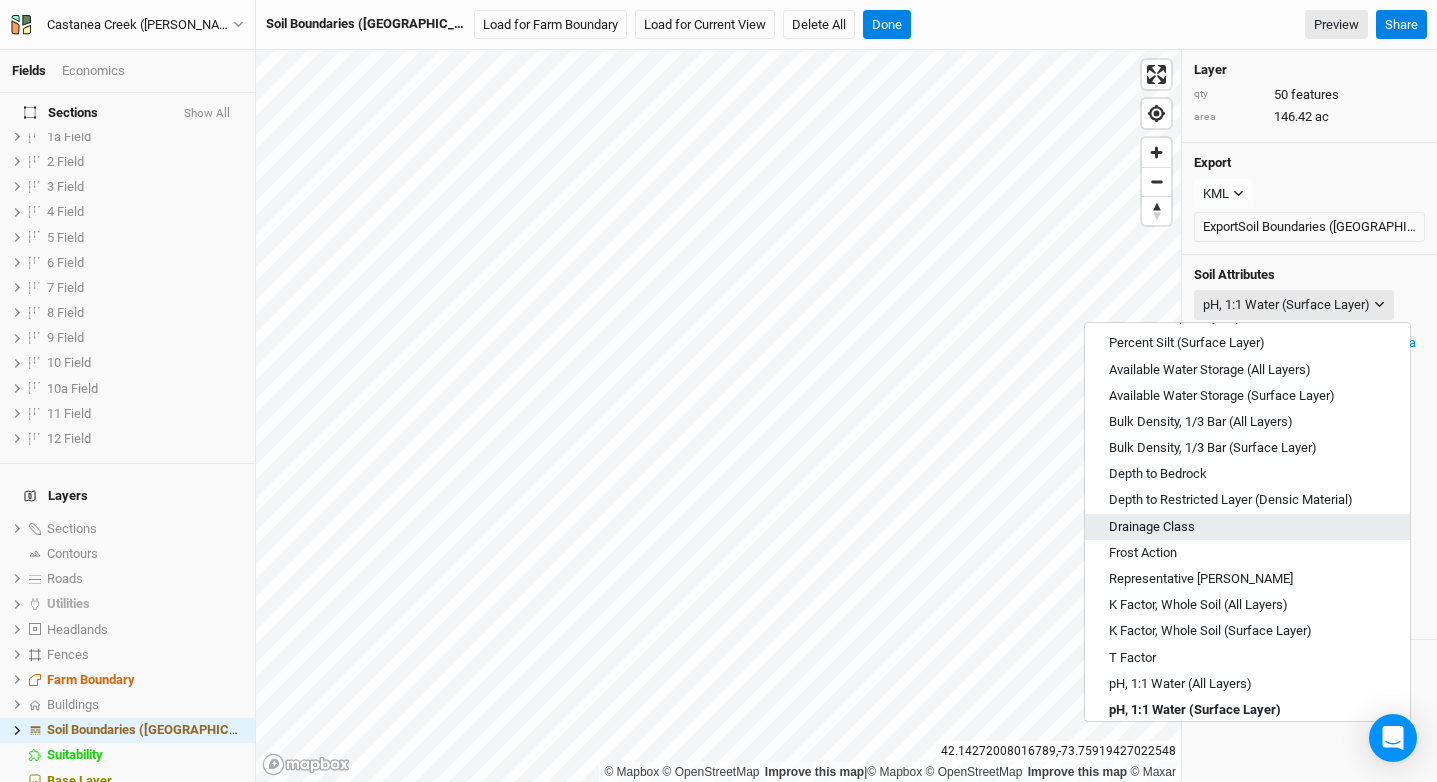 click on "Drainage Class" at bounding box center [1247, 527] 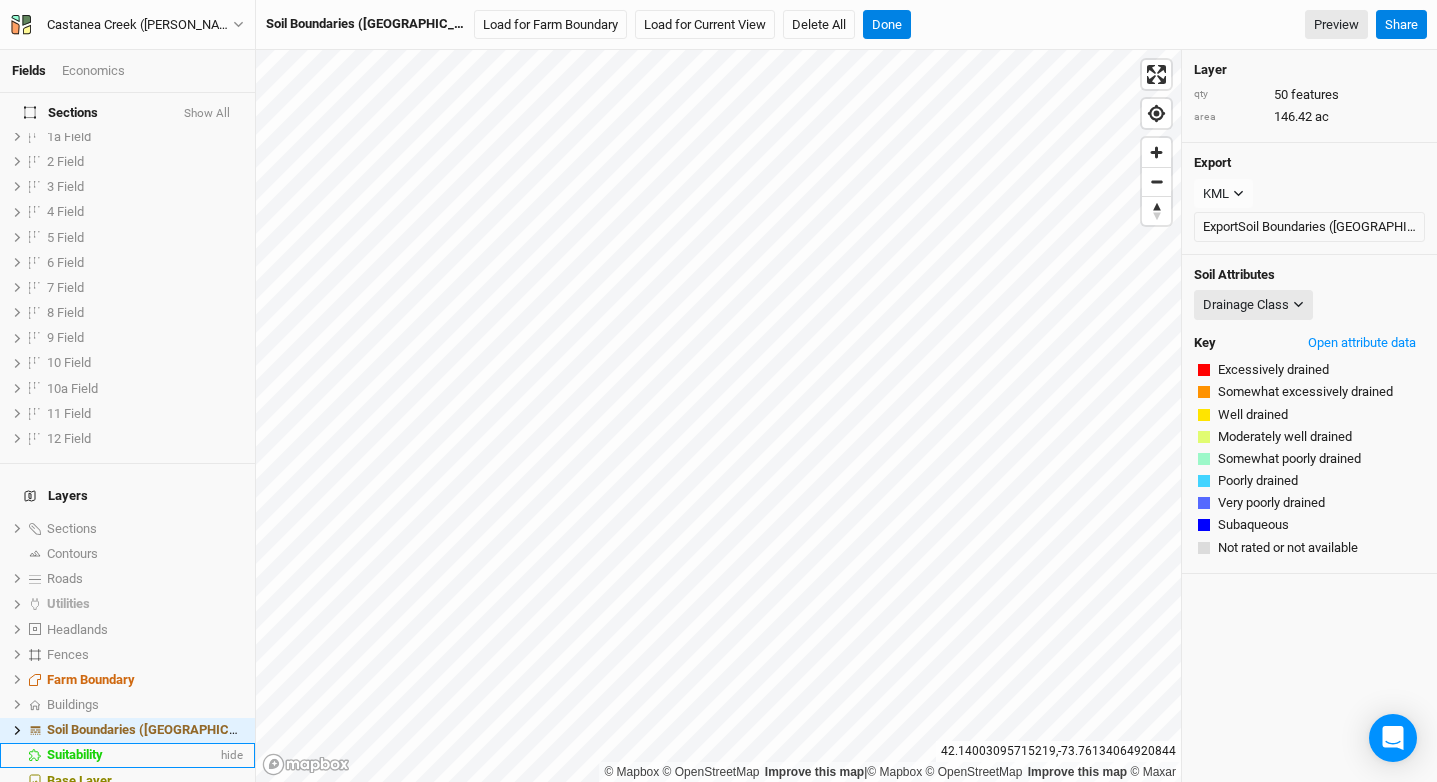 click on "Suitability" at bounding box center (75, 754) 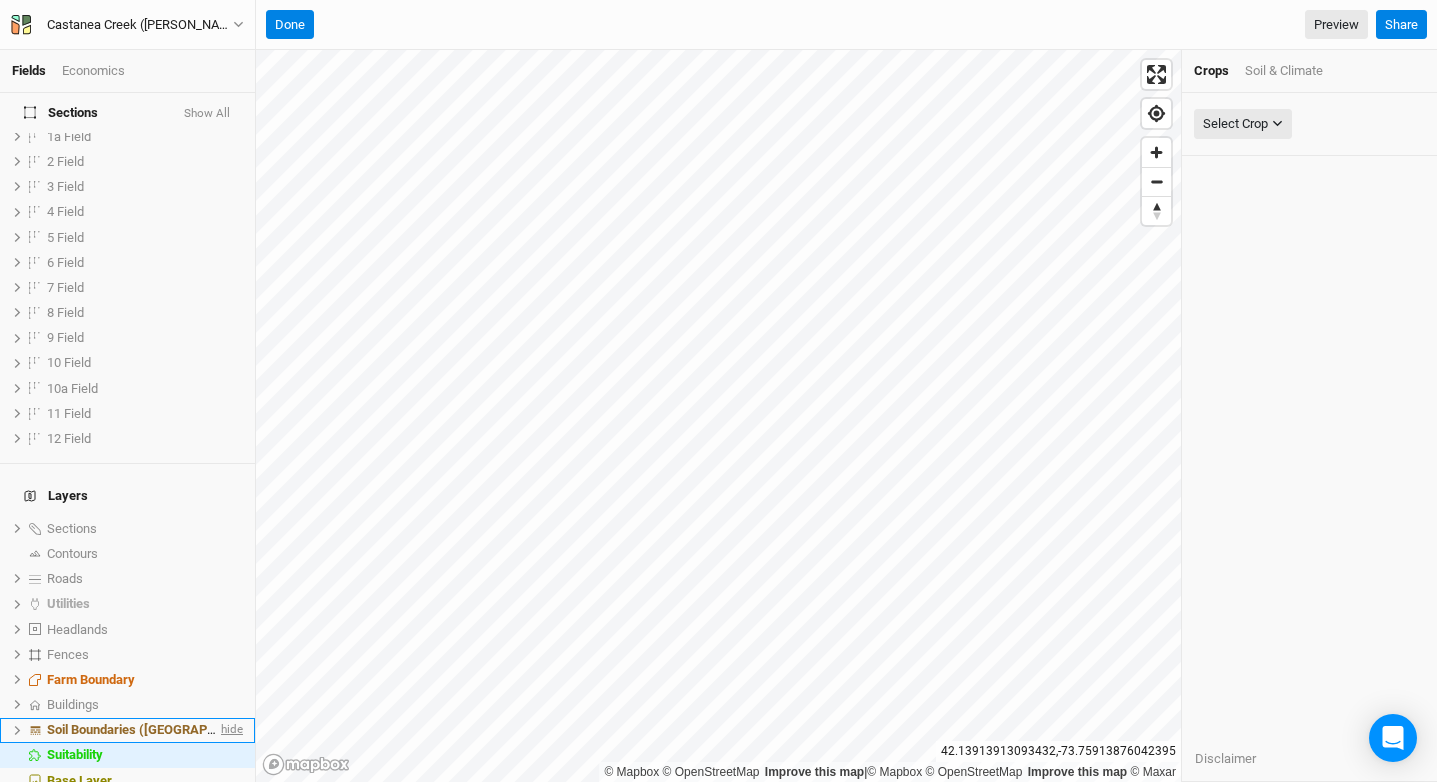 click on "hide" at bounding box center [230, 730] 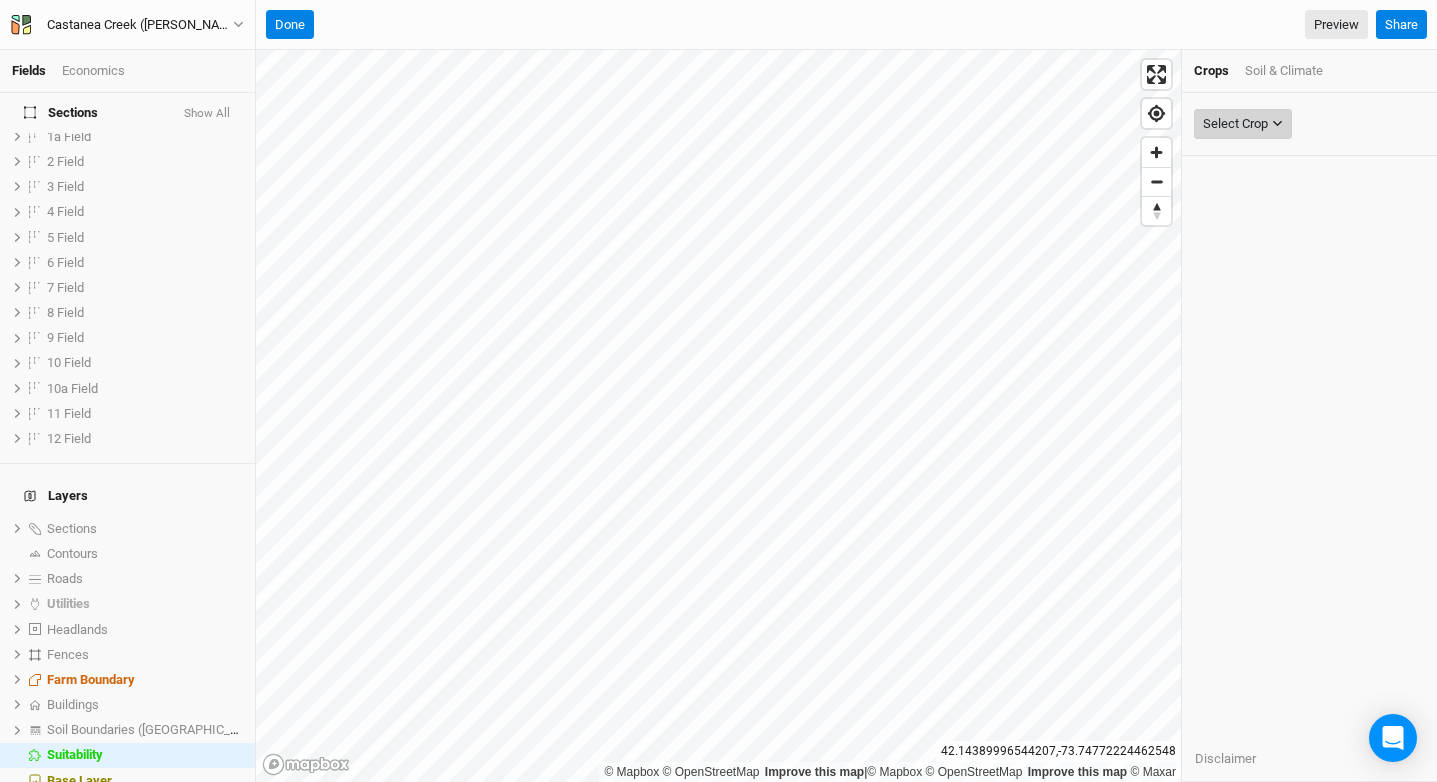 click on "Select Crop" at bounding box center [1235, 124] 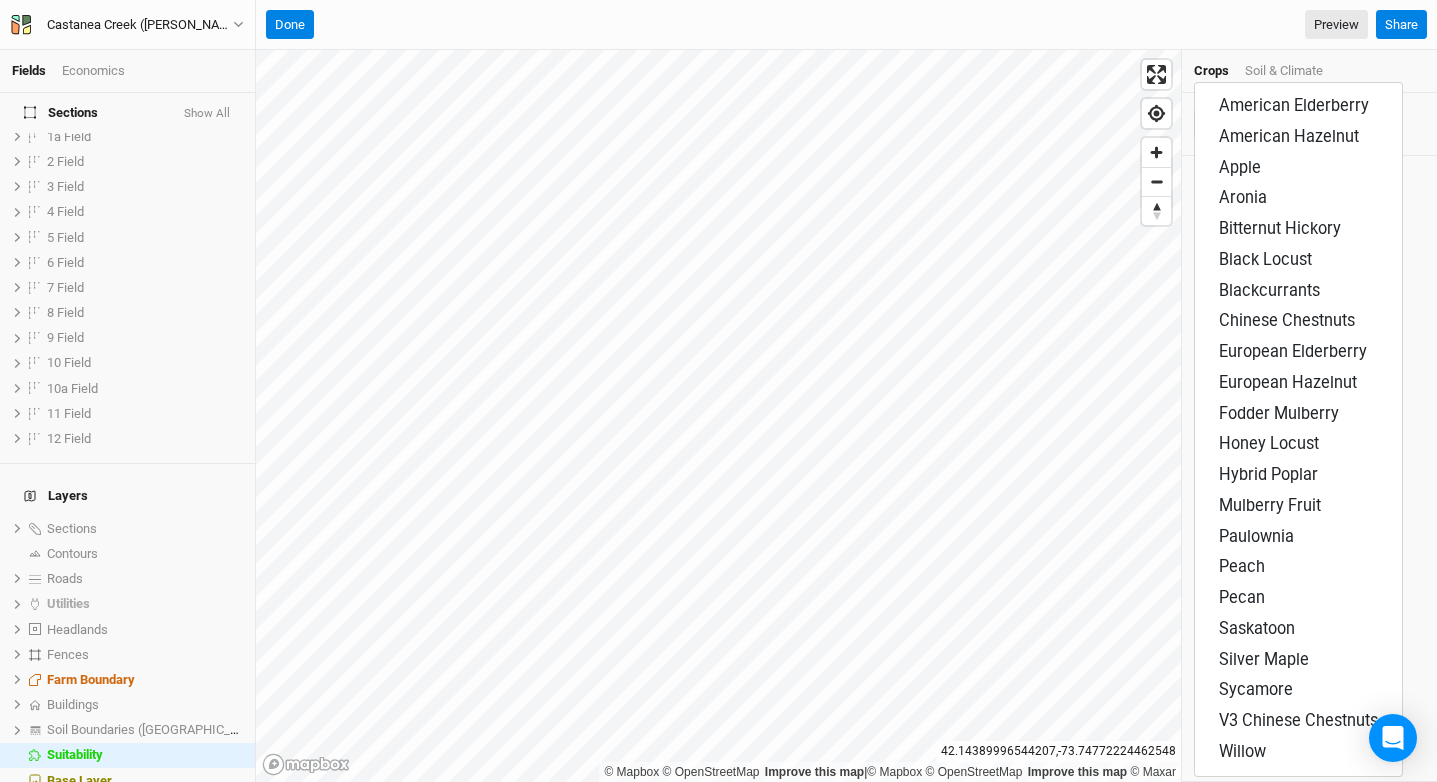 click on "American Elderberry American Hazelnut Apple Aronia Bitternut Hickory Black Locust Blackcurrants Chinese Chestnuts European Elderberry European Hazelnut Fodder Mulberry Honey Locust Hybrid Poplar Mulberry Fruit Paulownia Peach Pecan Saskatoon Silver Maple Sycamore V3 Chinese Chestnuts Willow" at bounding box center (1298, 429) 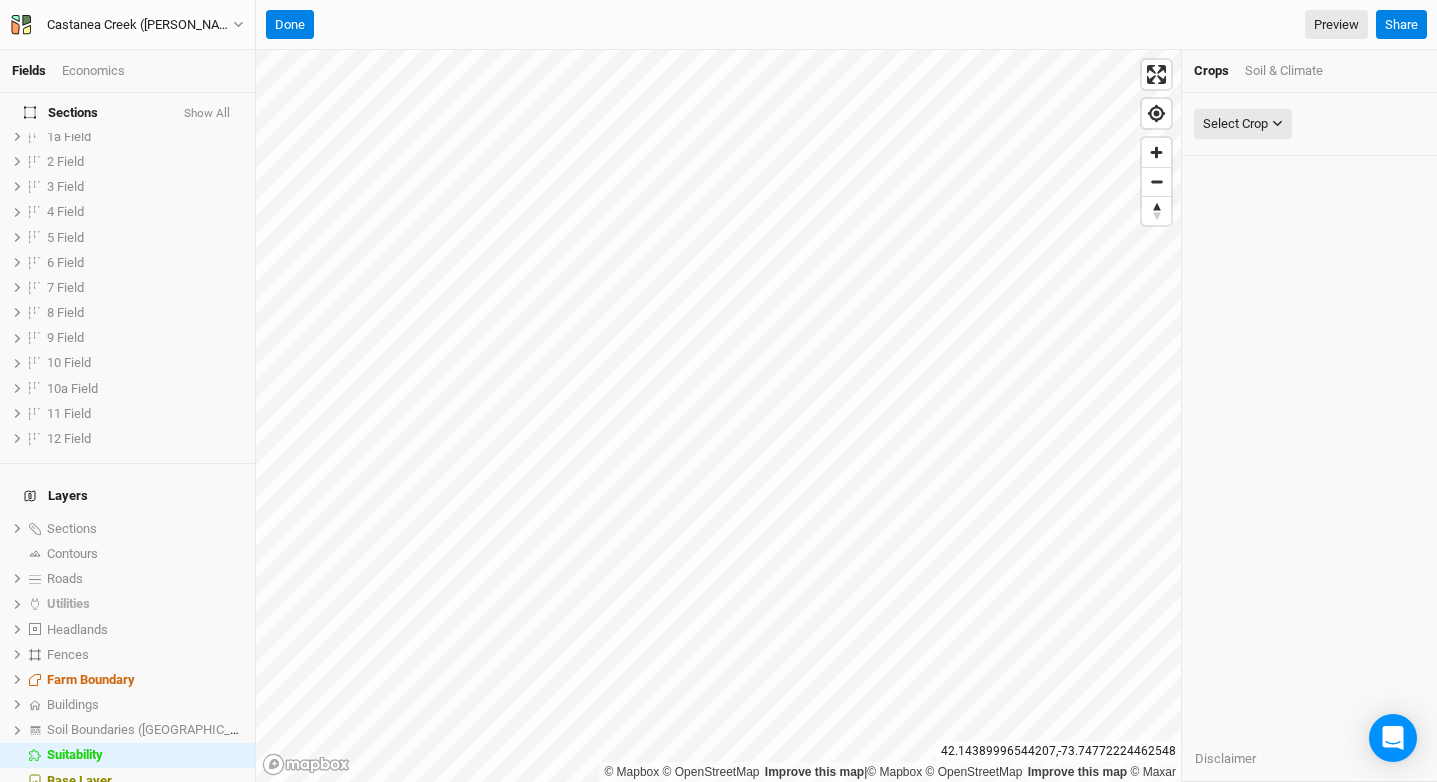 click on "Soil & Climate" at bounding box center [1284, 71] 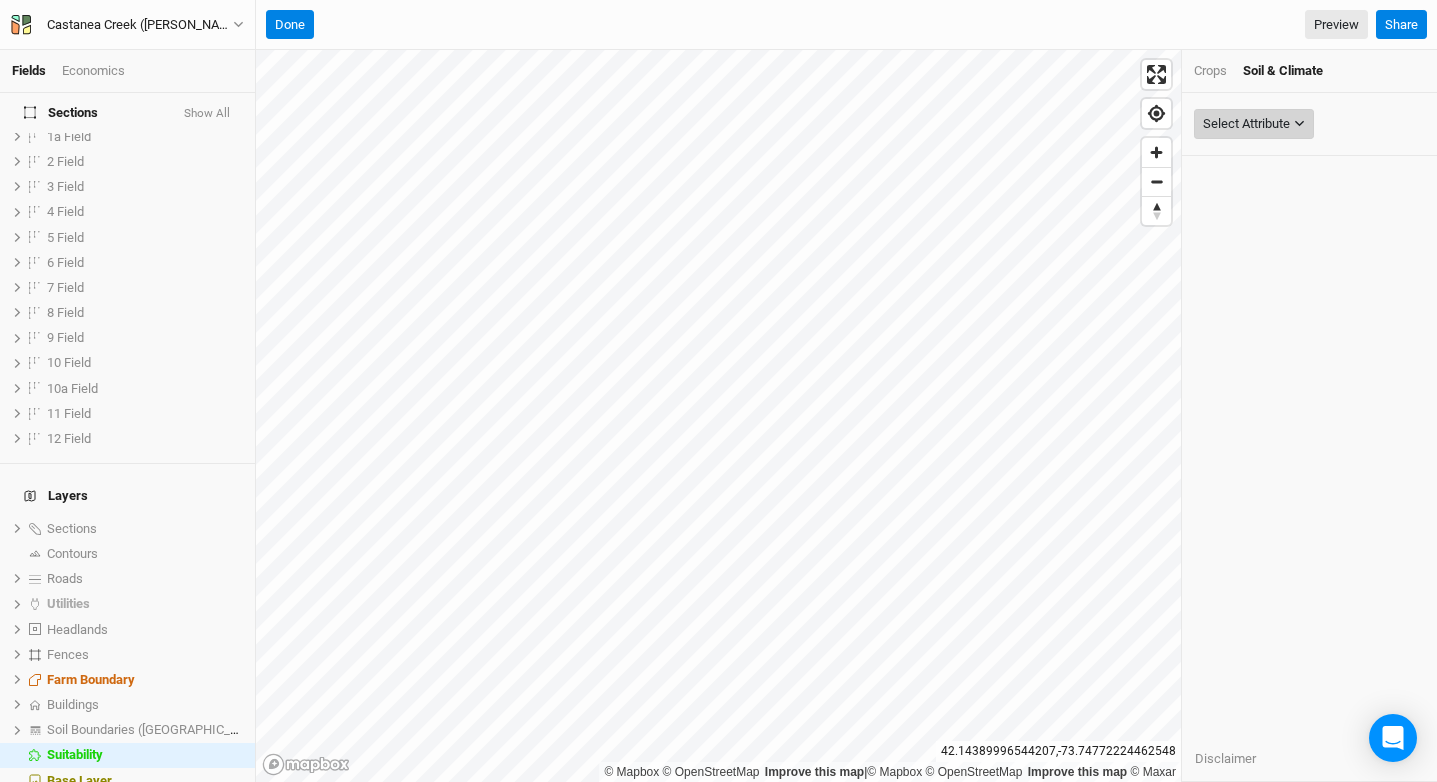 click on "Select Attribute" at bounding box center [1246, 124] 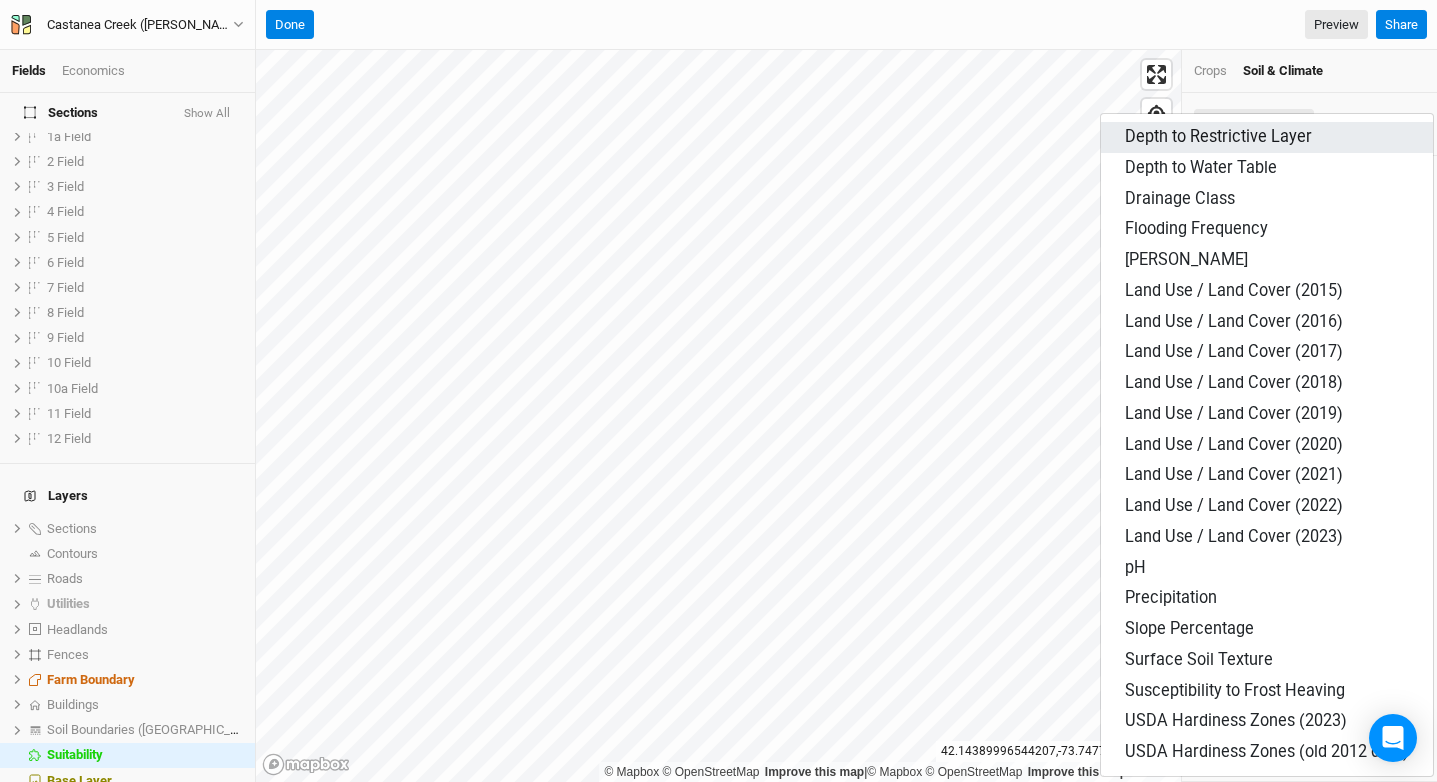 click on "Depth to Restrictive Layer" at bounding box center (1218, 136) 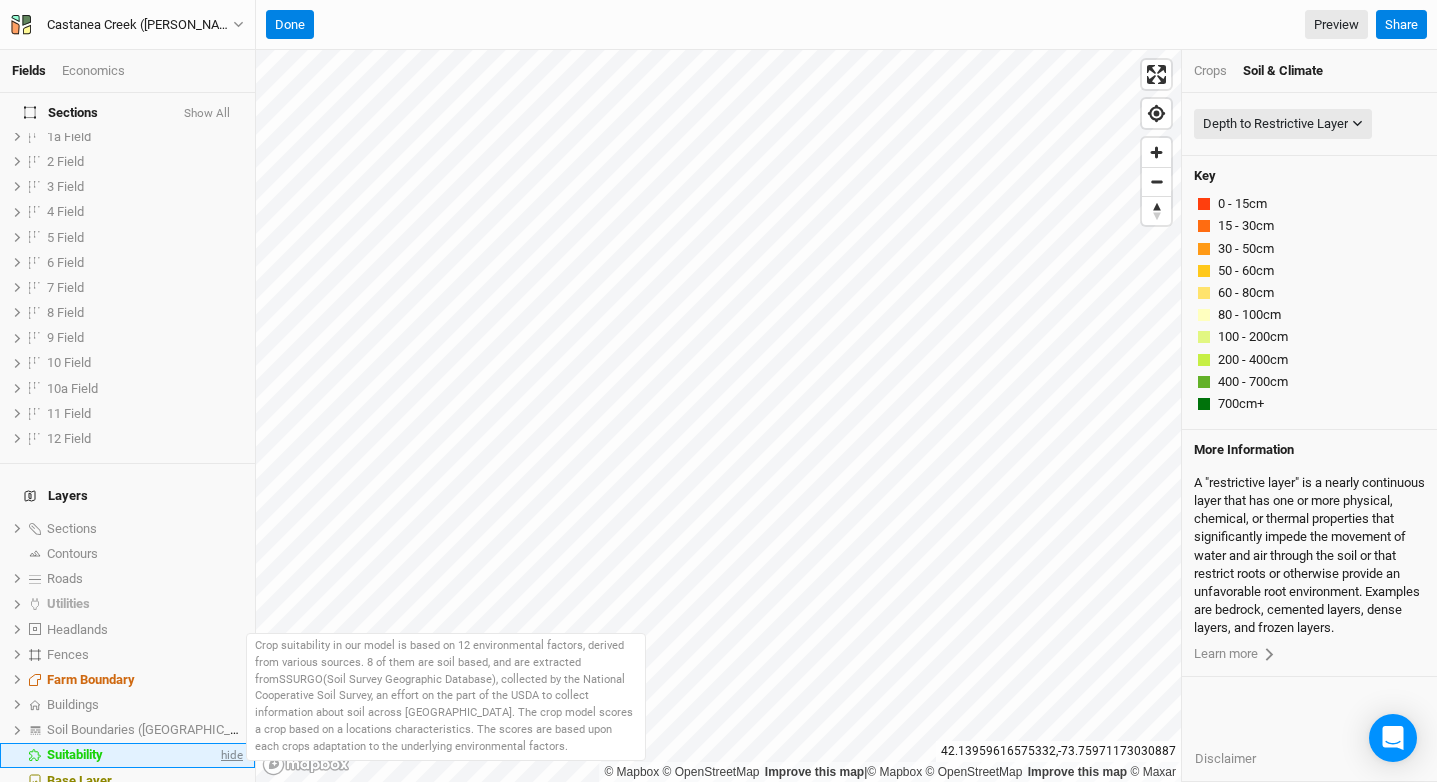 click on "hide" at bounding box center [230, 755] 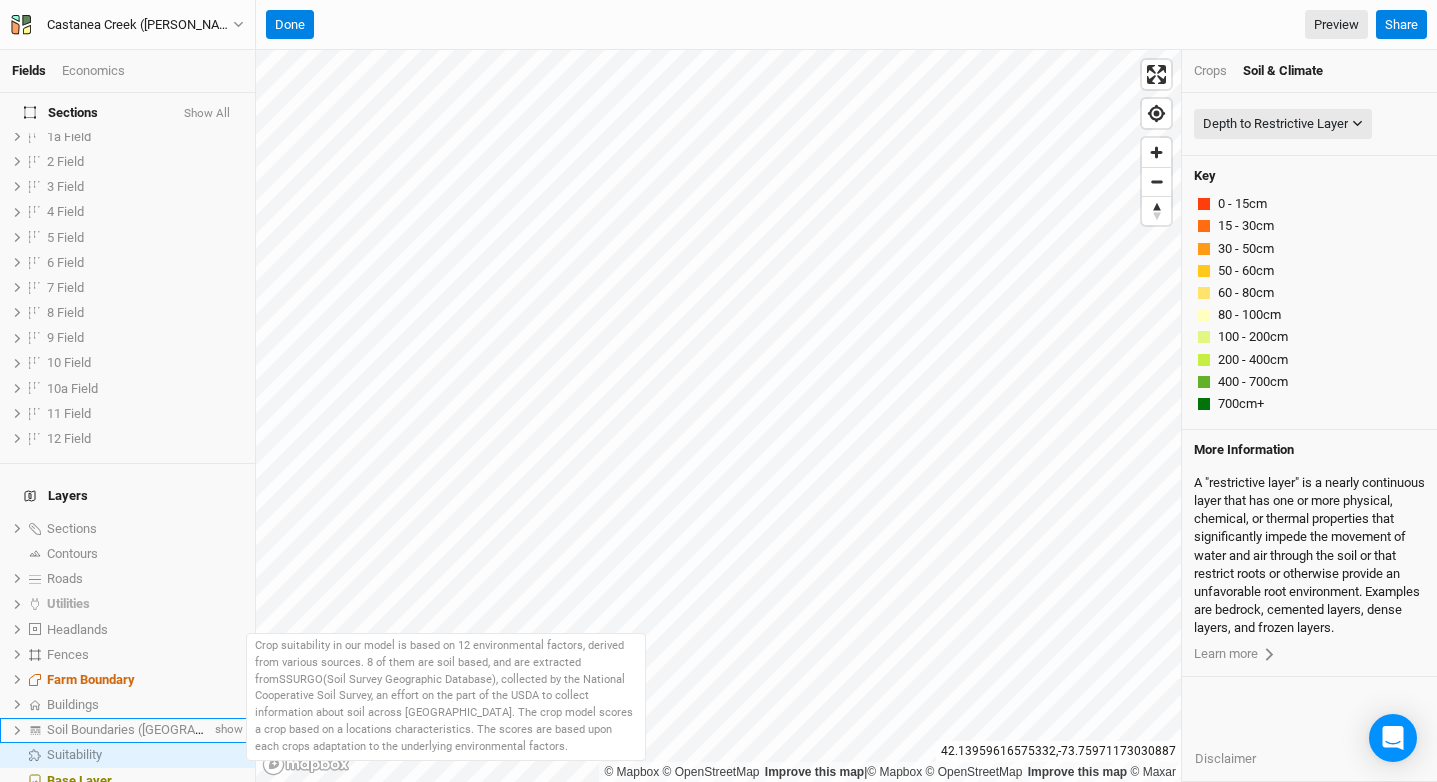 click on "Soil Boundaries ([GEOGRAPHIC_DATA])" at bounding box center [158, 729] 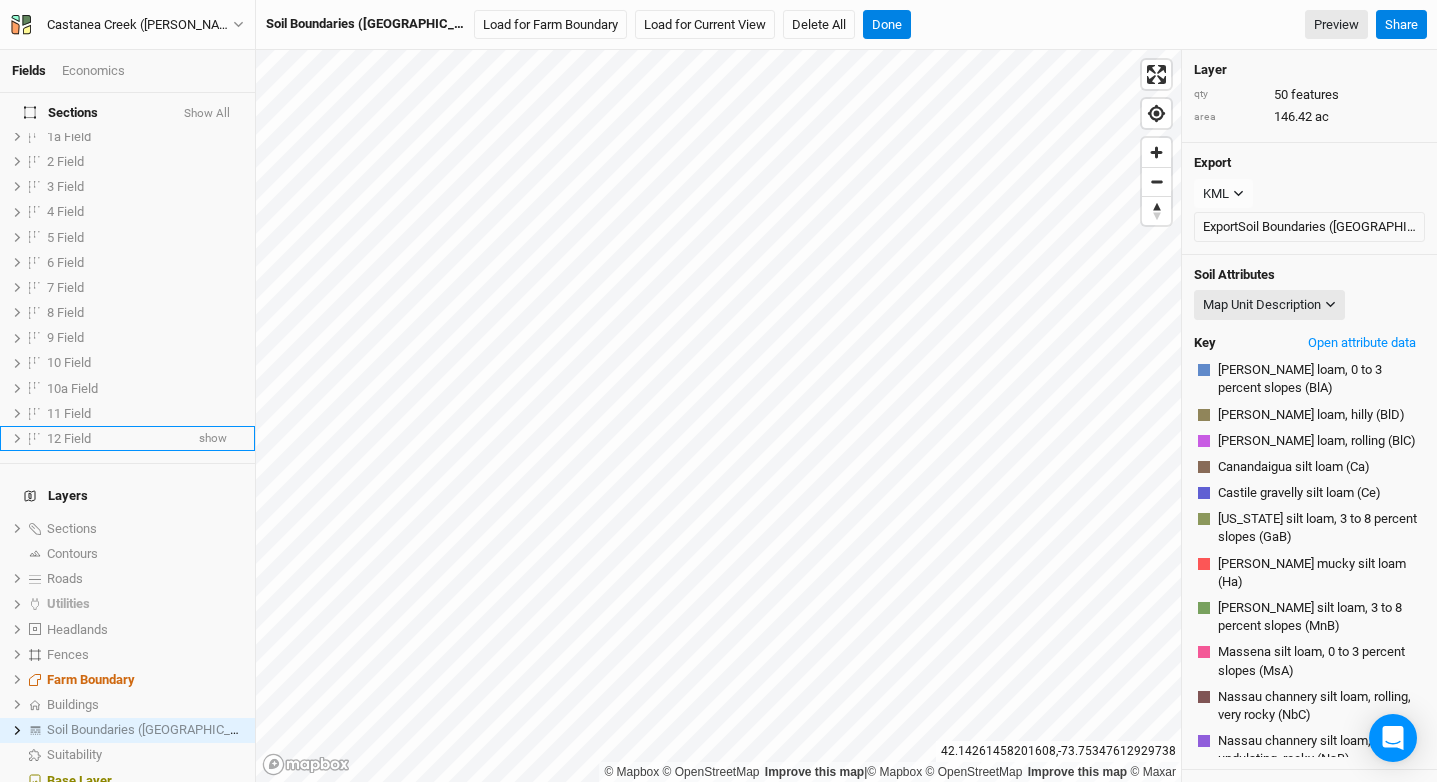 scroll, scrollTop: 237, scrollLeft: 0, axis: vertical 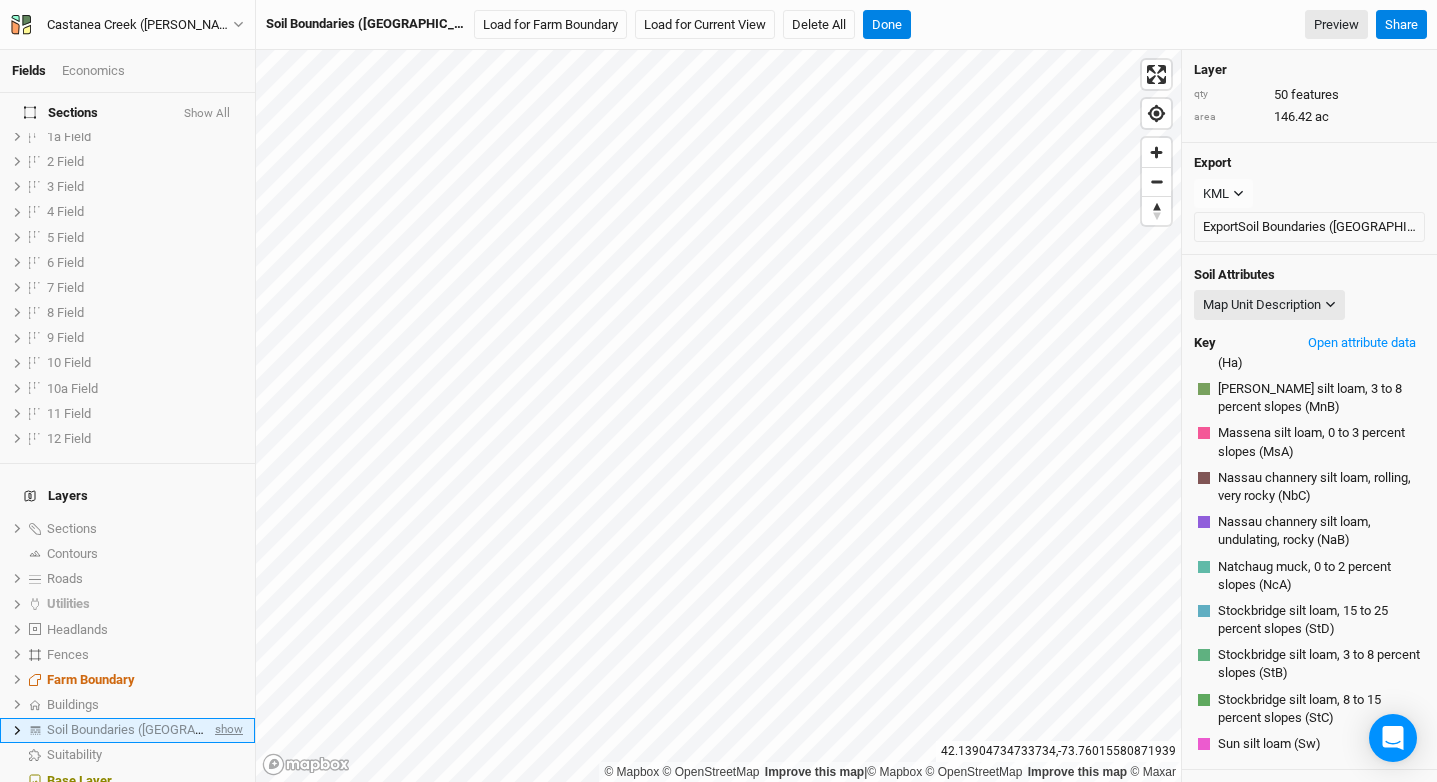 click on "show" at bounding box center (227, 730) 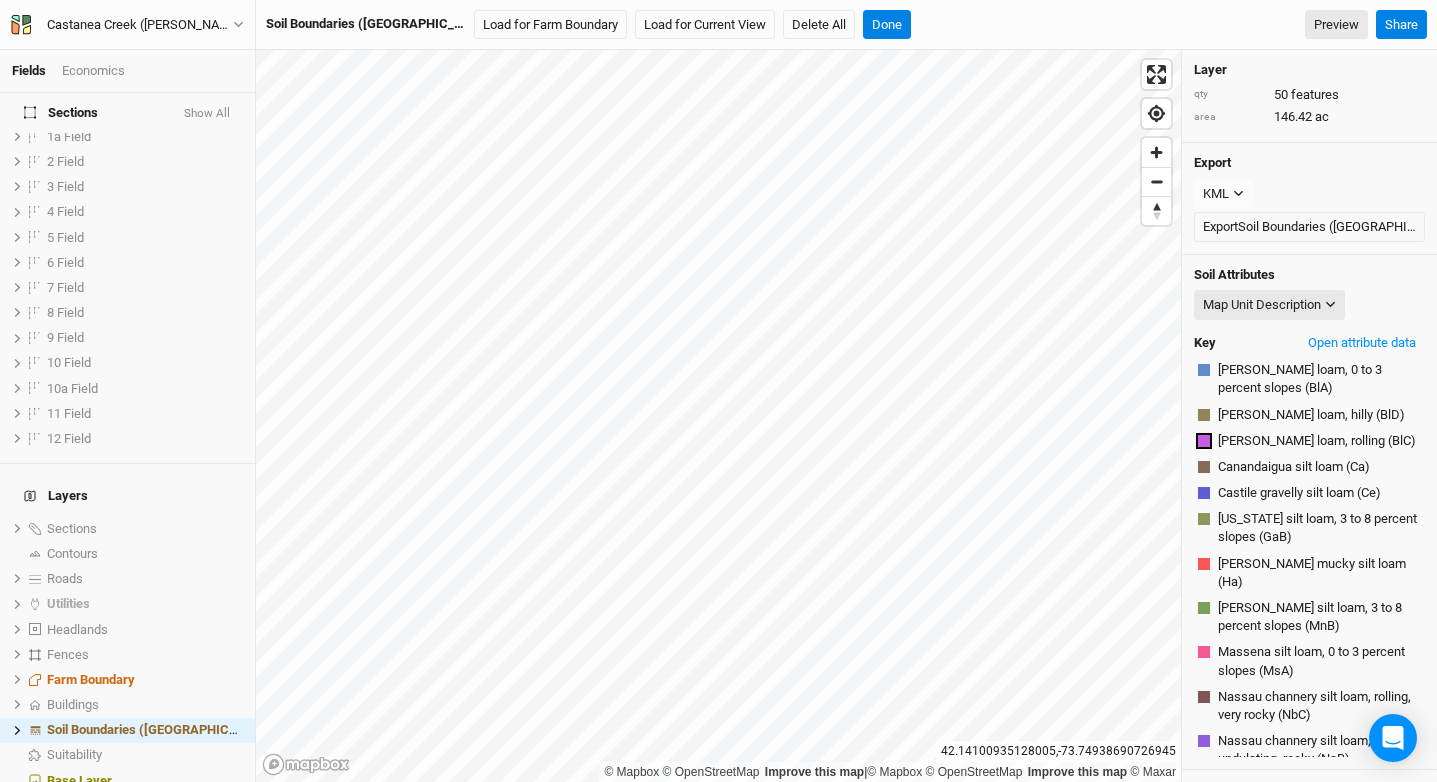 scroll, scrollTop: 78, scrollLeft: 0, axis: vertical 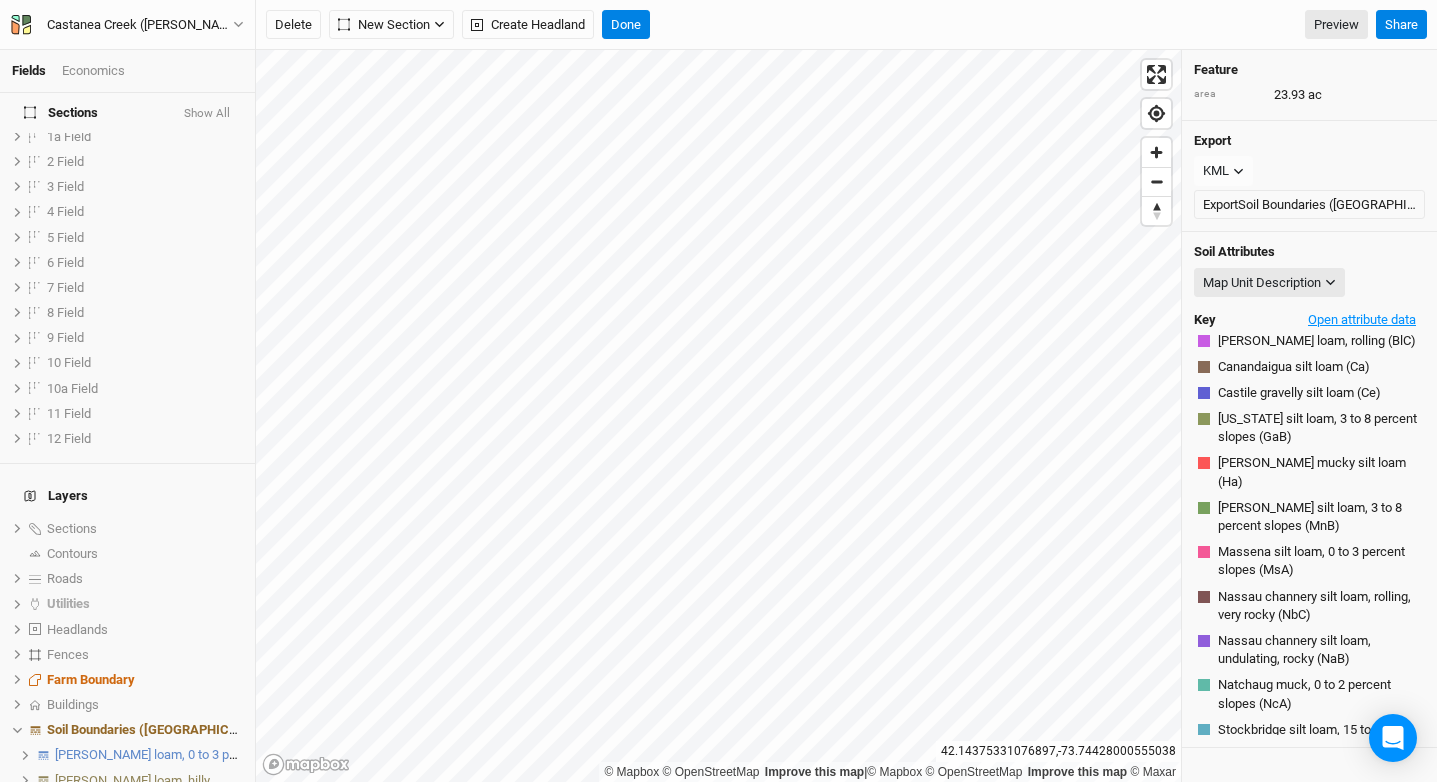 click on "Open attribute data" at bounding box center [1362, 320] 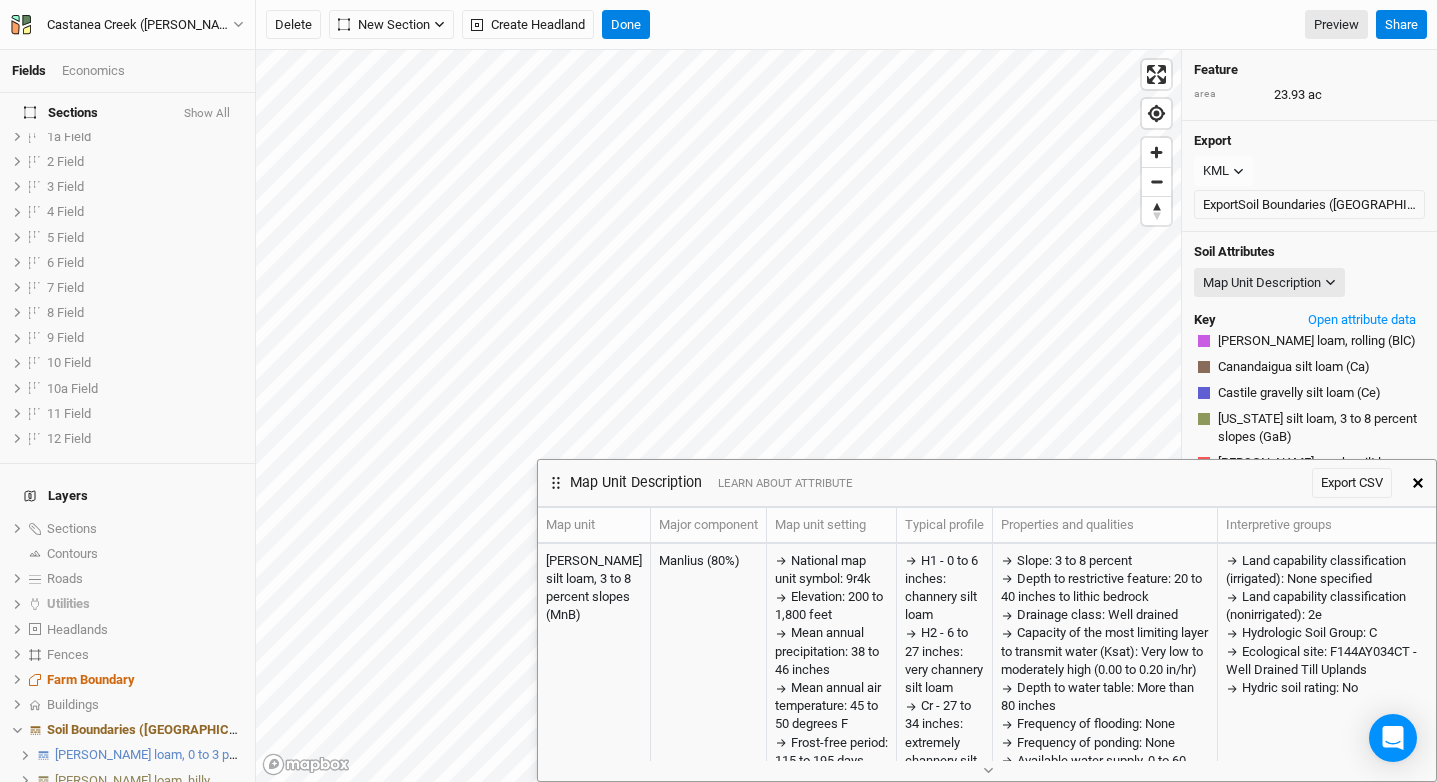 drag, startPoint x: 717, startPoint y: 93, endPoint x: 1445, endPoint y: 803, distance: 1016.89923 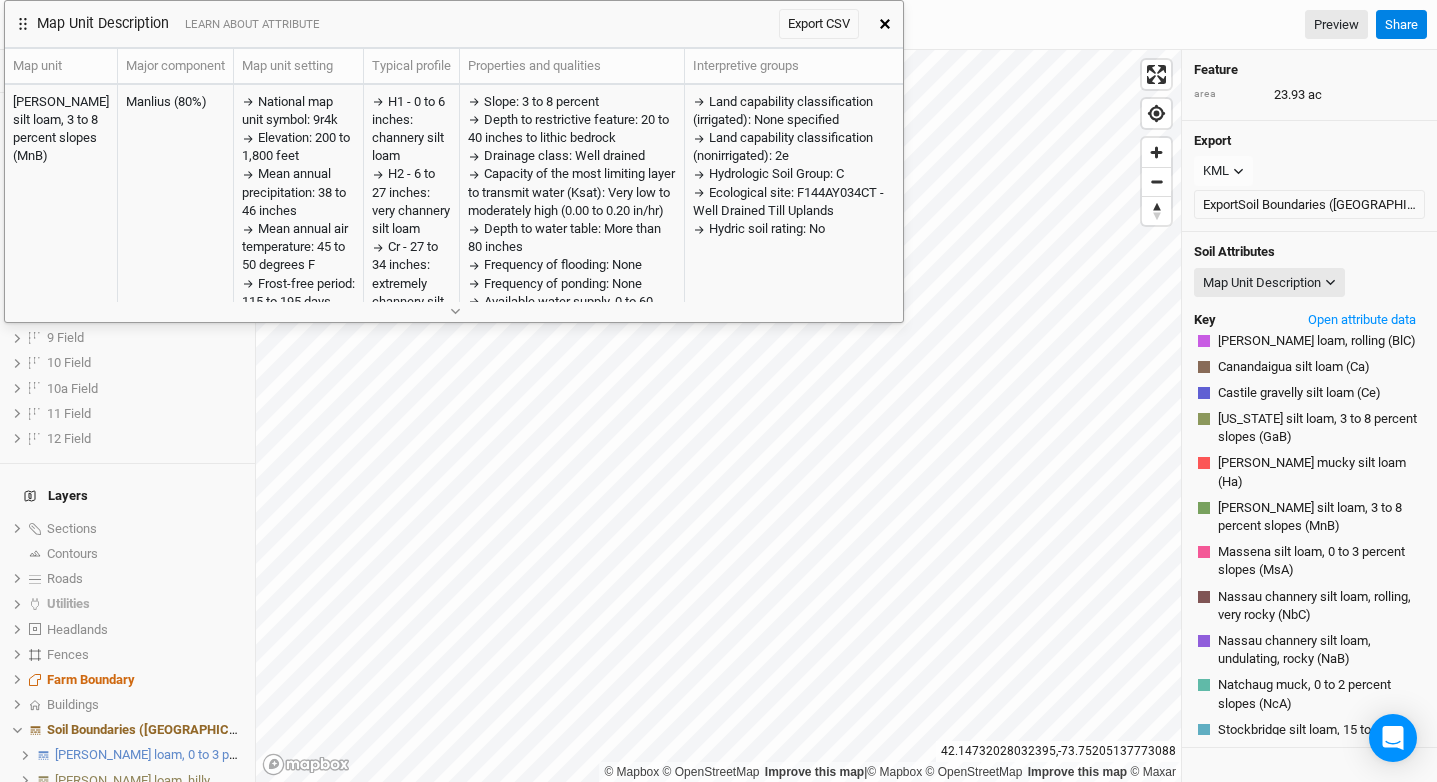 drag, startPoint x: 1194, startPoint y: 496, endPoint x: 623, endPoint y: 25, distance: 740.1905 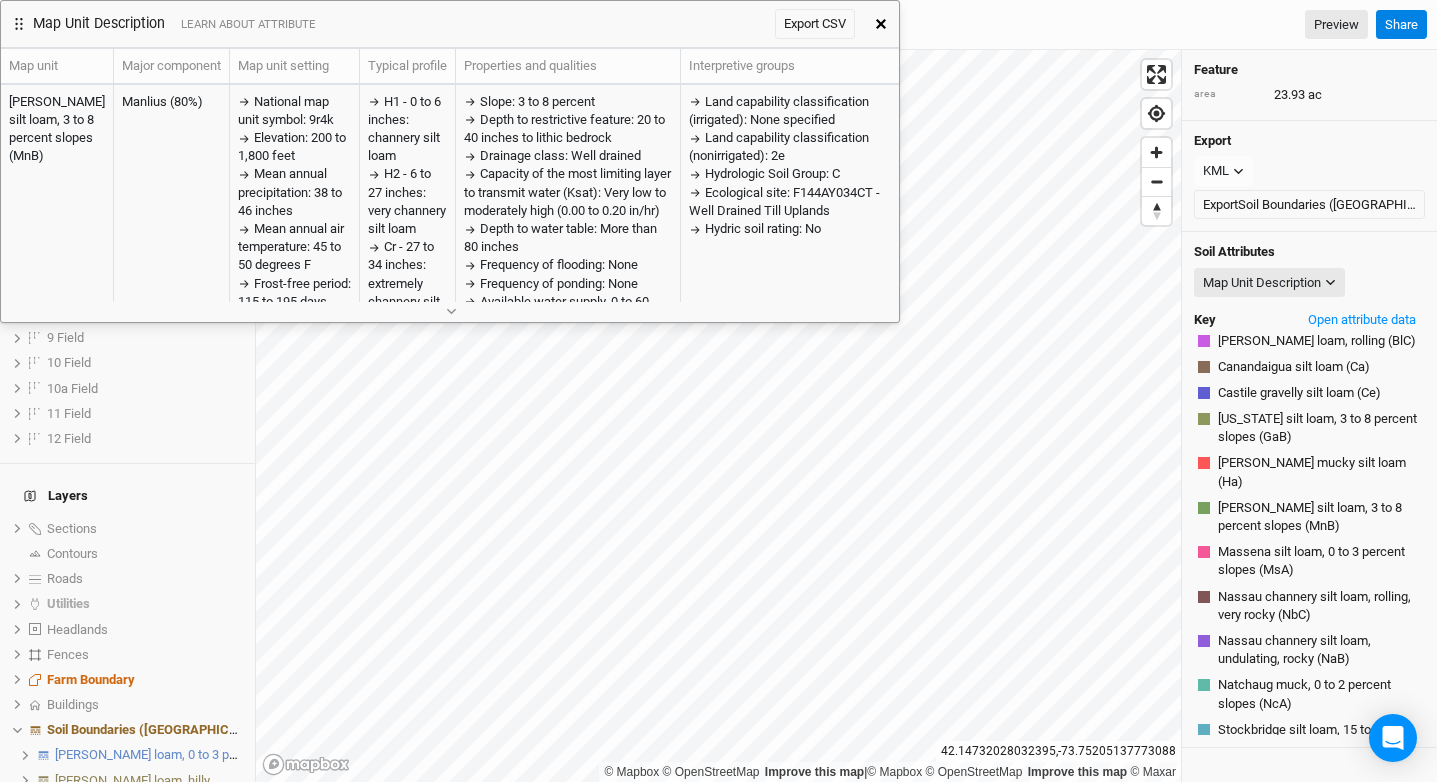 scroll, scrollTop: 0, scrollLeft: 0, axis: both 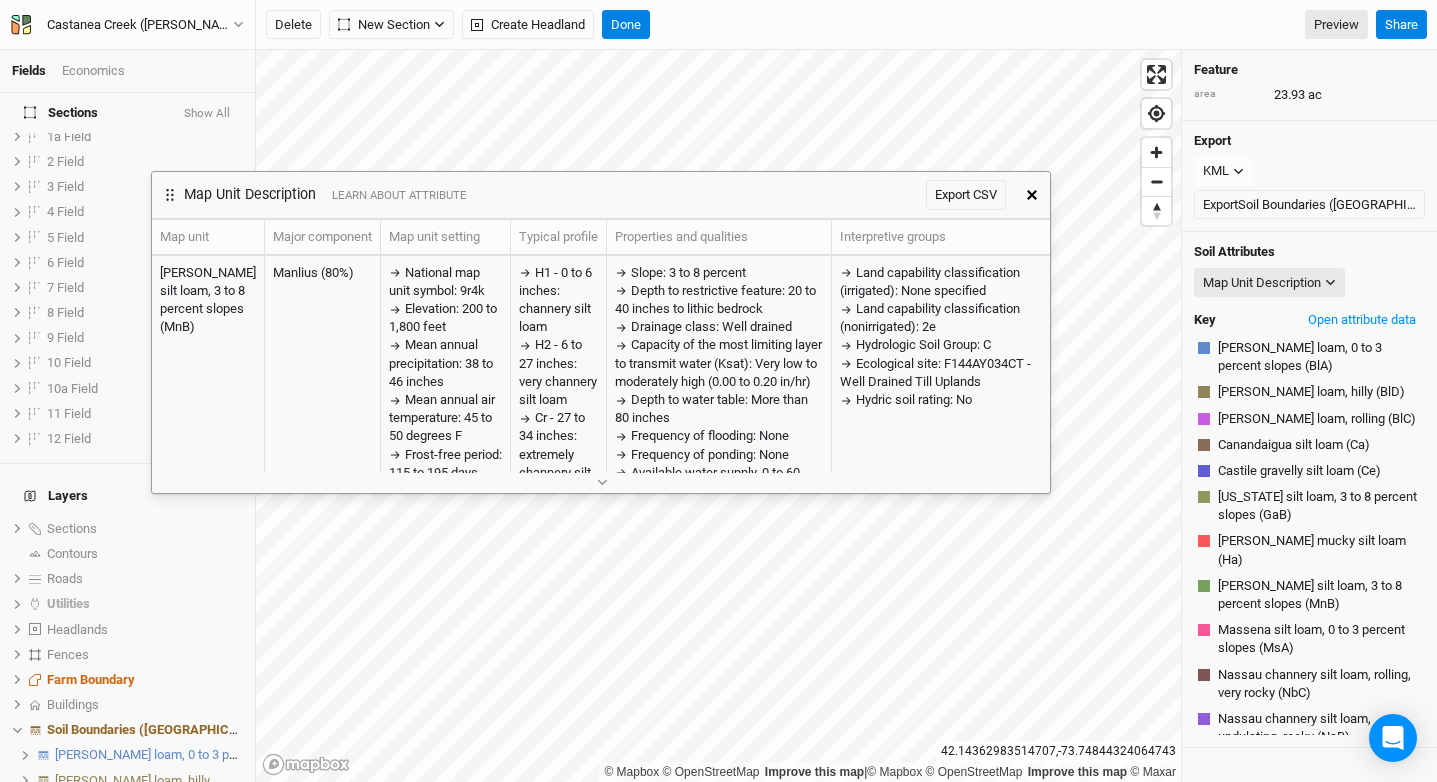 drag, startPoint x: 603, startPoint y: 25, endPoint x: 754, endPoint y: 195, distance: 227.37854 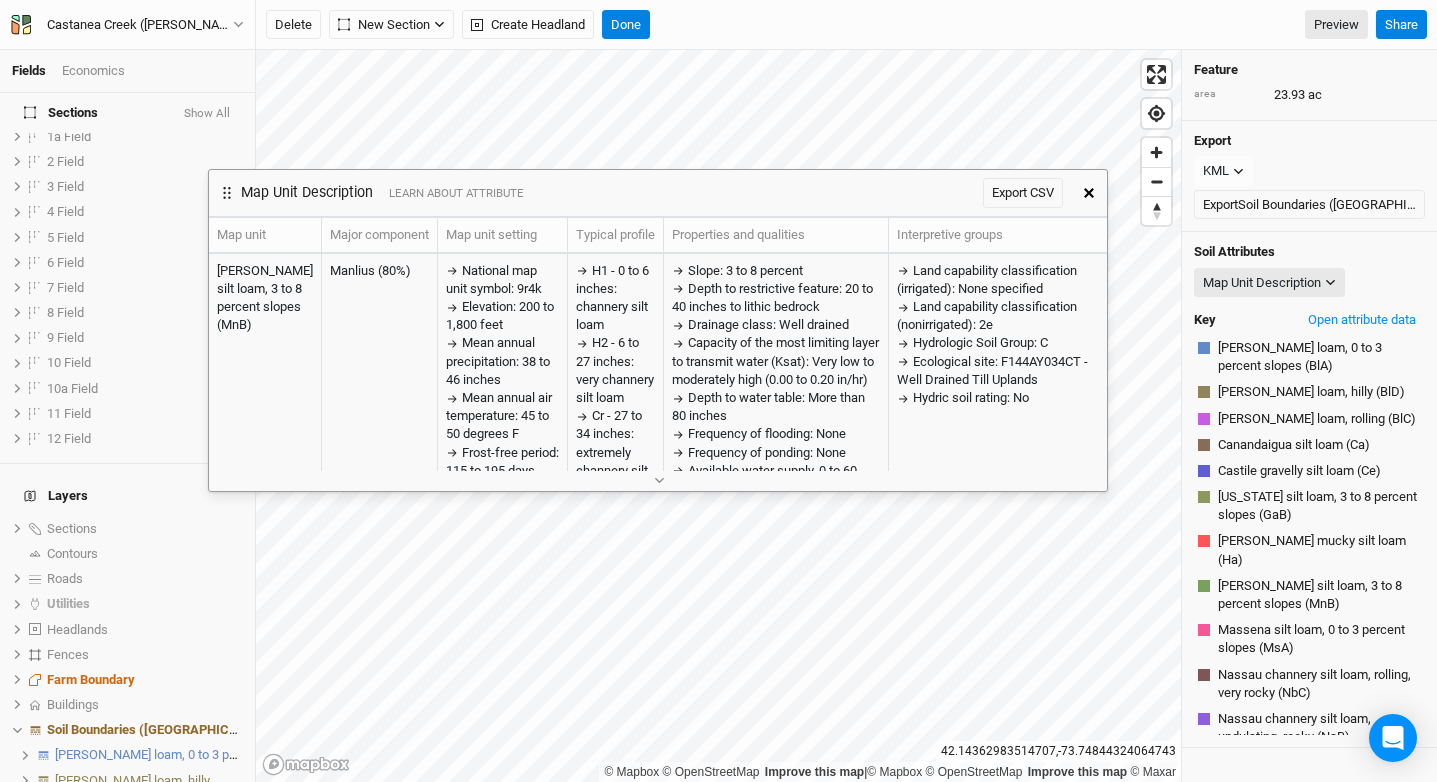 drag, startPoint x: 166, startPoint y: 190, endPoint x: 232, endPoint y: 189, distance: 66.007576 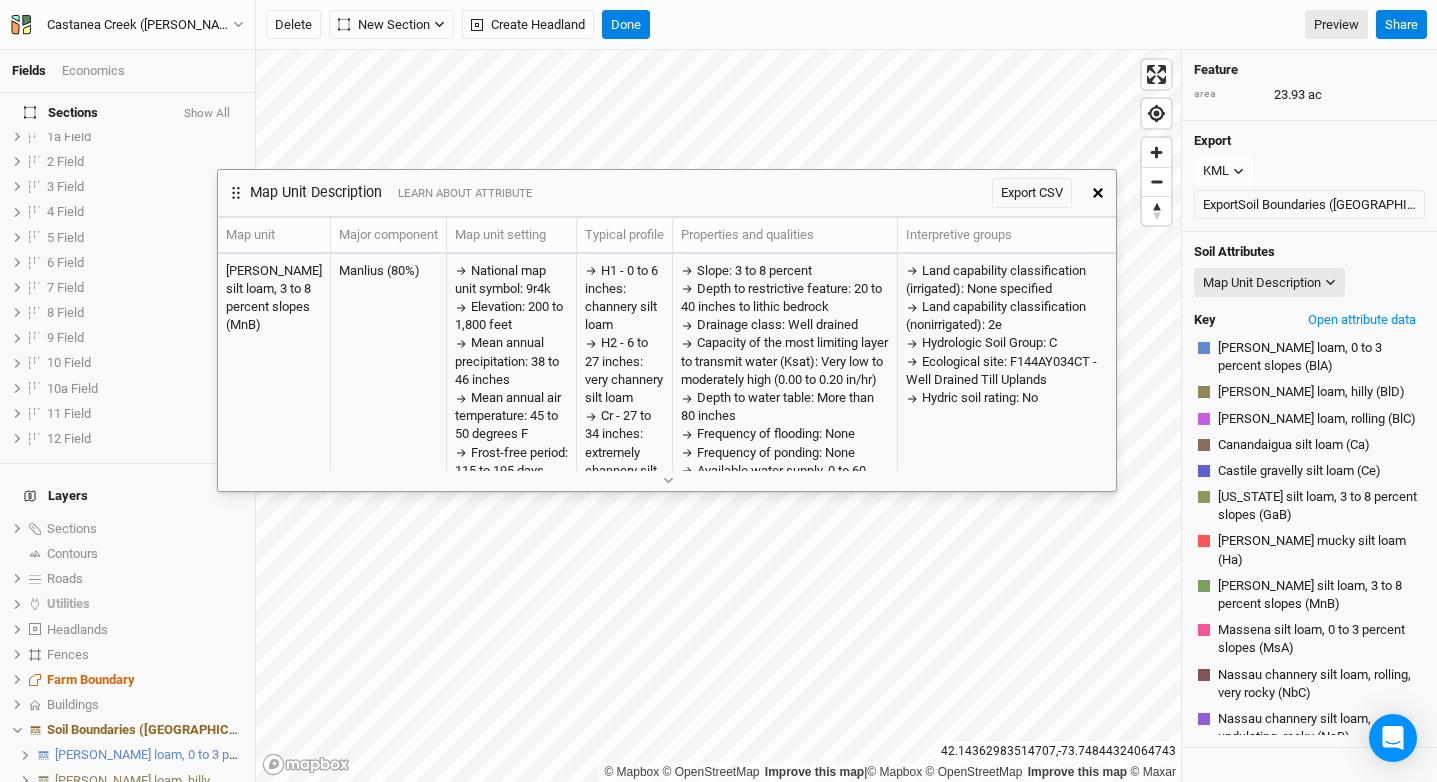 click 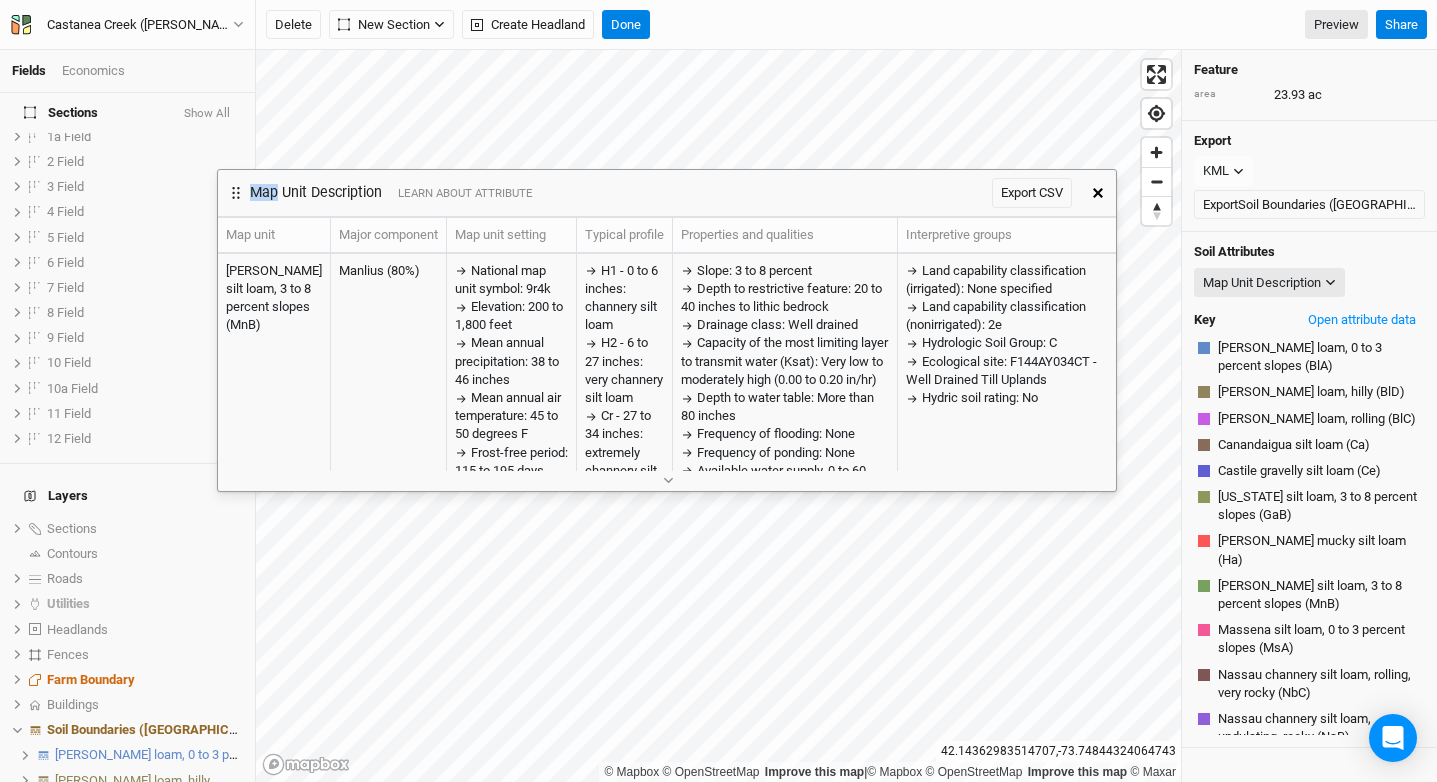 click 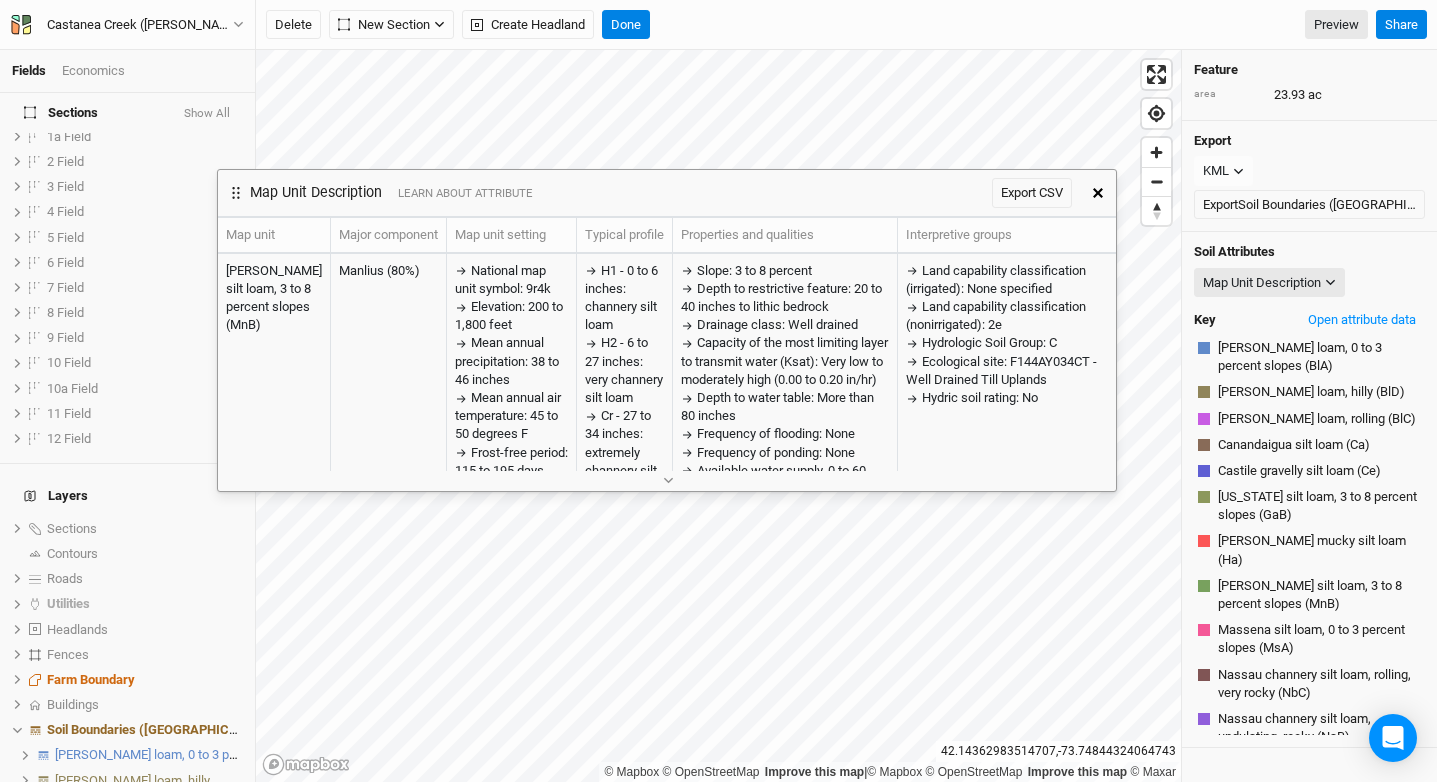 click at bounding box center [667, 480] 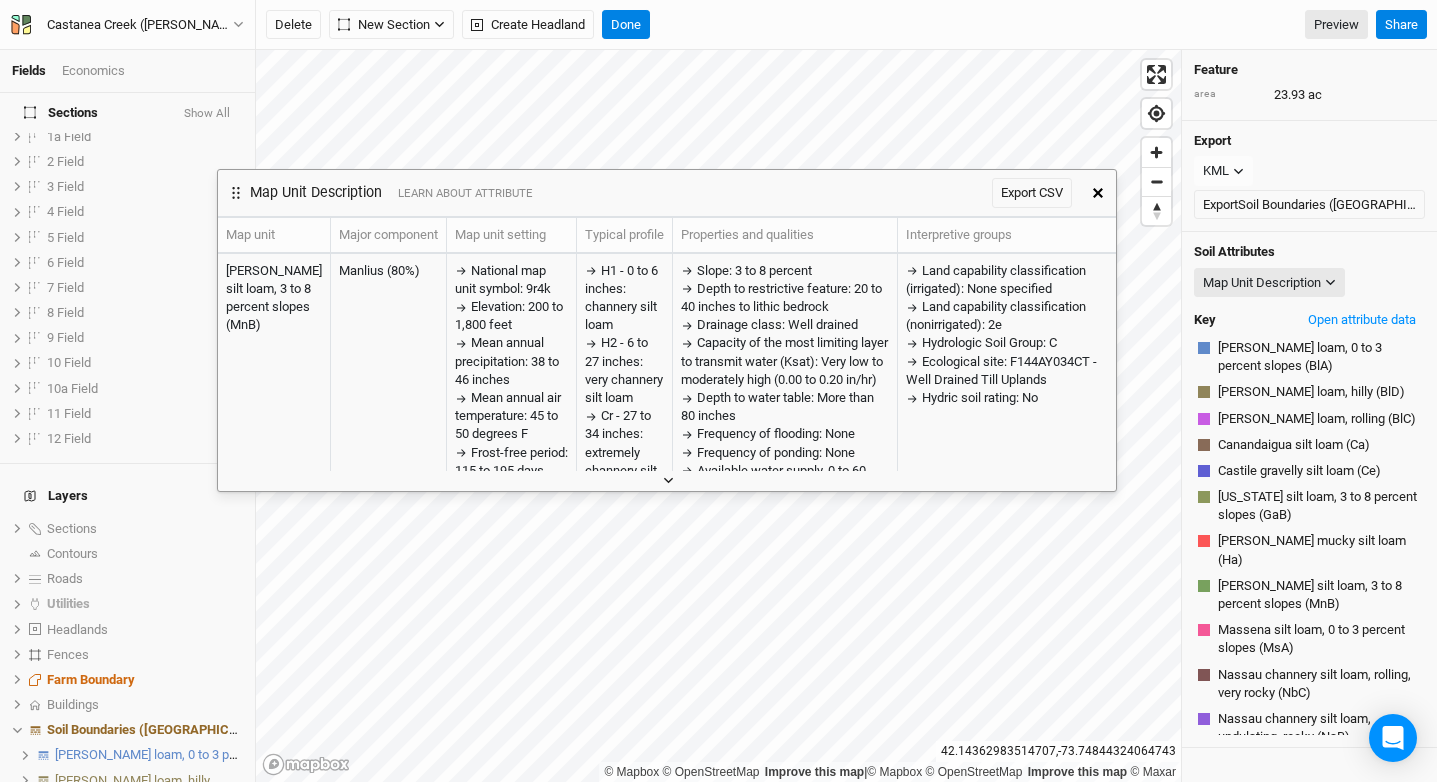 click 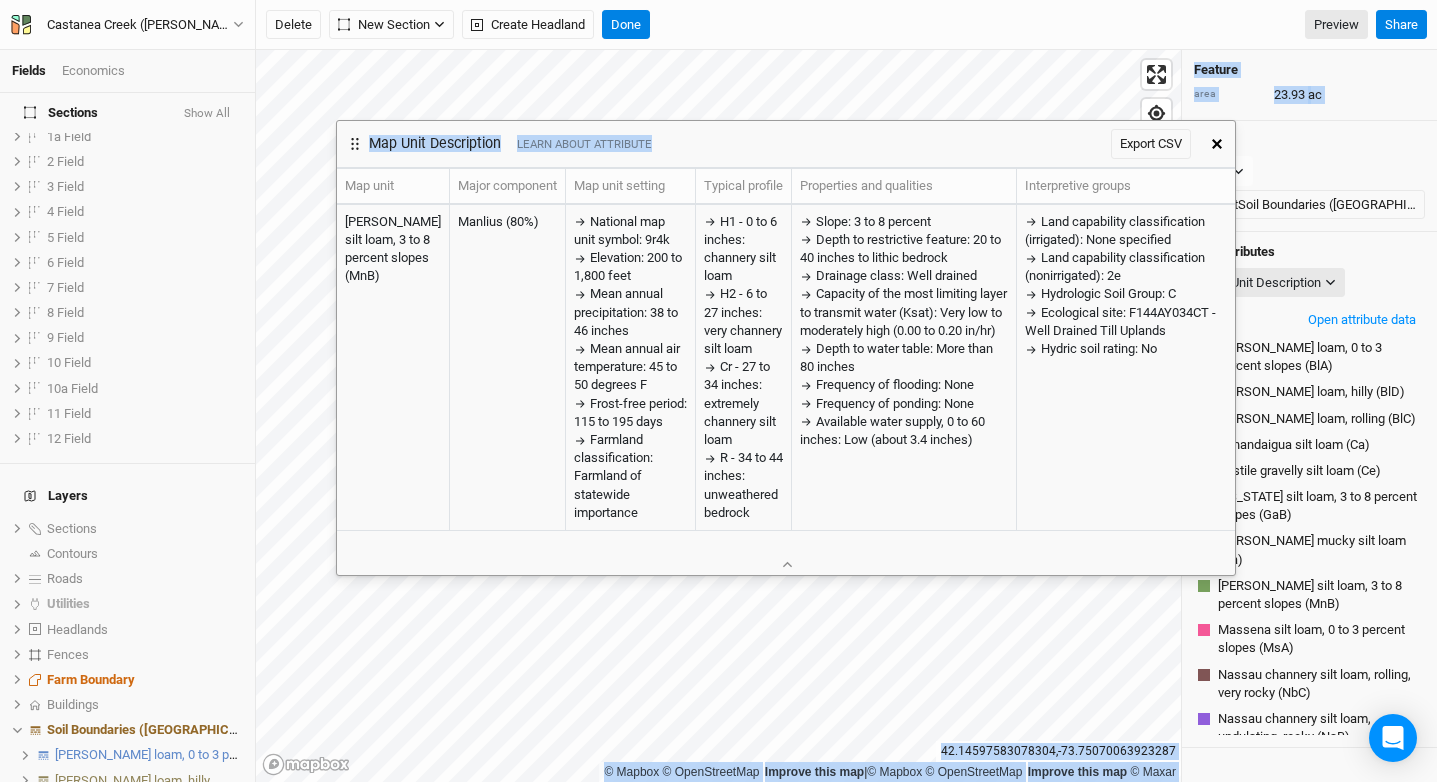 scroll, scrollTop: 167, scrollLeft: 0, axis: vertical 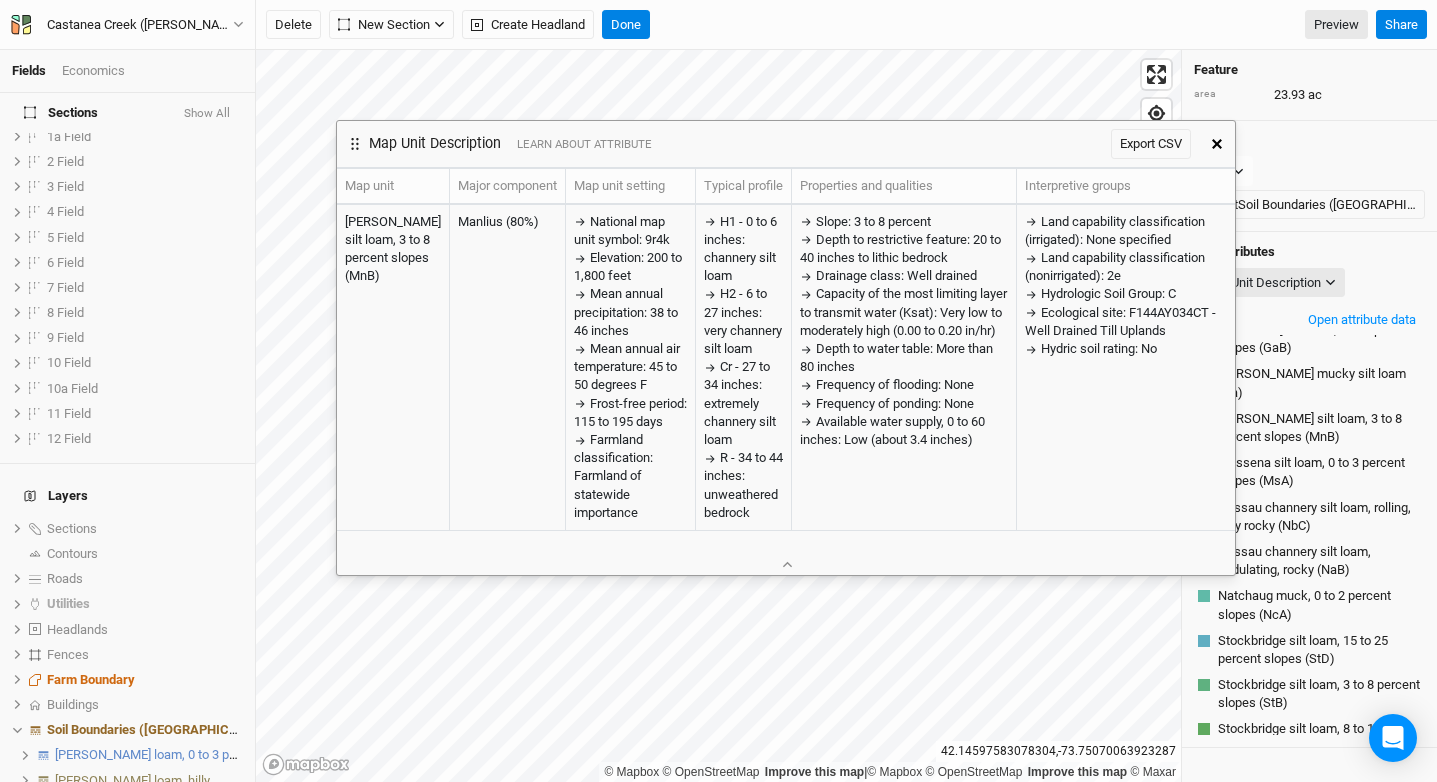 drag, startPoint x: 654, startPoint y: 200, endPoint x: 737, endPoint y: 66, distance: 157.62297 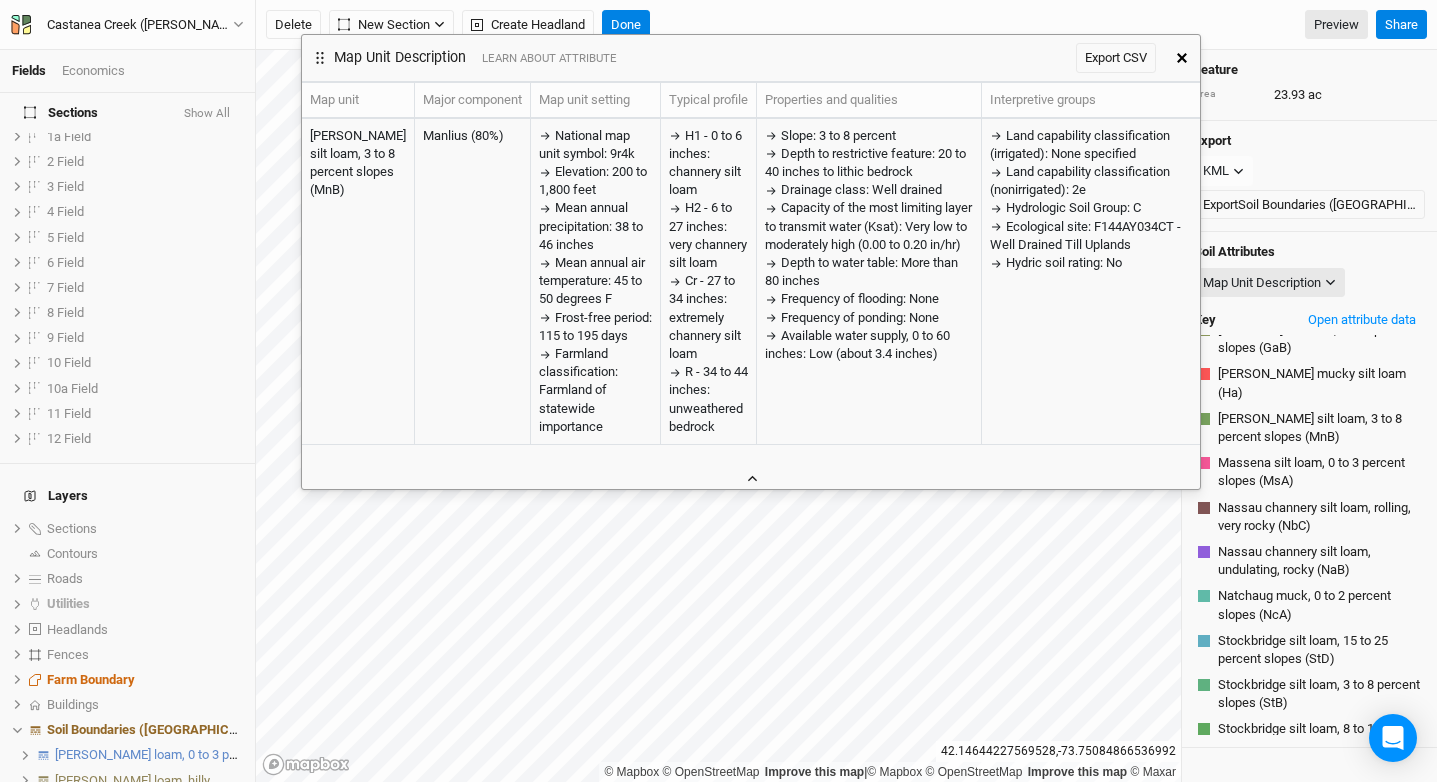 click 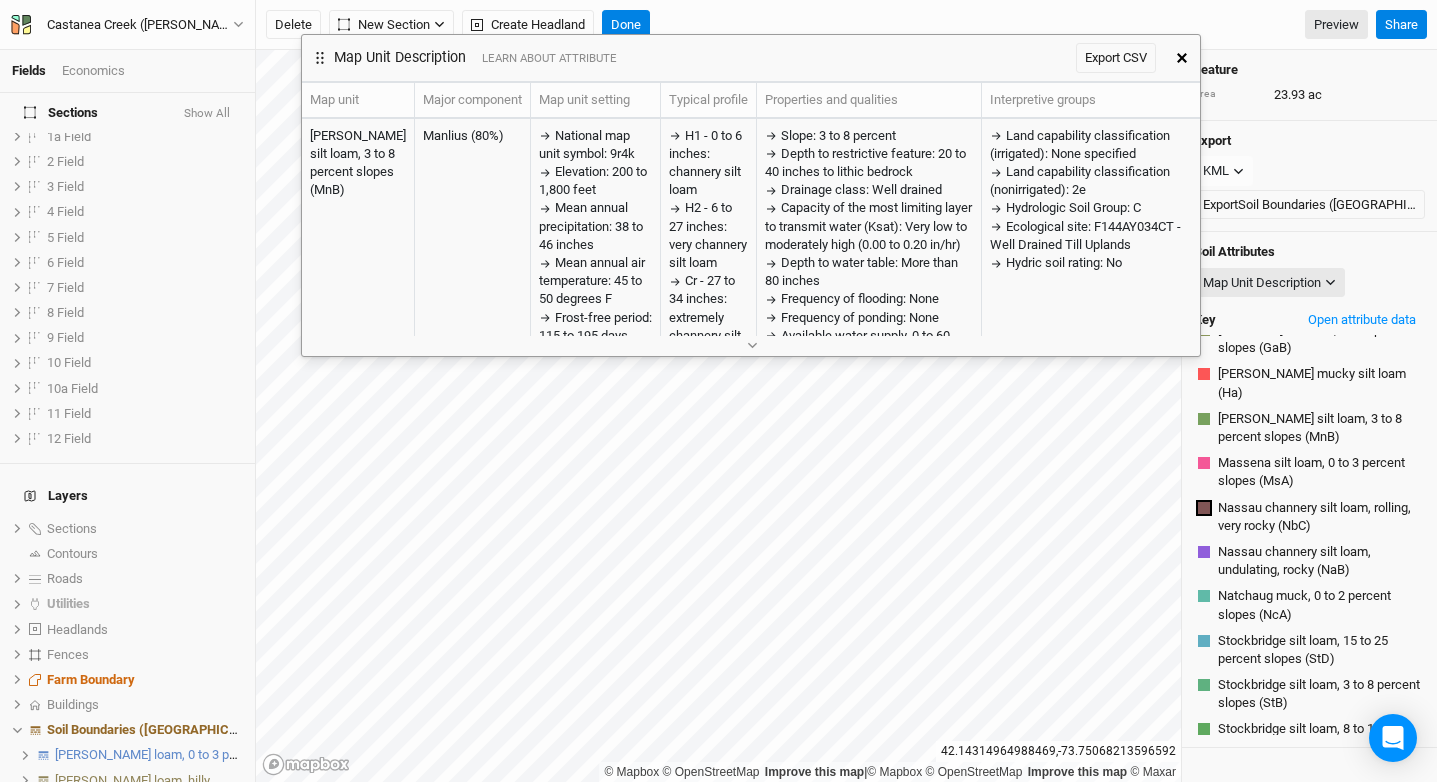 click at bounding box center (751, 345) 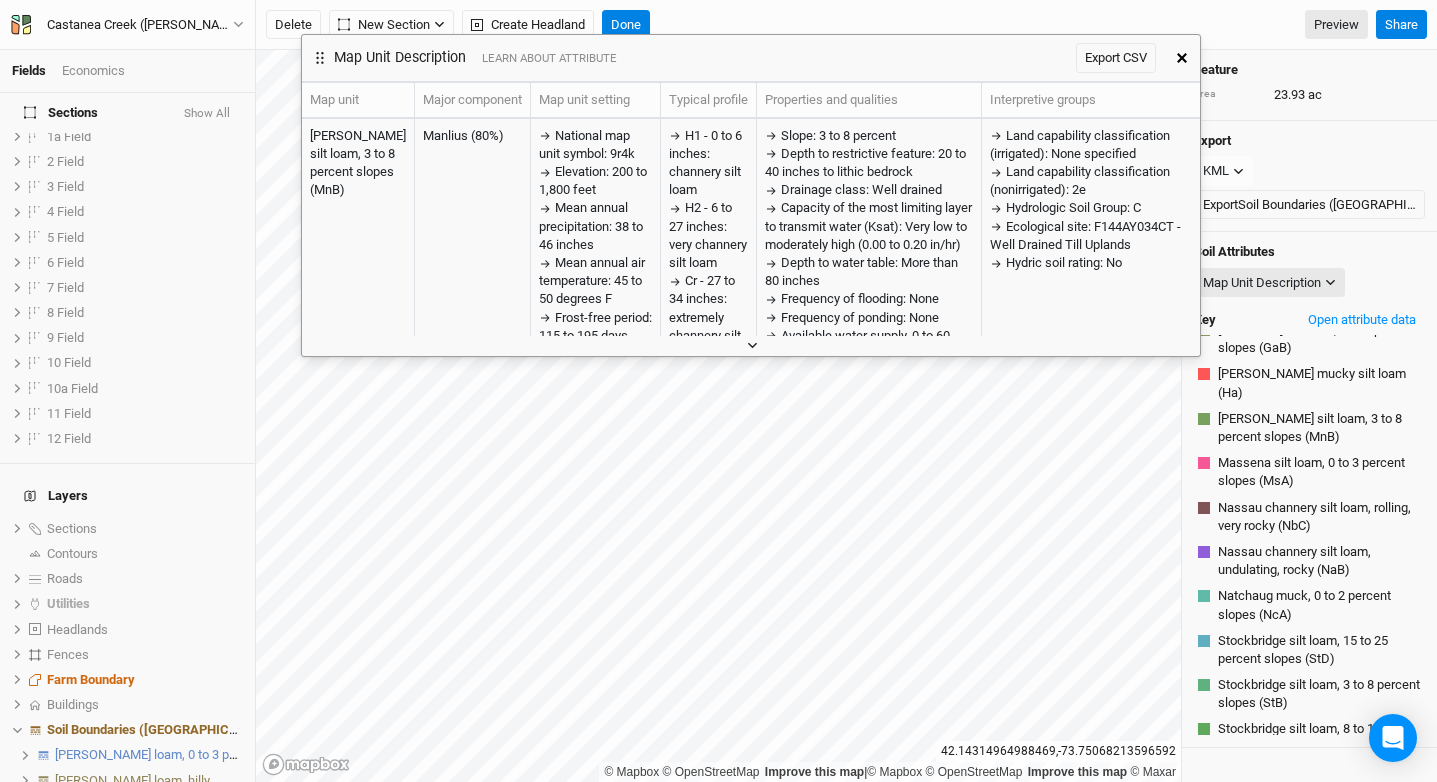 click 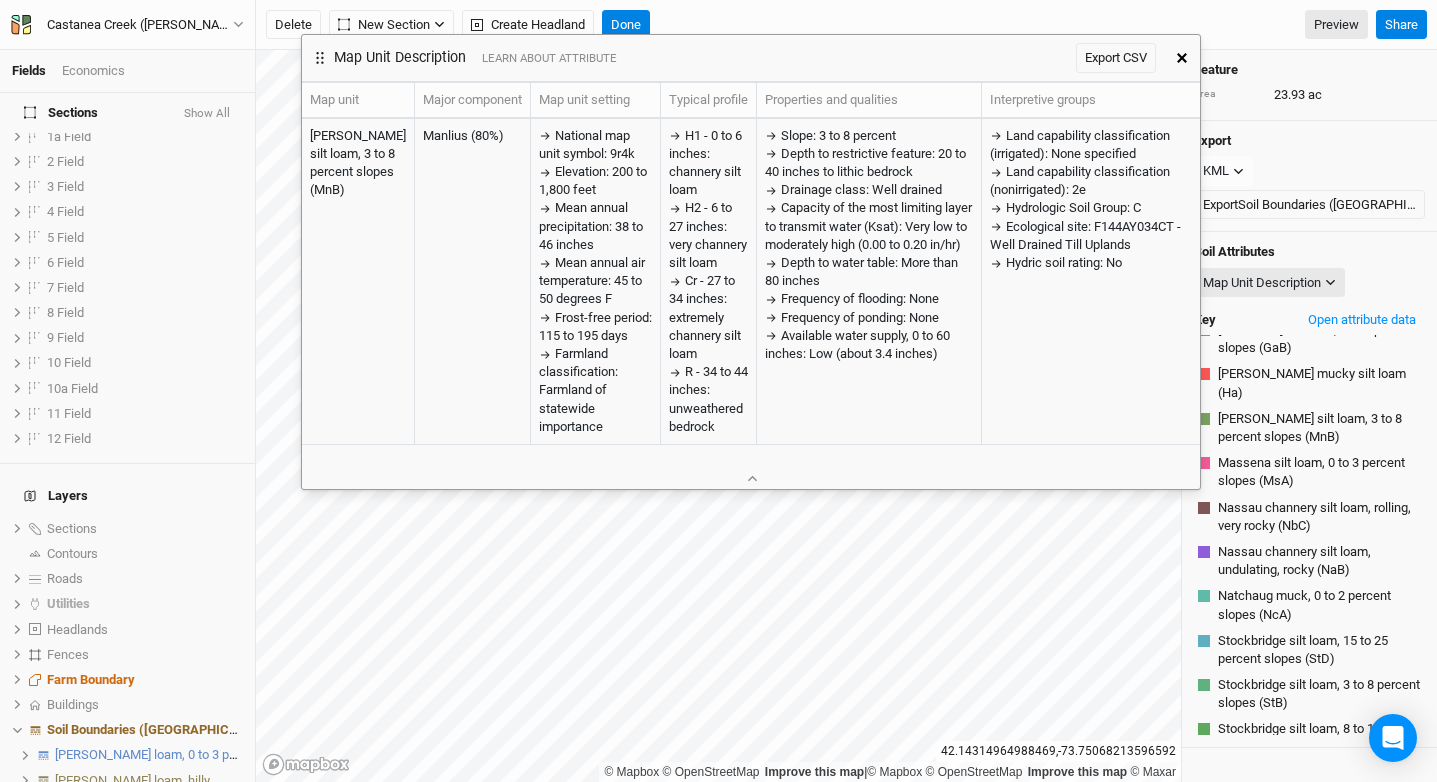 click at bounding box center (1182, 58) 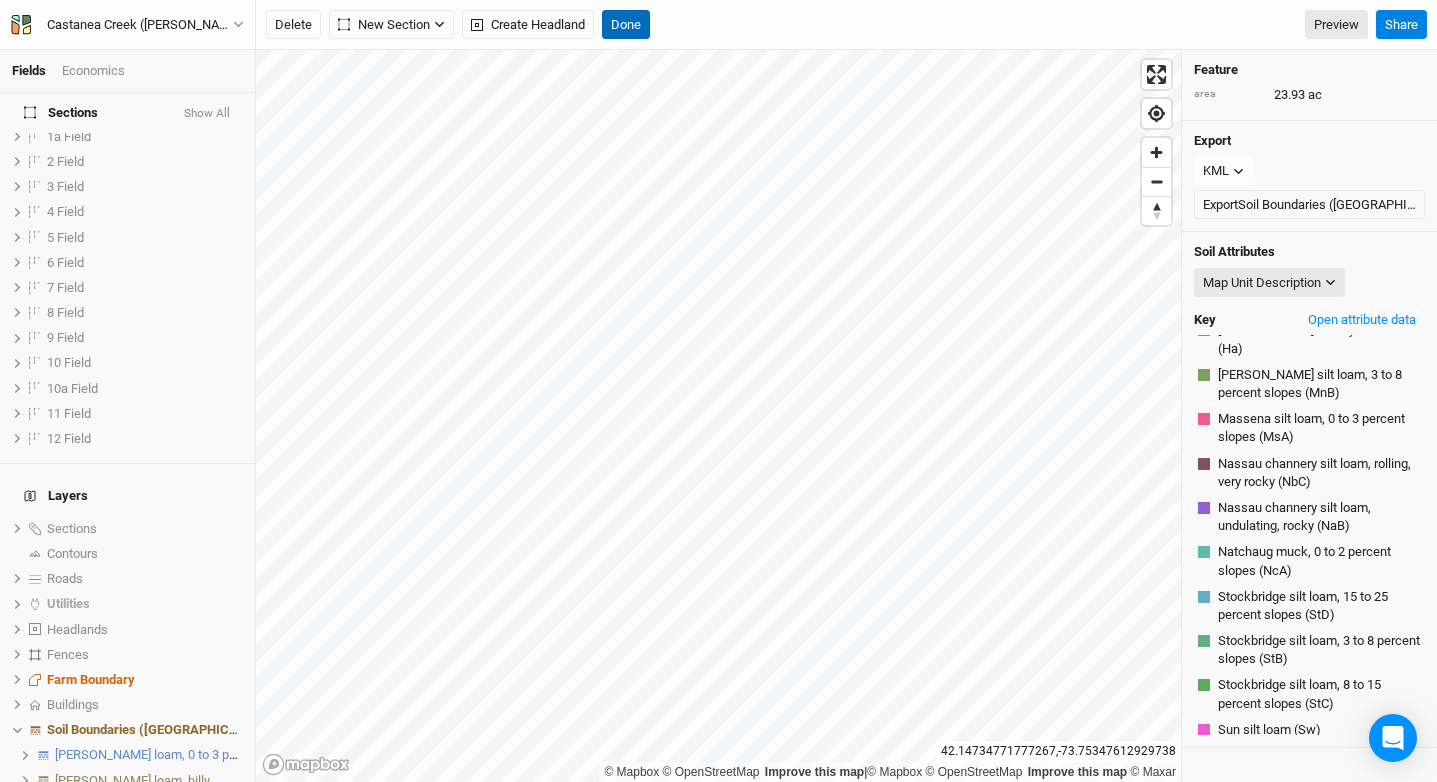 scroll, scrollTop: 237, scrollLeft: 0, axis: vertical 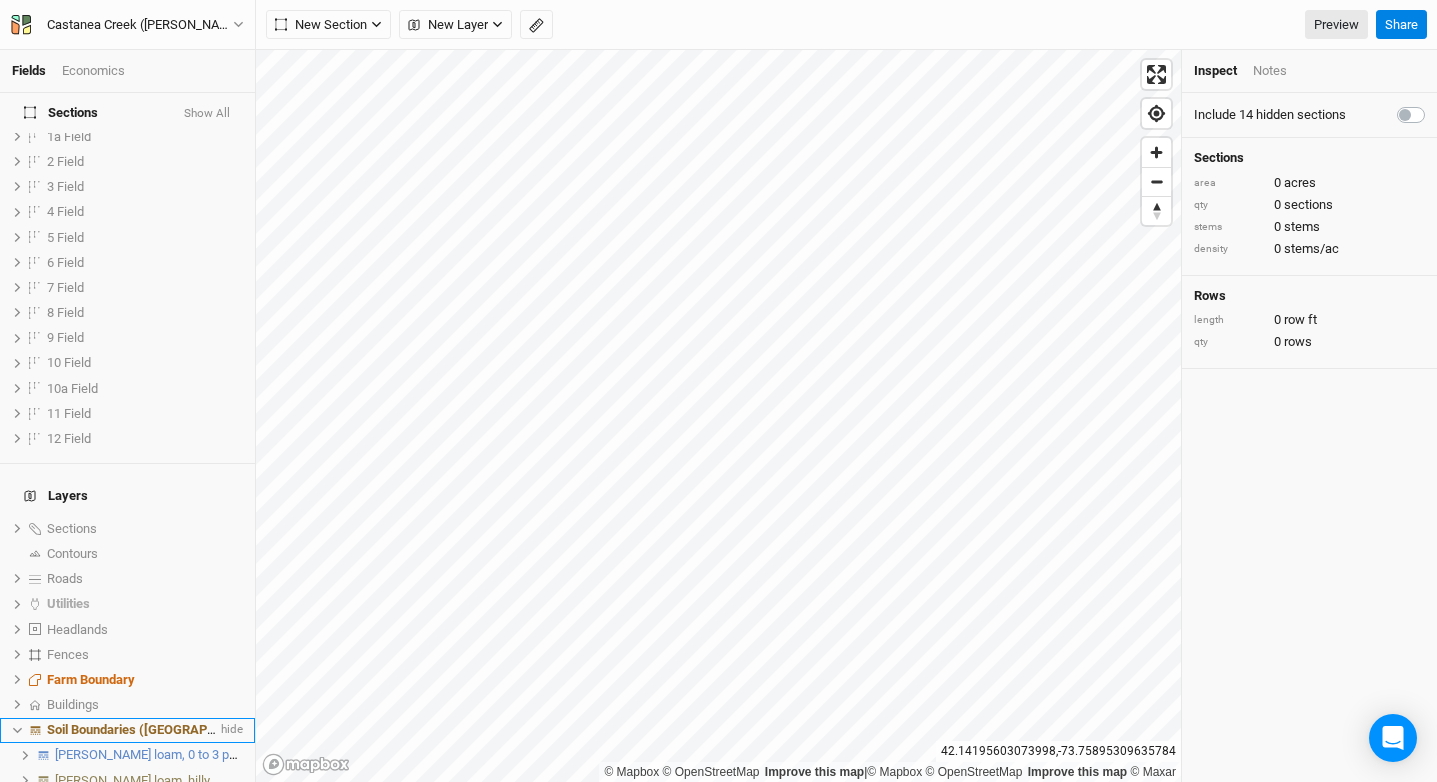 click on "Soil Boundaries ([GEOGRAPHIC_DATA])" at bounding box center [161, 729] 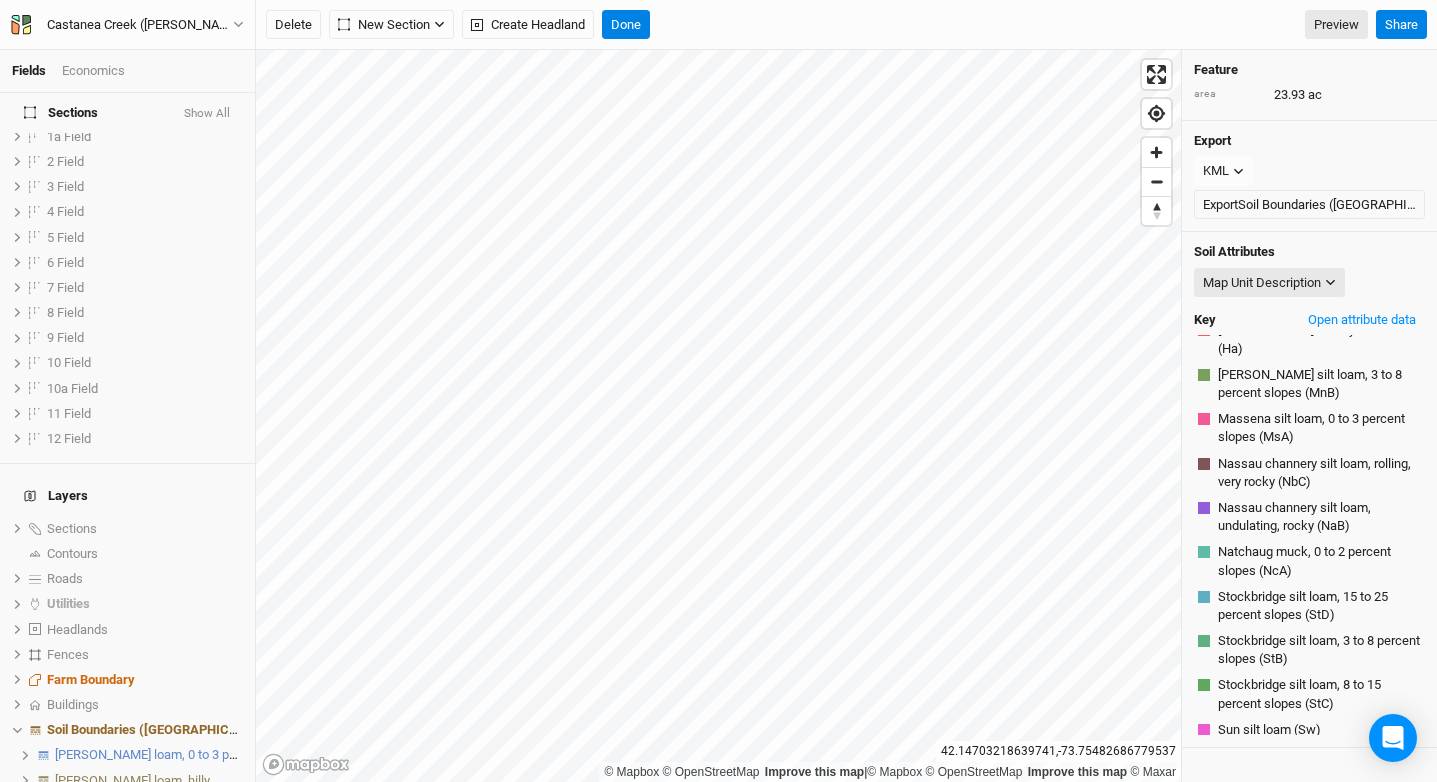 scroll, scrollTop: 211, scrollLeft: 0, axis: vertical 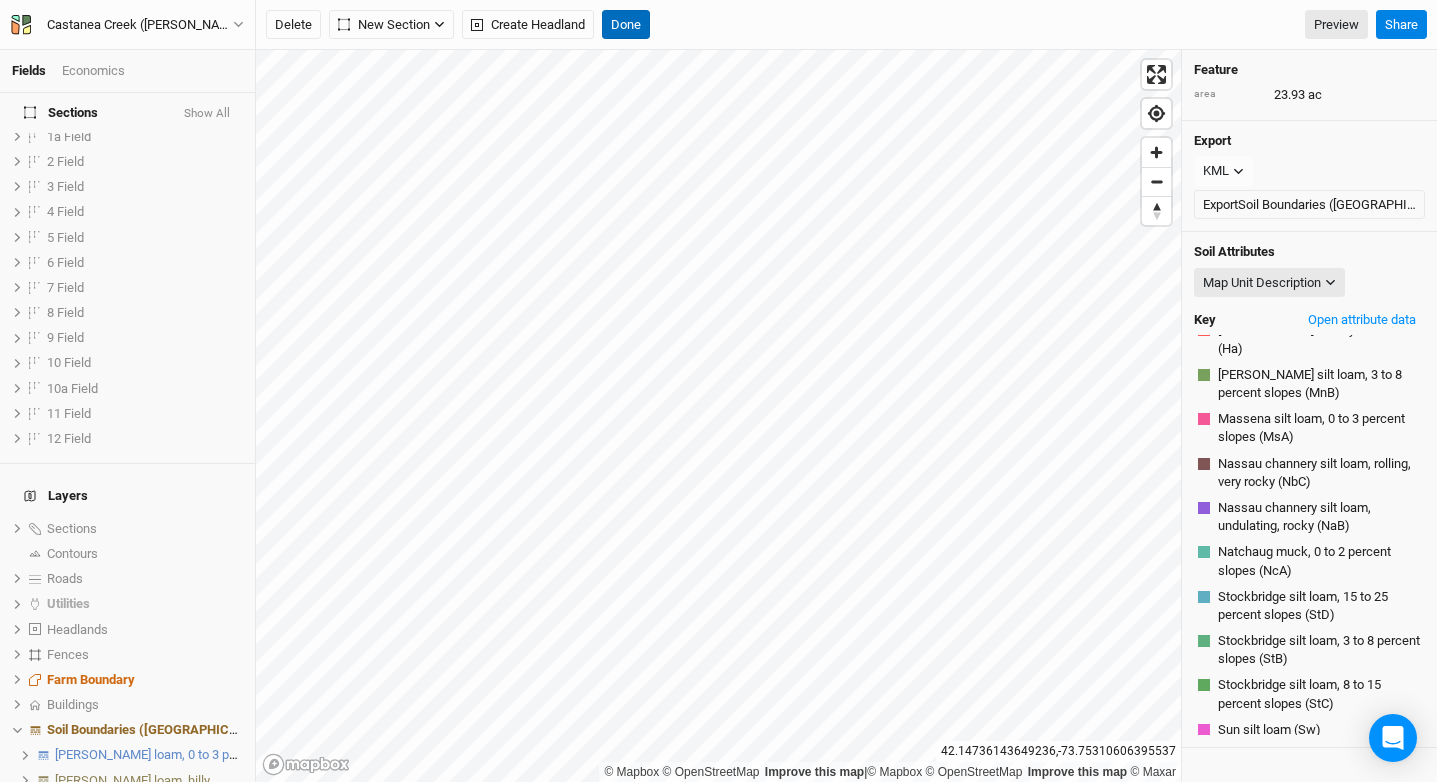 click on "Done" at bounding box center [626, 25] 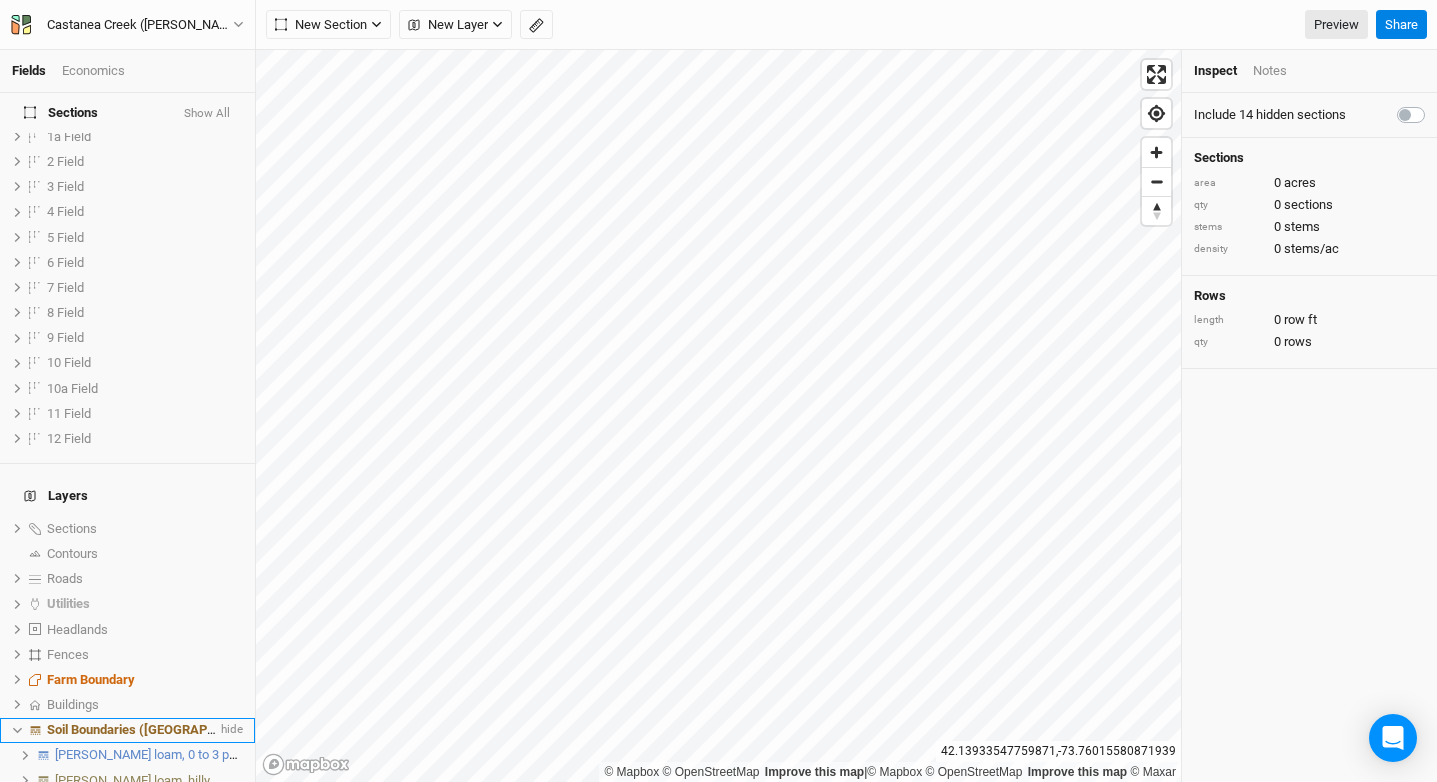 click on "Soil Boundaries ([GEOGRAPHIC_DATA])" at bounding box center [161, 729] 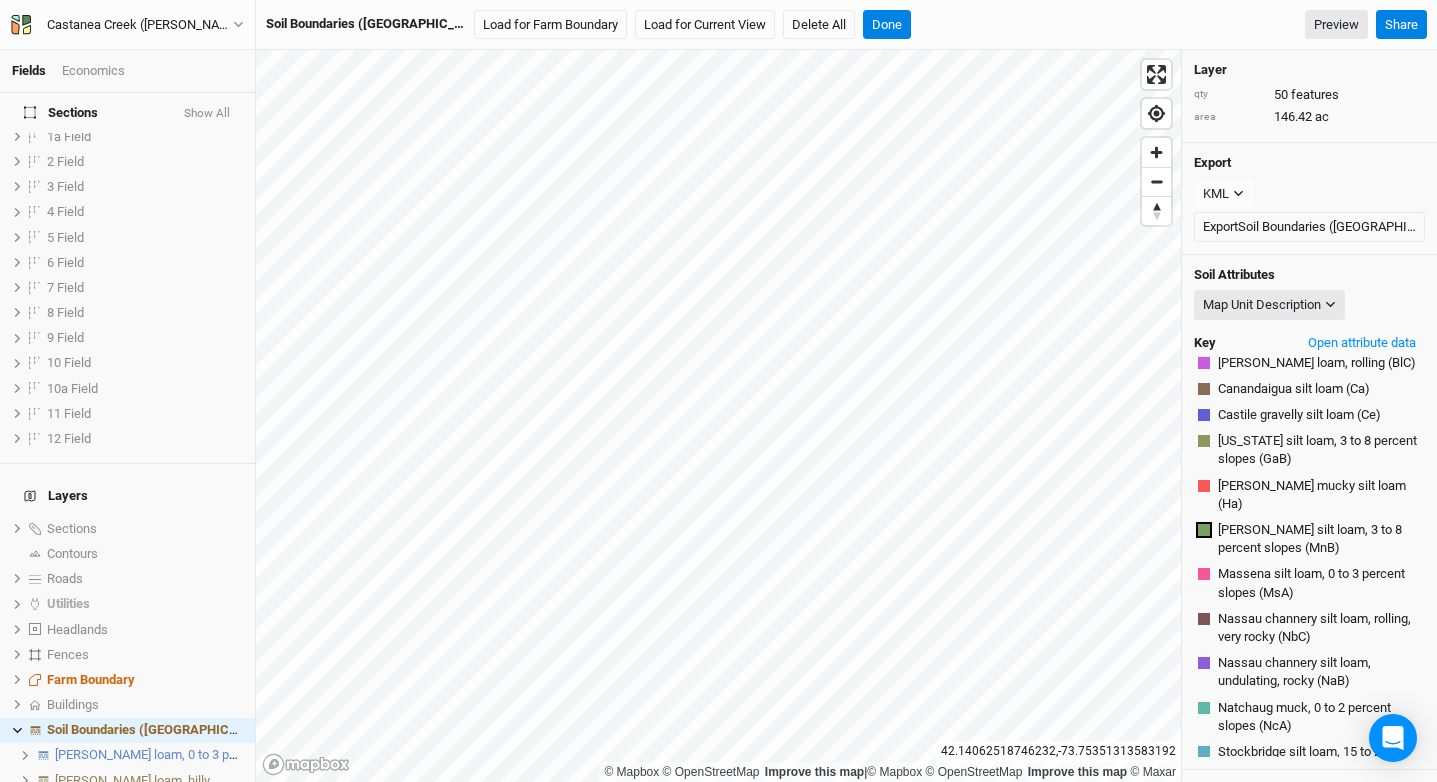 scroll, scrollTop: 8, scrollLeft: 0, axis: vertical 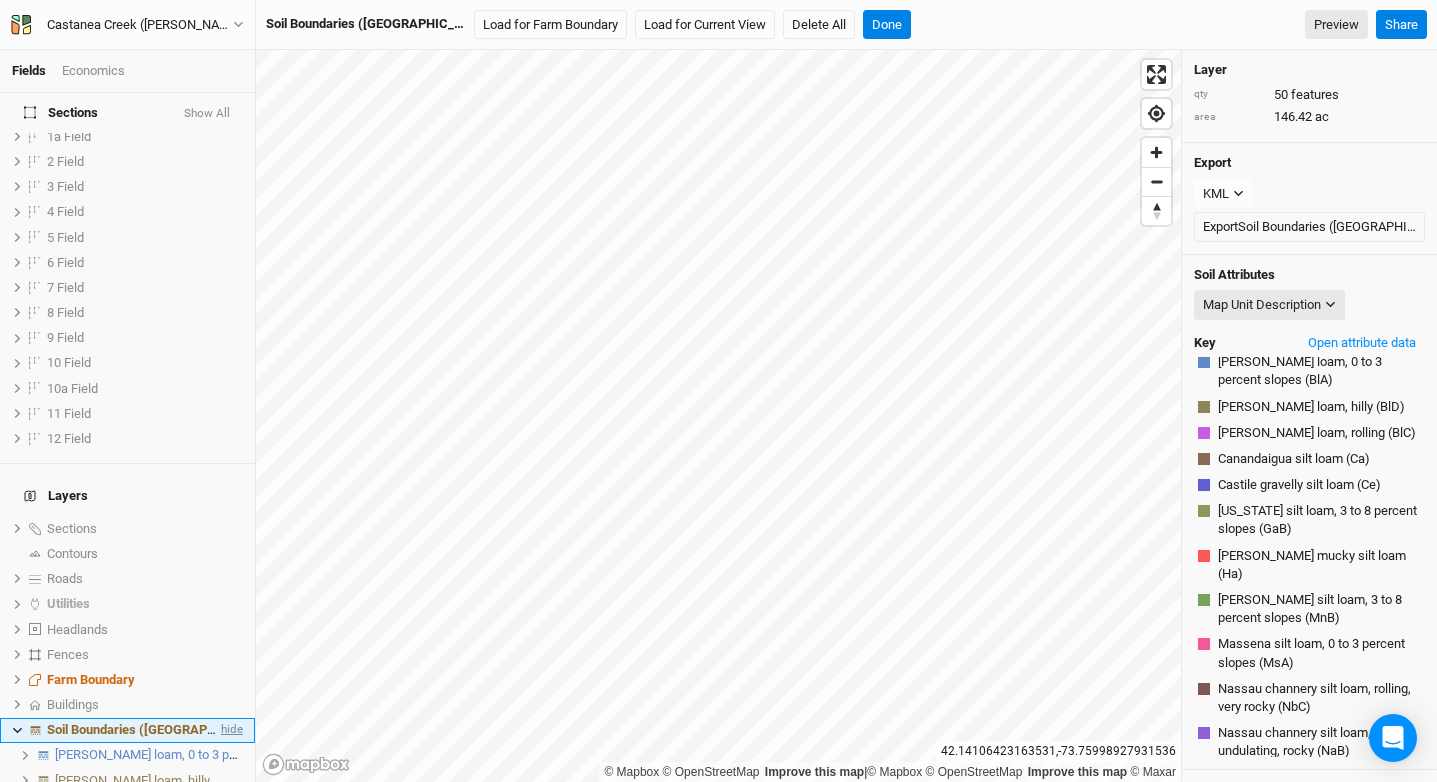 click on "hide" at bounding box center [230, 730] 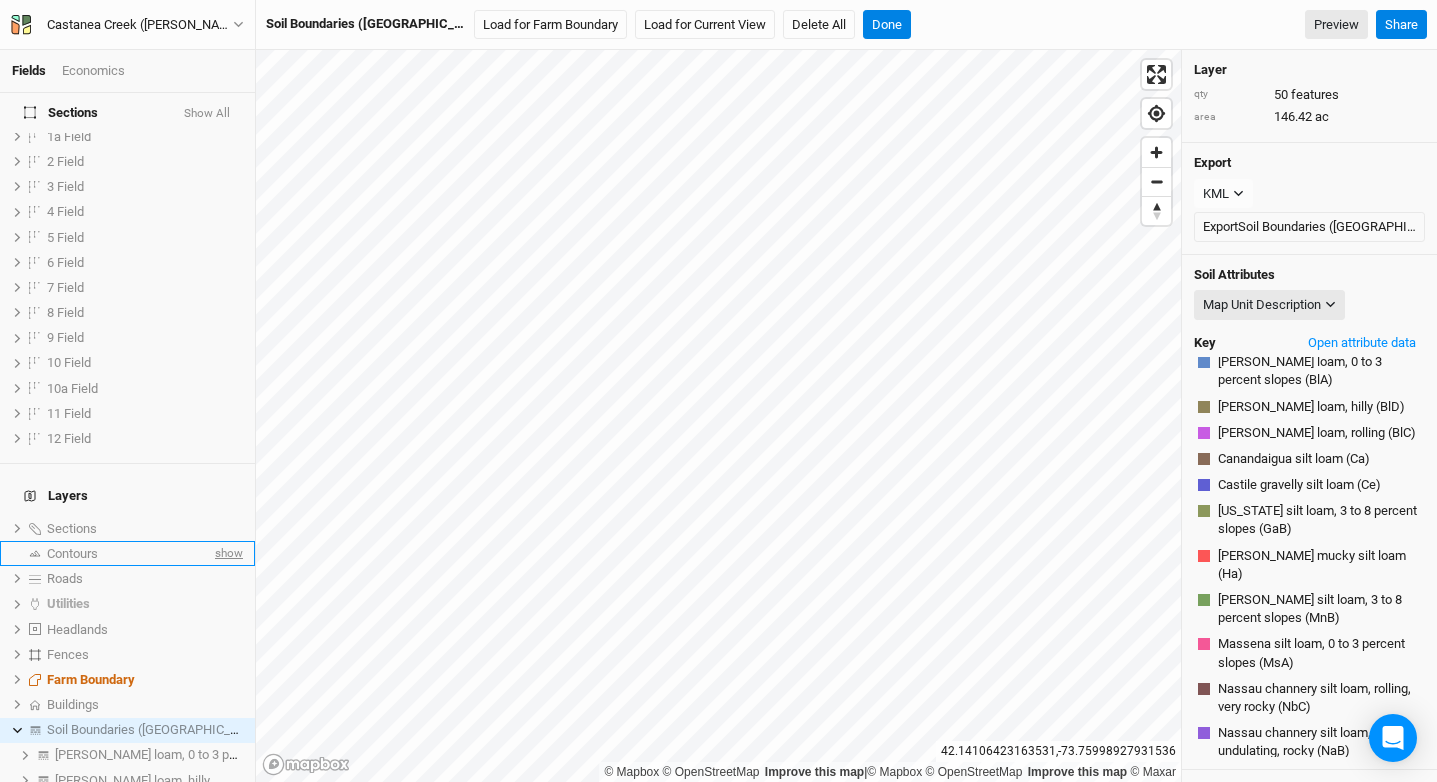click on "show" at bounding box center [227, 553] 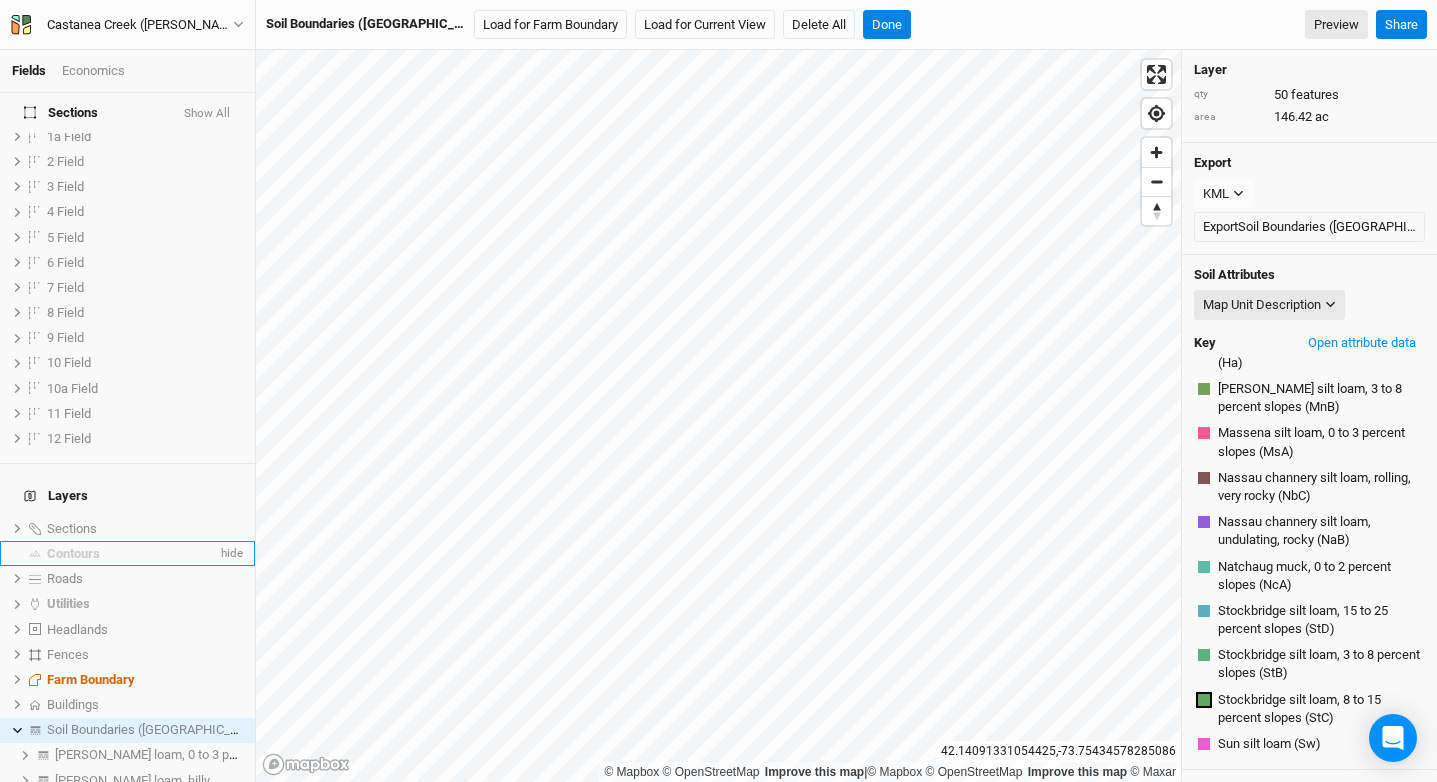 scroll, scrollTop: 237, scrollLeft: 0, axis: vertical 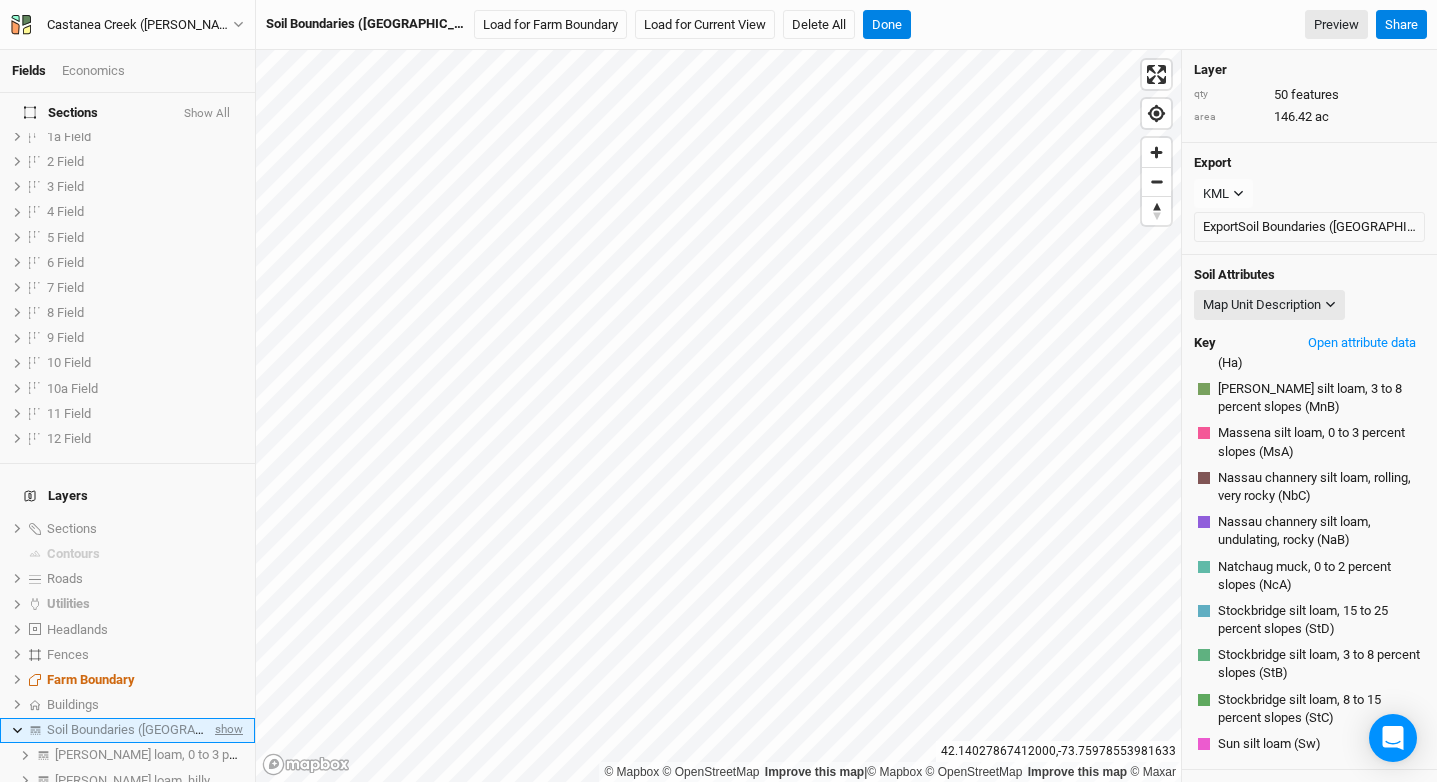 click on "show" at bounding box center [227, 730] 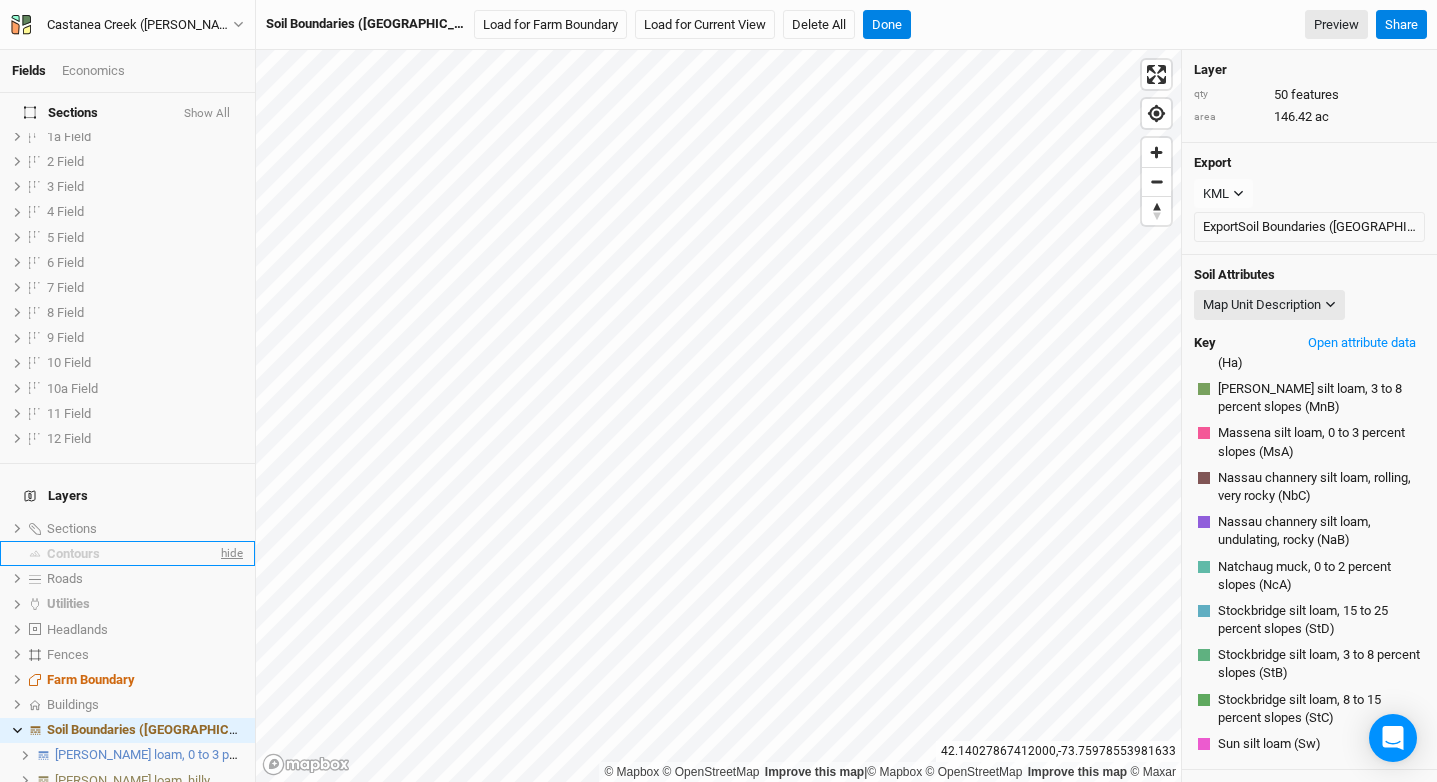 click on "hide" at bounding box center (230, 553) 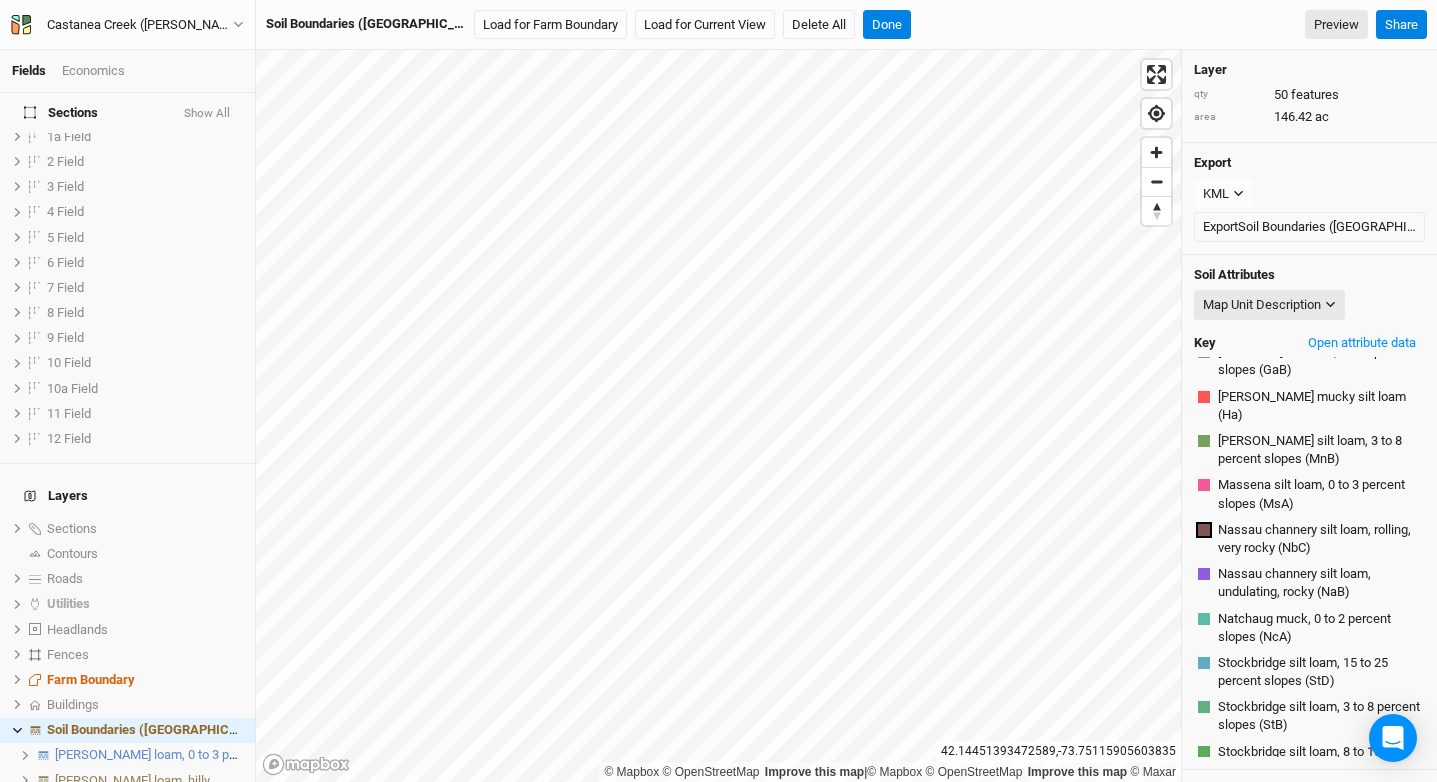 scroll, scrollTop: 167, scrollLeft: 0, axis: vertical 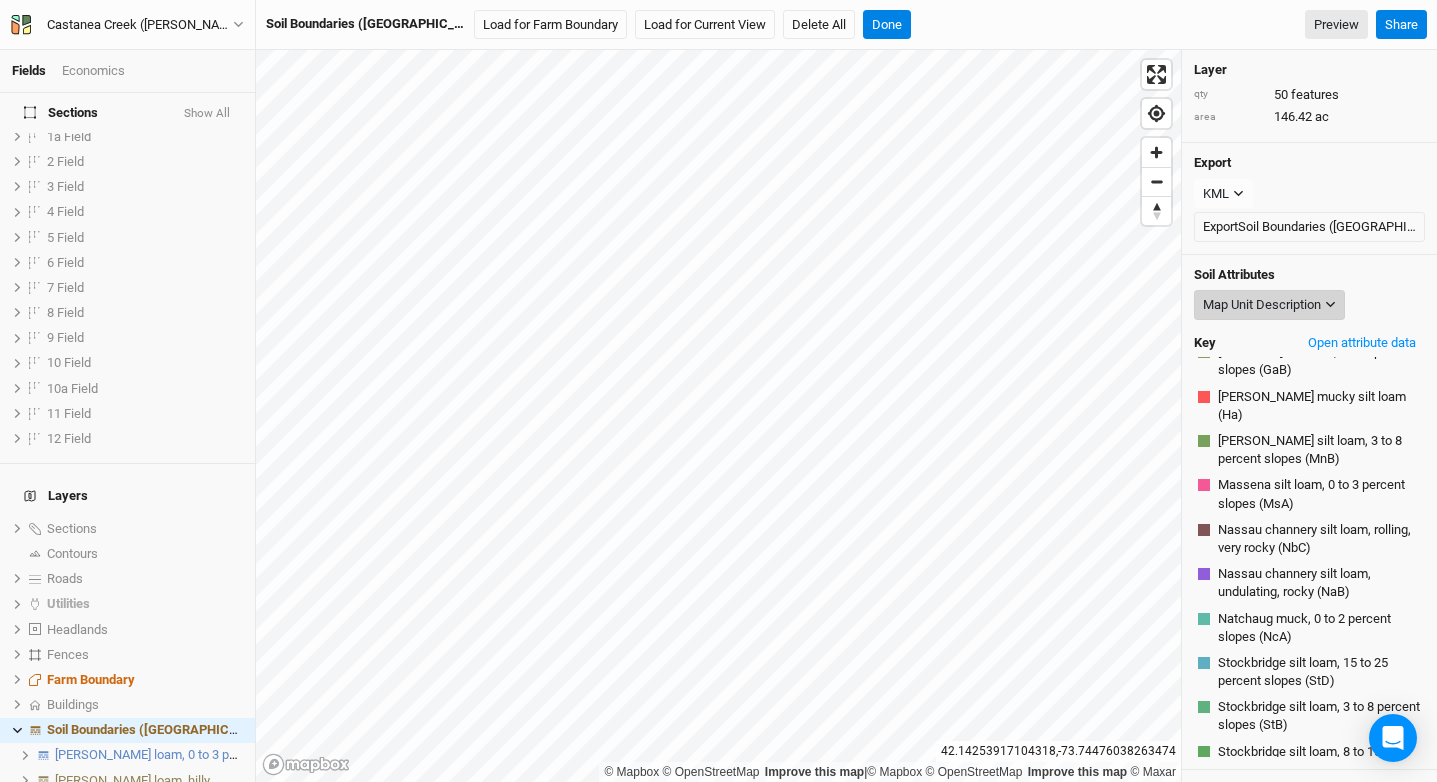 click on "Map Unit Description" at bounding box center (1262, 305) 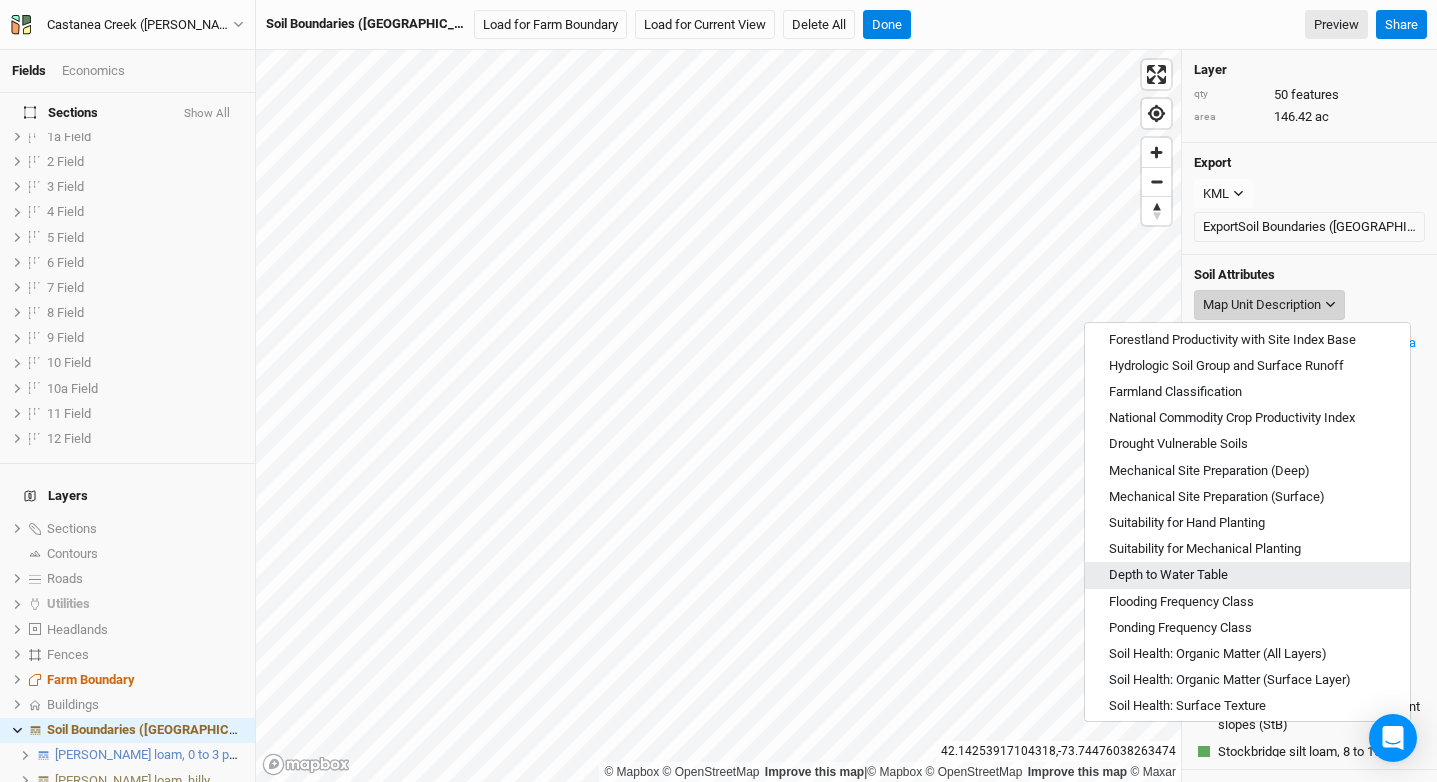 scroll, scrollTop: 666, scrollLeft: 0, axis: vertical 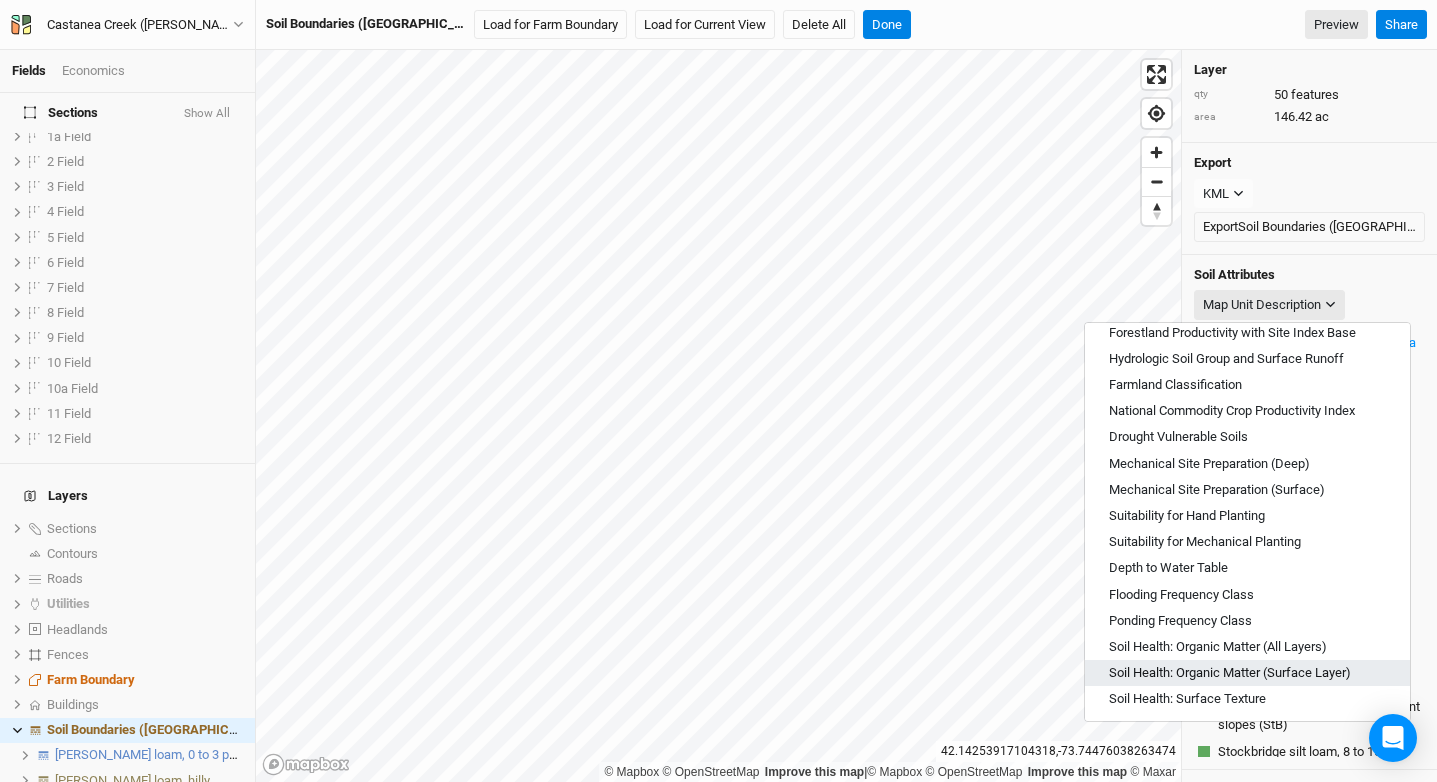 click on "Soil Health: Organic Matter (Surface Layer)" at bounding box center [1230, 673] 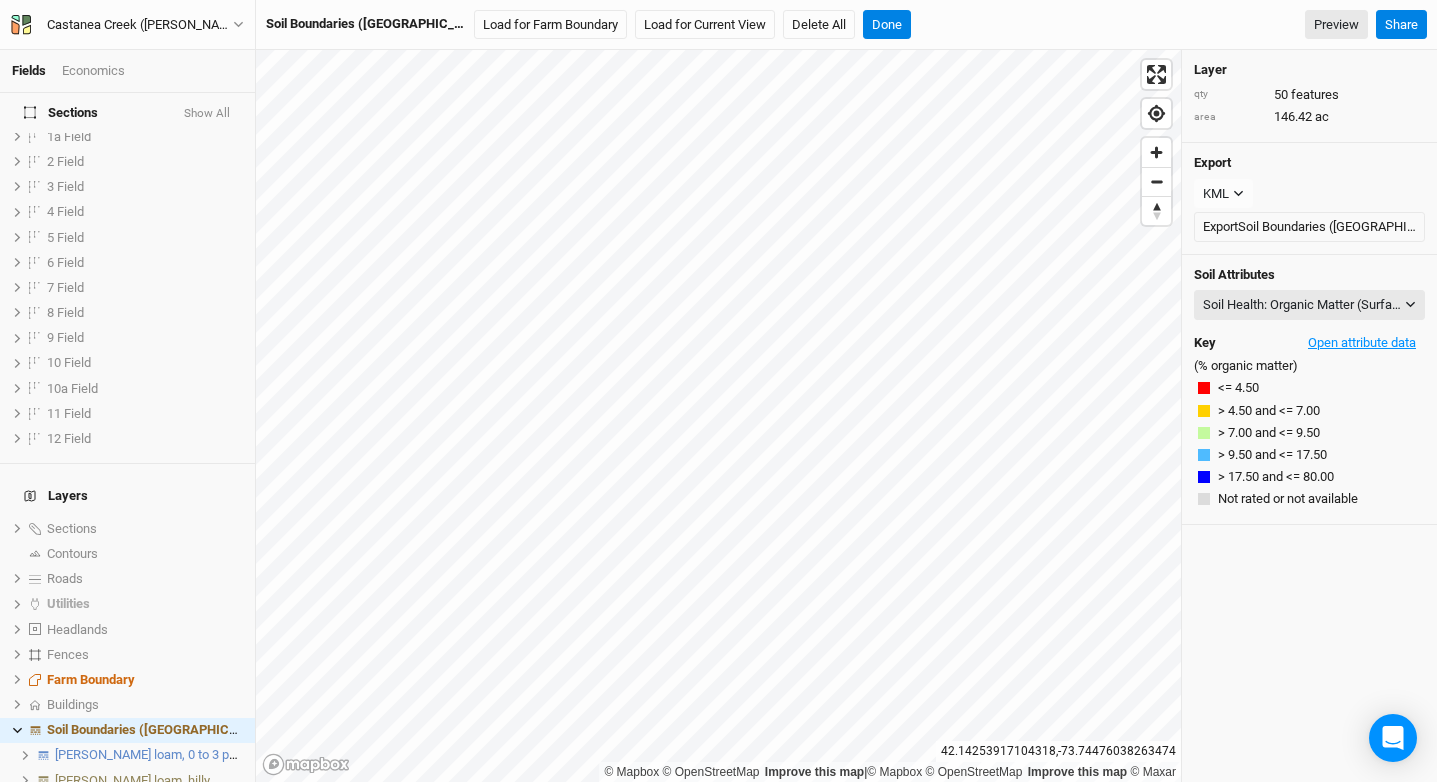 click on "Open attribute data" at bounding box center [1362, 343] 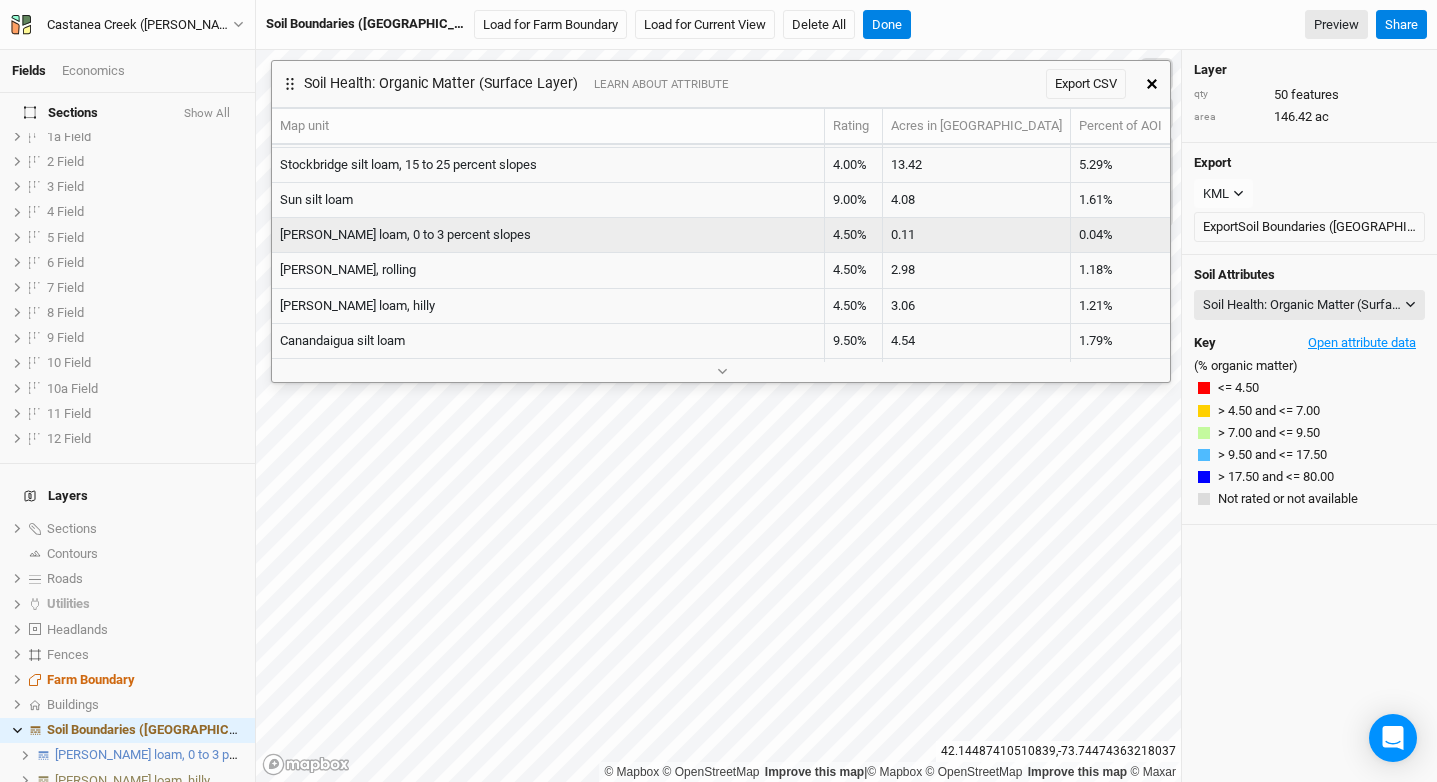 scroll, scrollTop: 345, scrollLeft: 0, axis: vertical 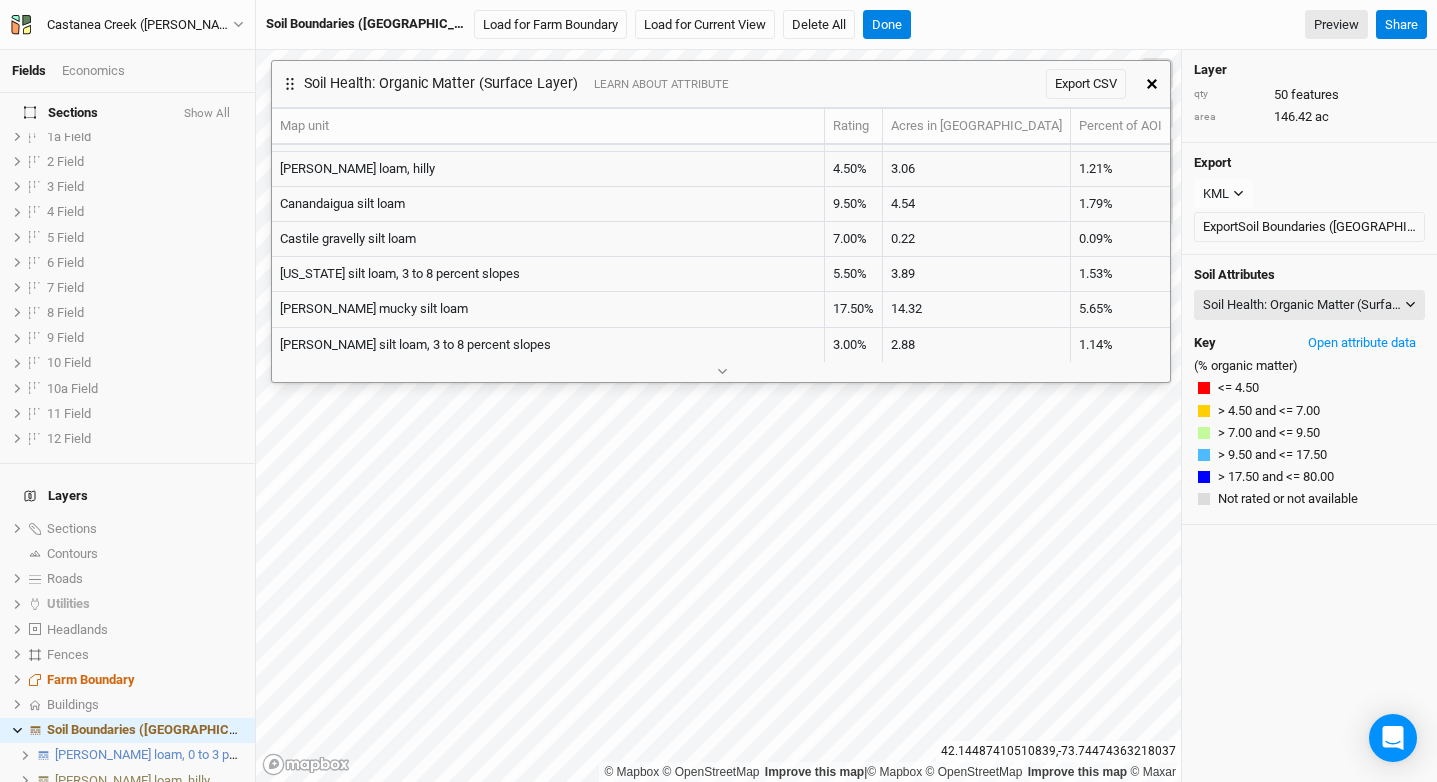 click at bounding box center [1152, 84] 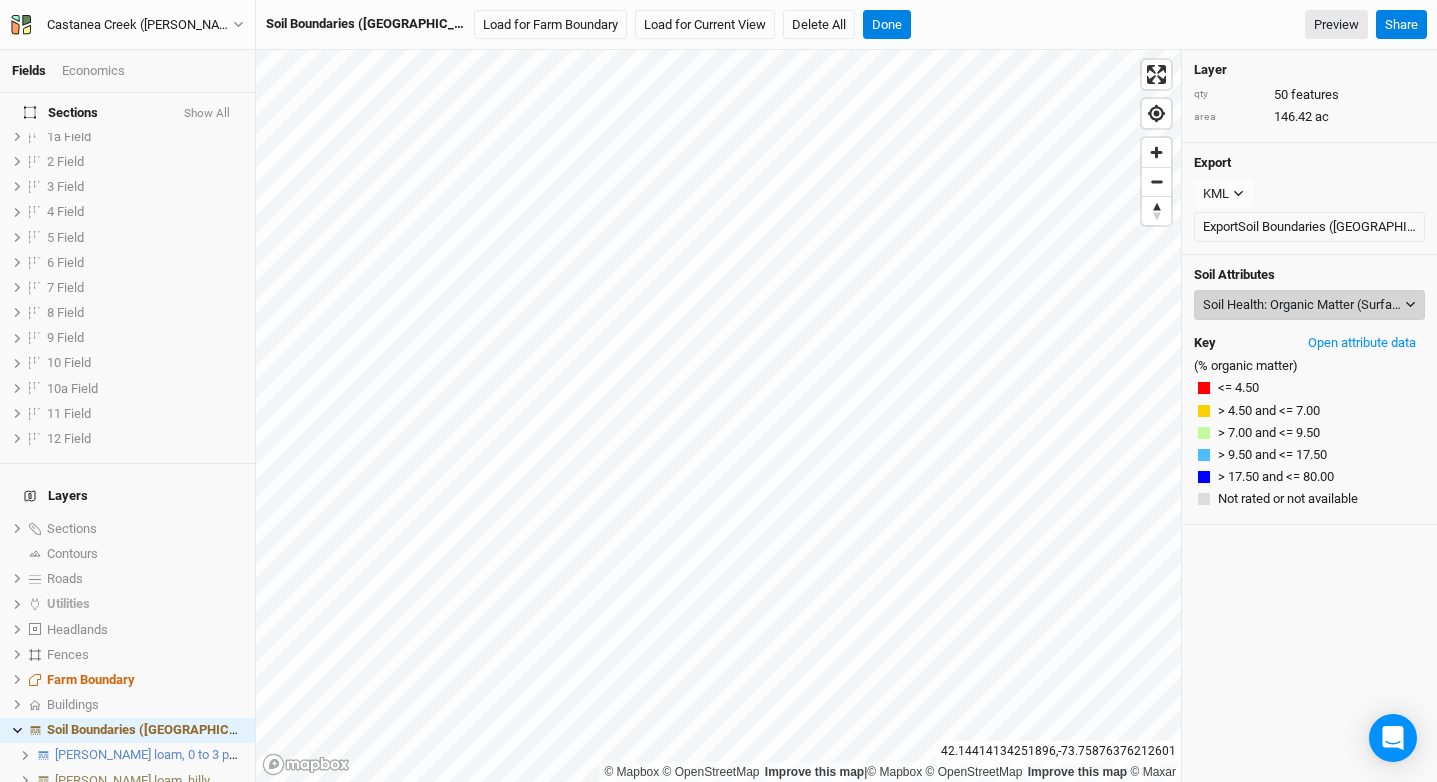 click on "Soil Health: Organic Matter (Surface Layer)" at bounding box center [1302, 305] 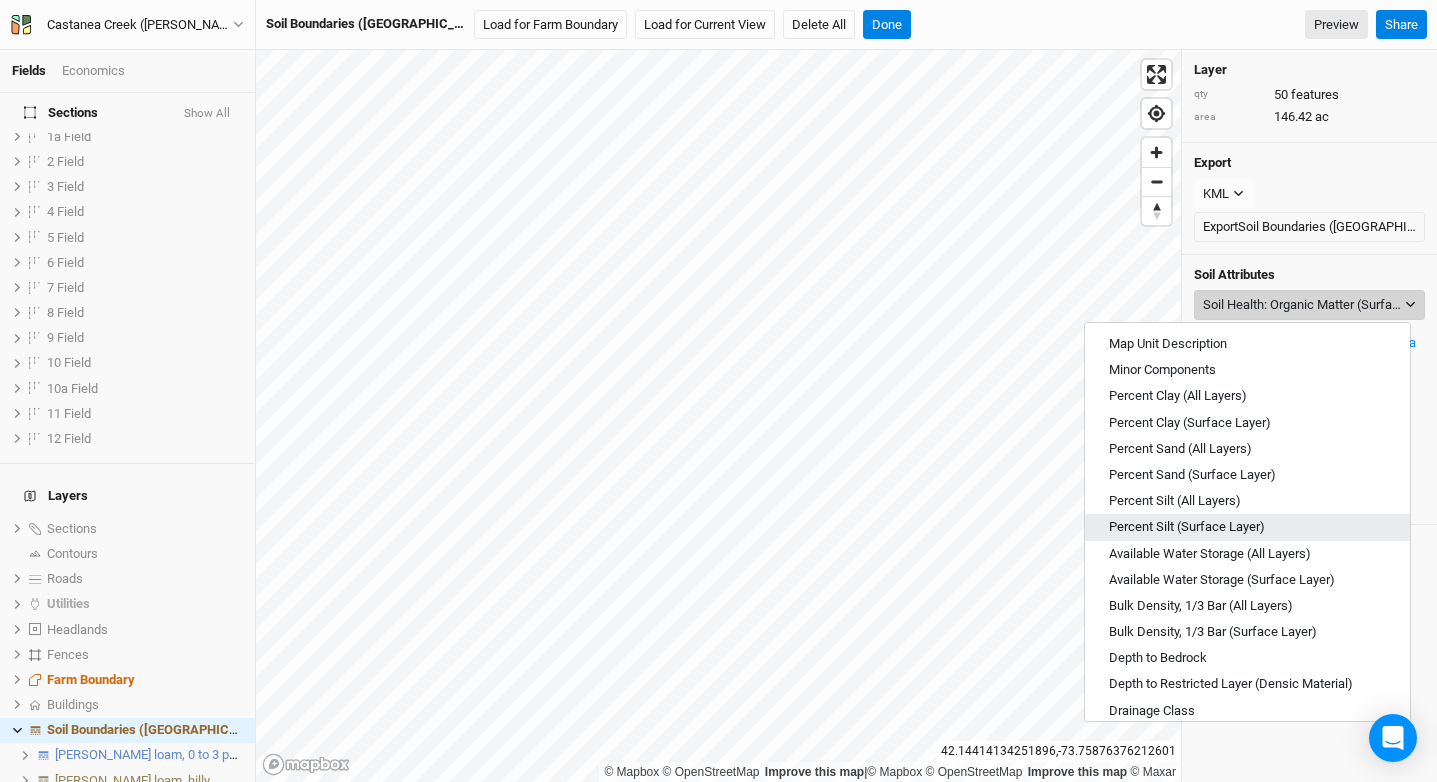 scroll, scrollTop: 666, scrollLeft: 0, axis: vertical 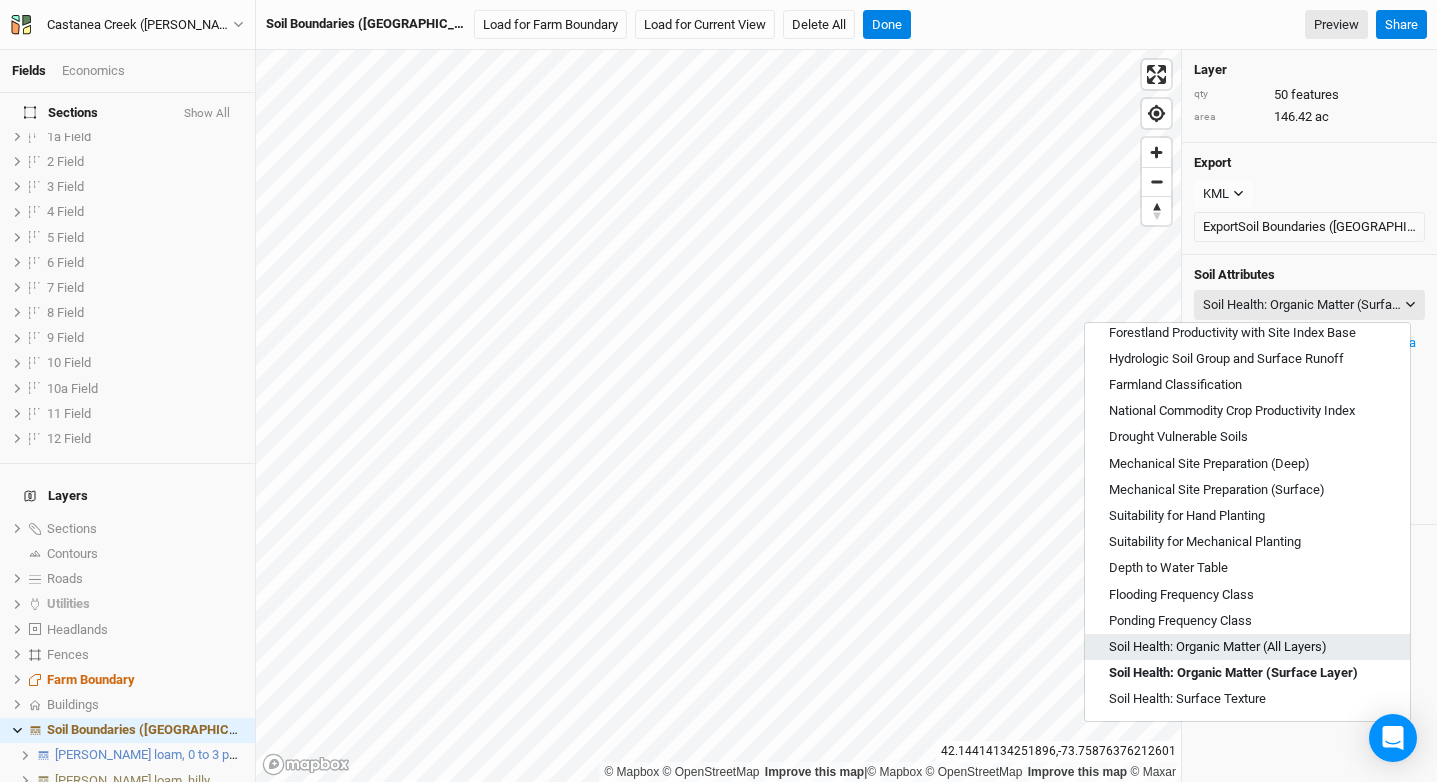 click on "Soil Health: Organic Matter (All Layers)" at bounding box center (1218, 647) 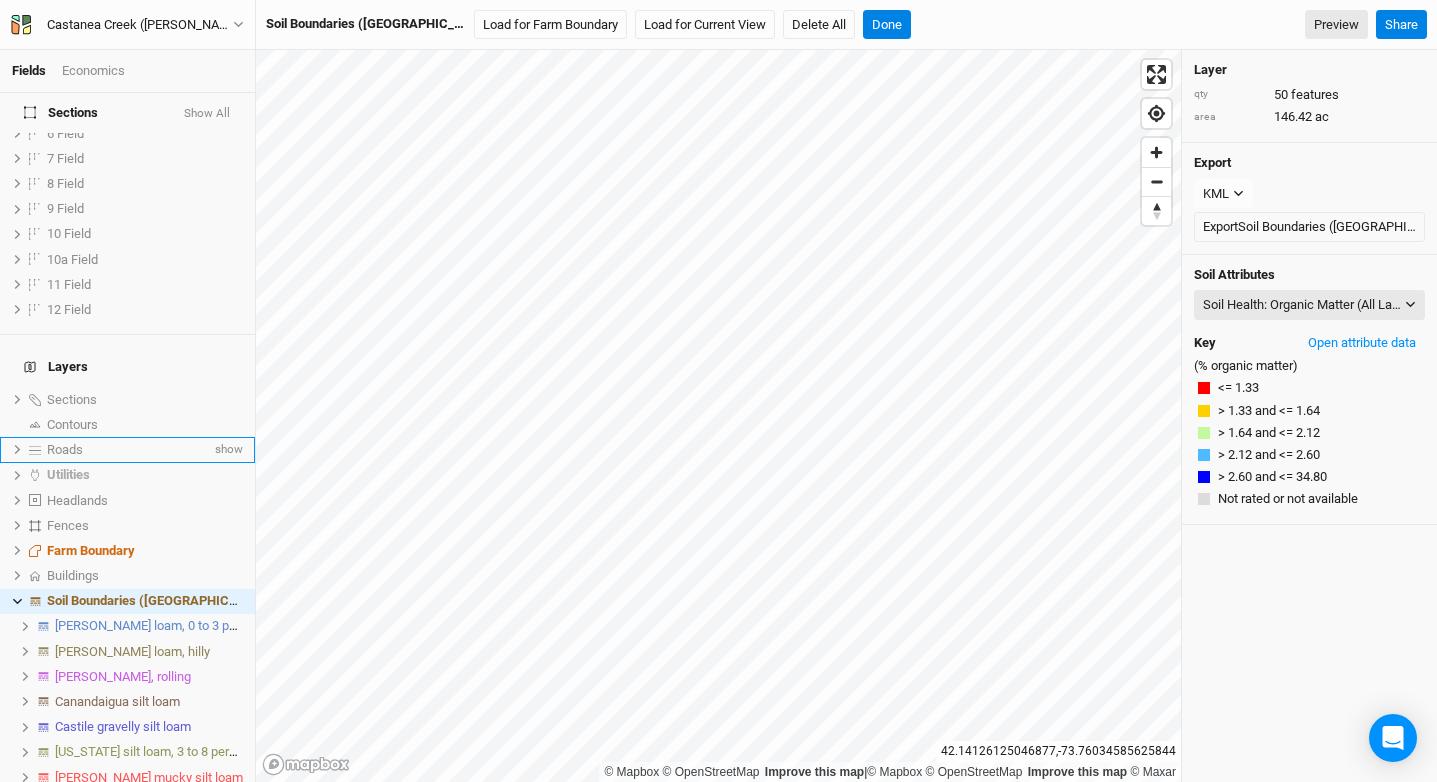 scroll, scrollTop: 274, scrollLeft: 0, axis: vertical 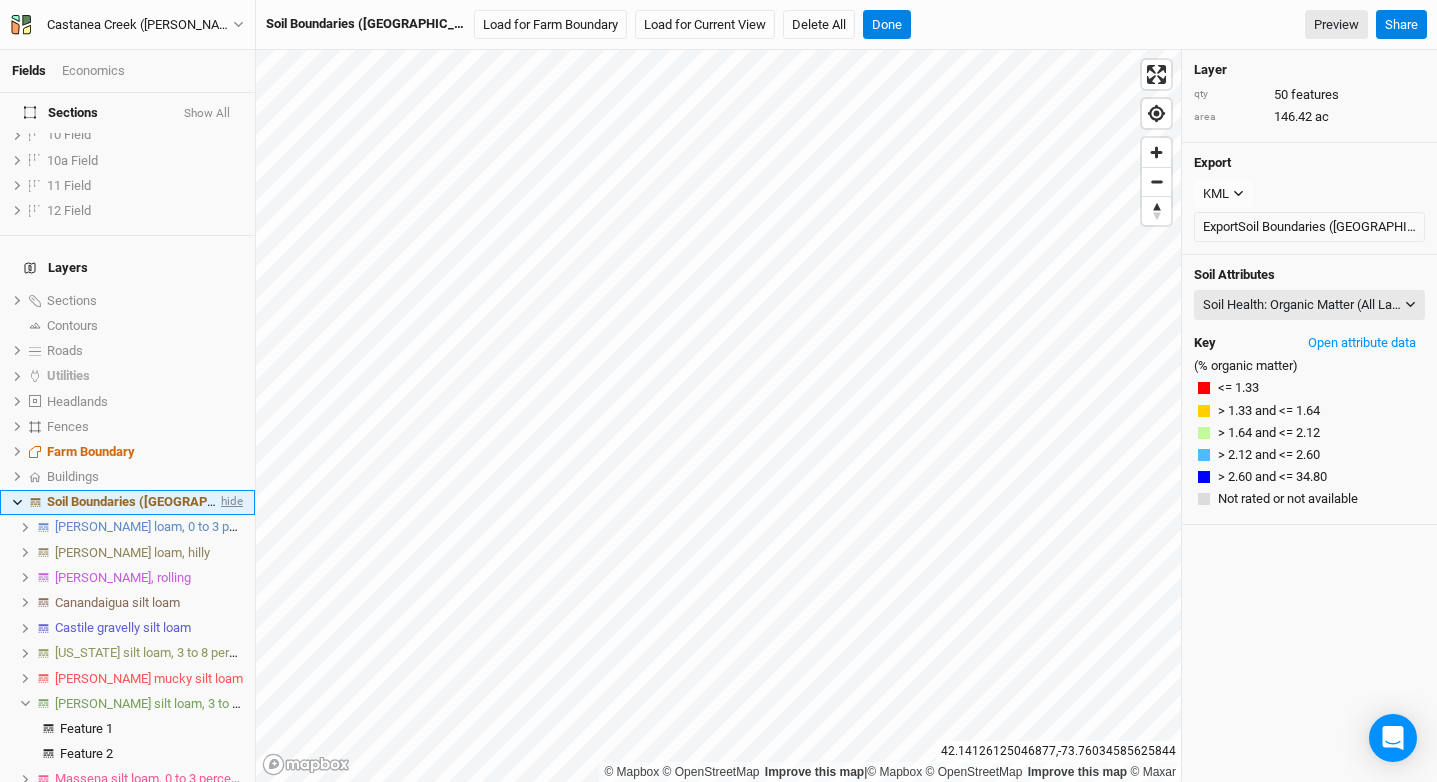 click on "hide" at bounding box center (230, 502) 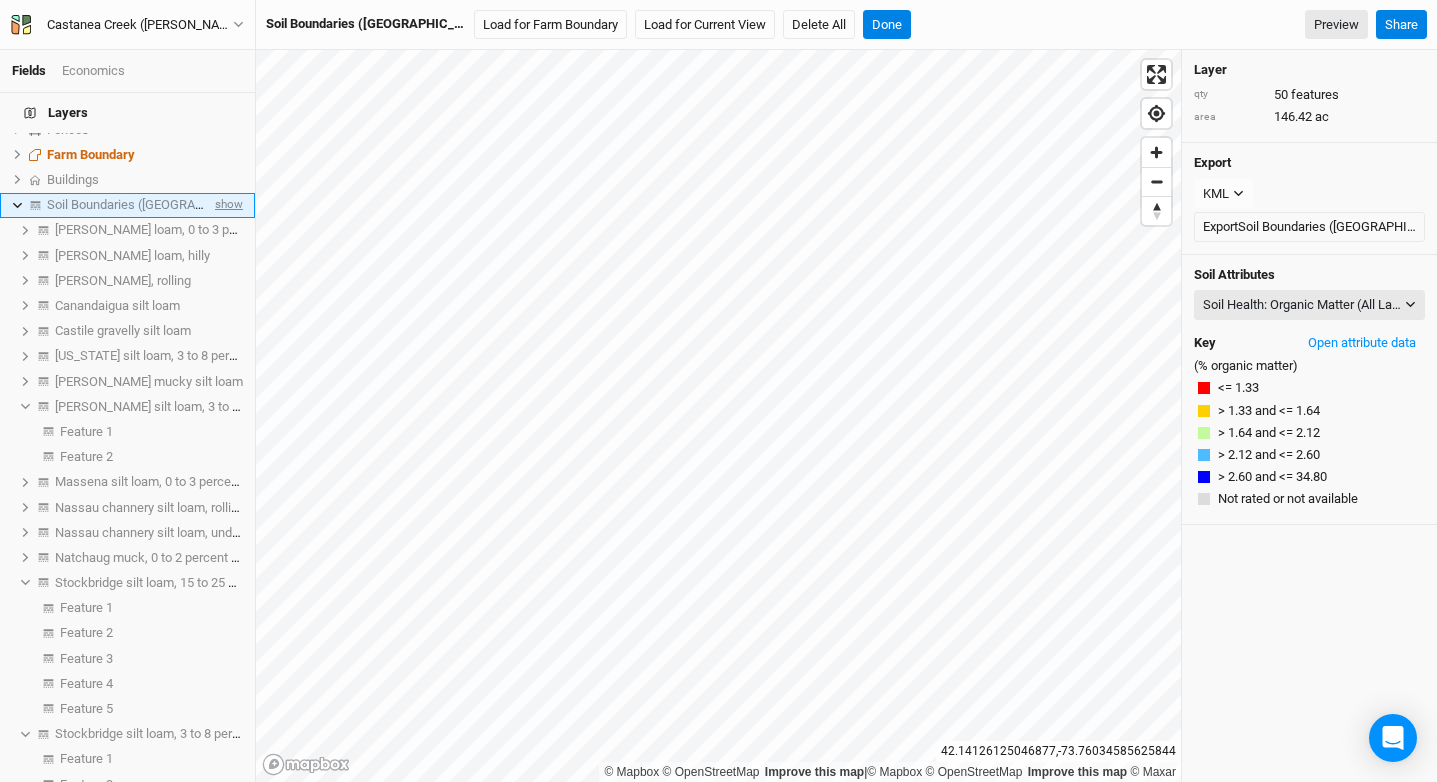 scroll, scrollTop: 751, scrollLeft: 0, axis: vertical 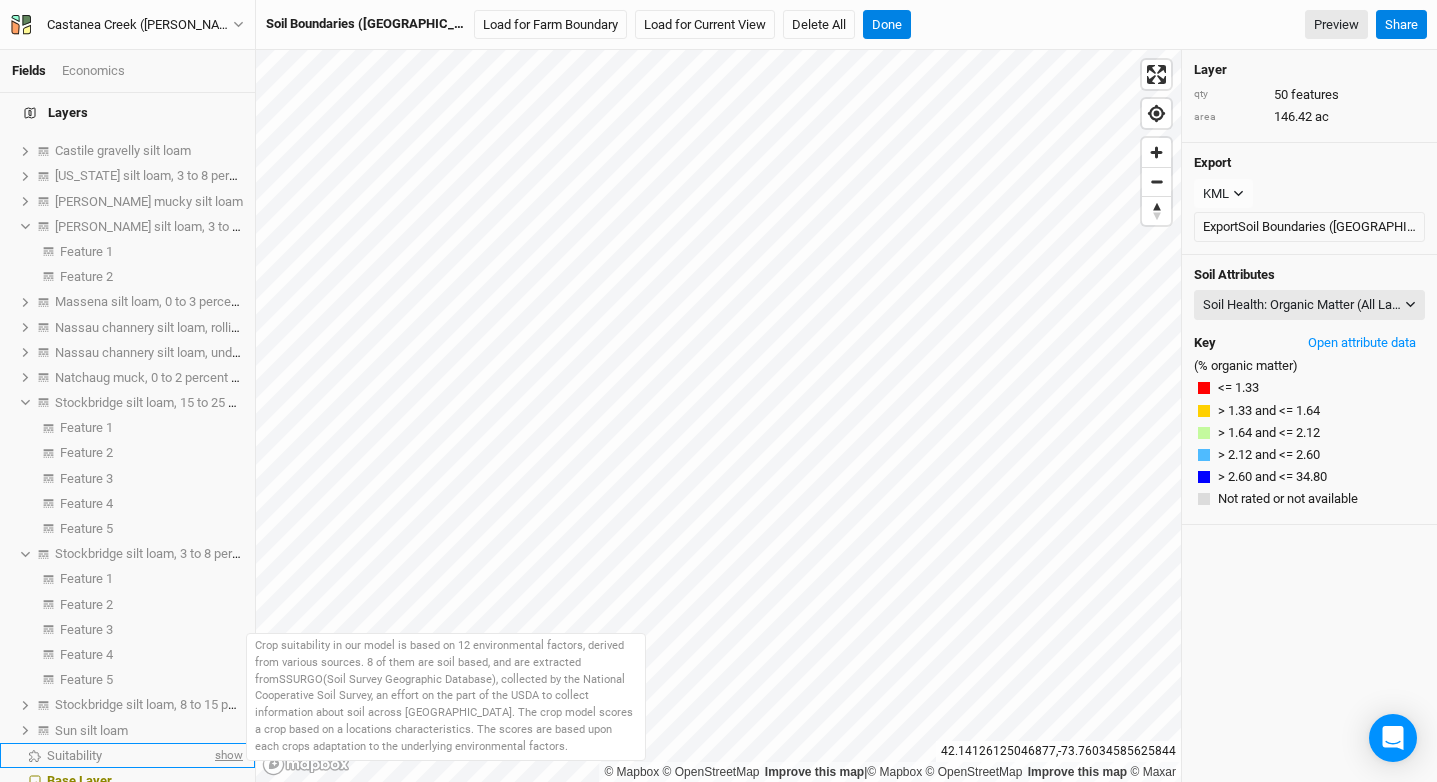 click on "show" at bounding box center [227, 755] 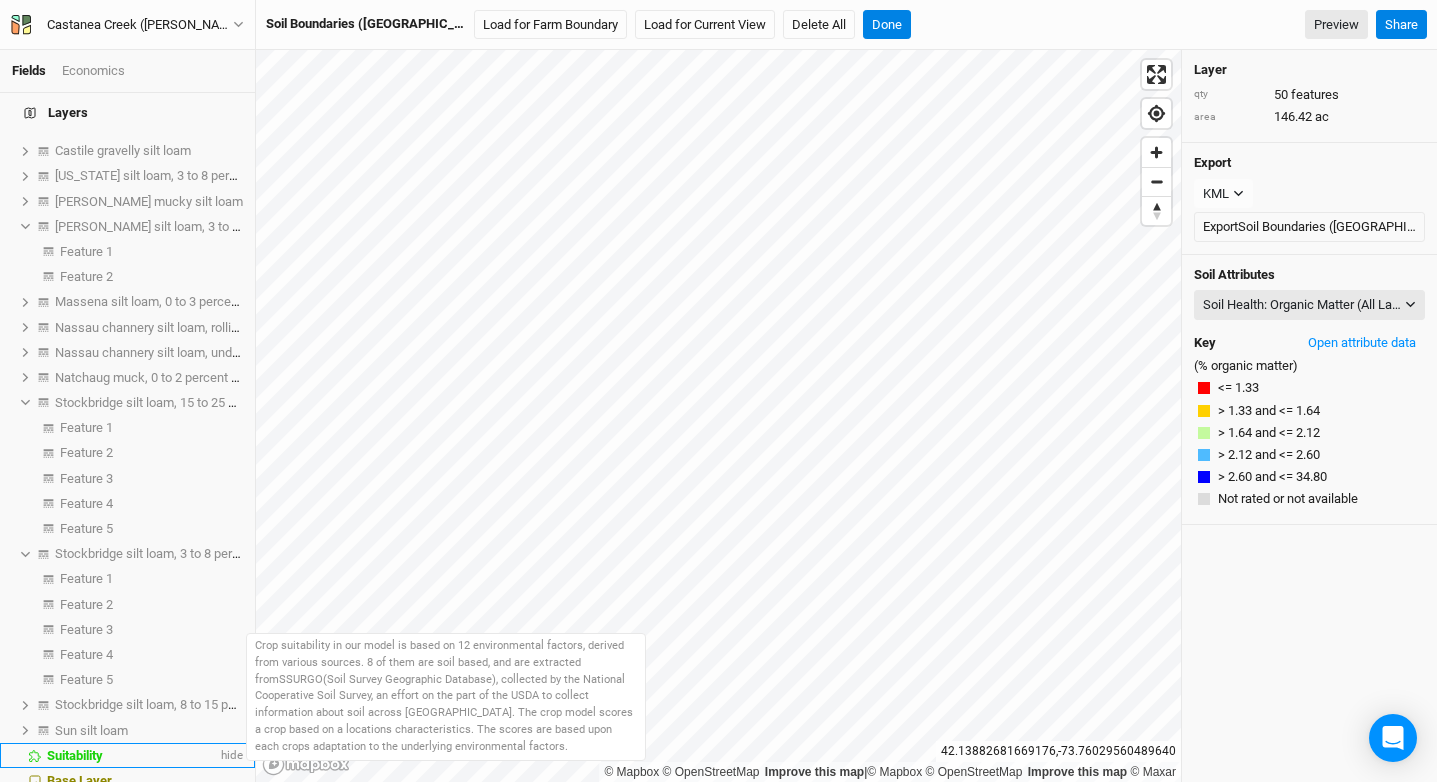 click on "Suitability" at bounding box center (132, 756) 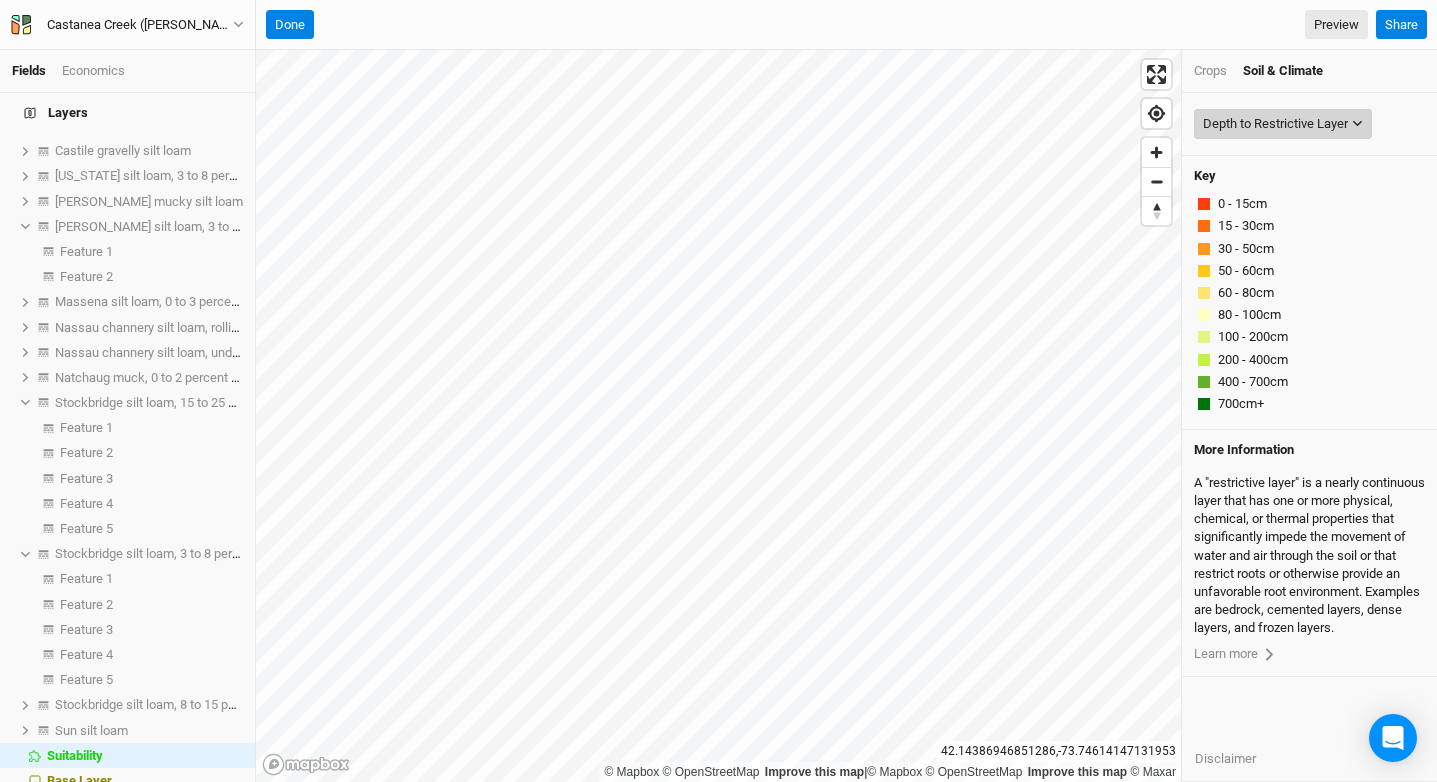 click on "Depth to Restrictive Layer" at bounding box center (1275, 124) 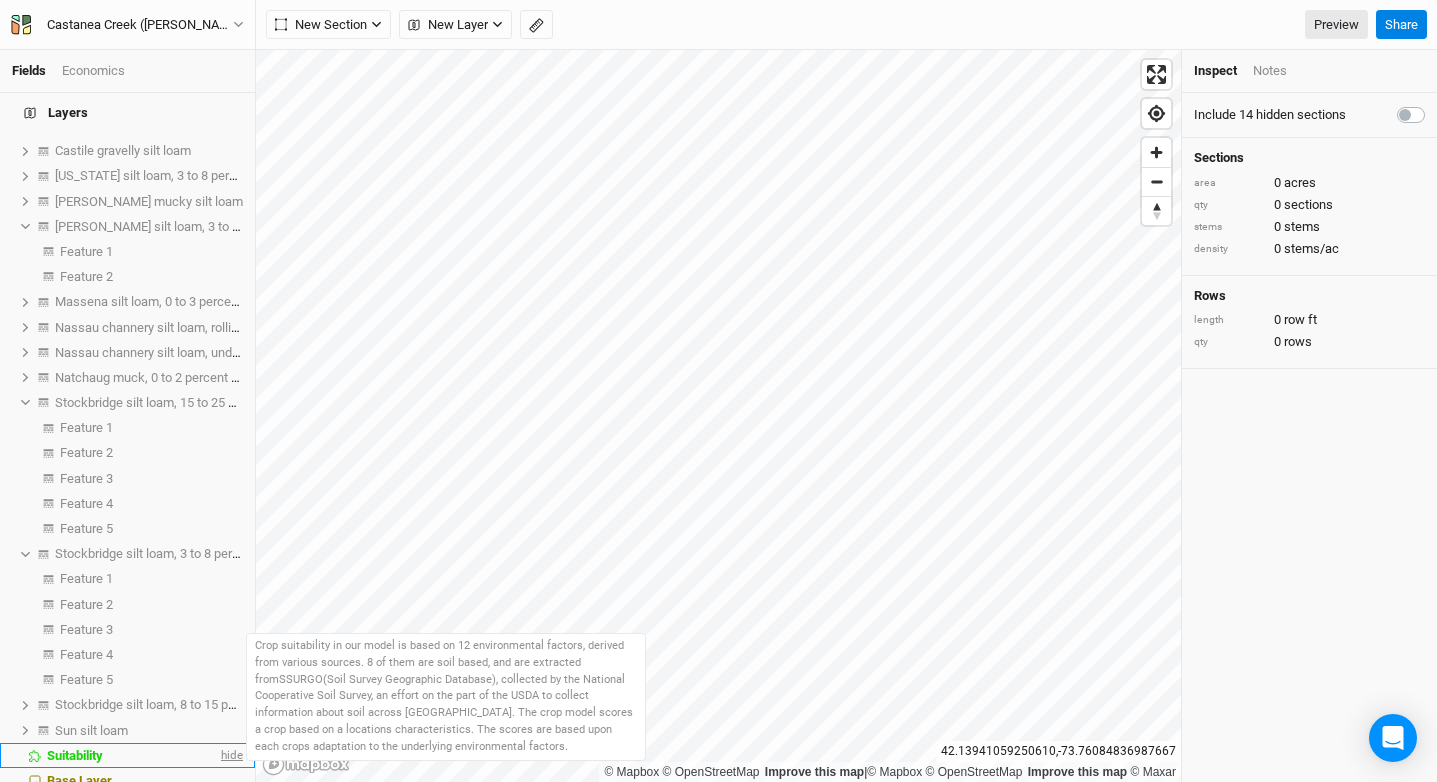 click on "hide" at bounding box center (230, 755) 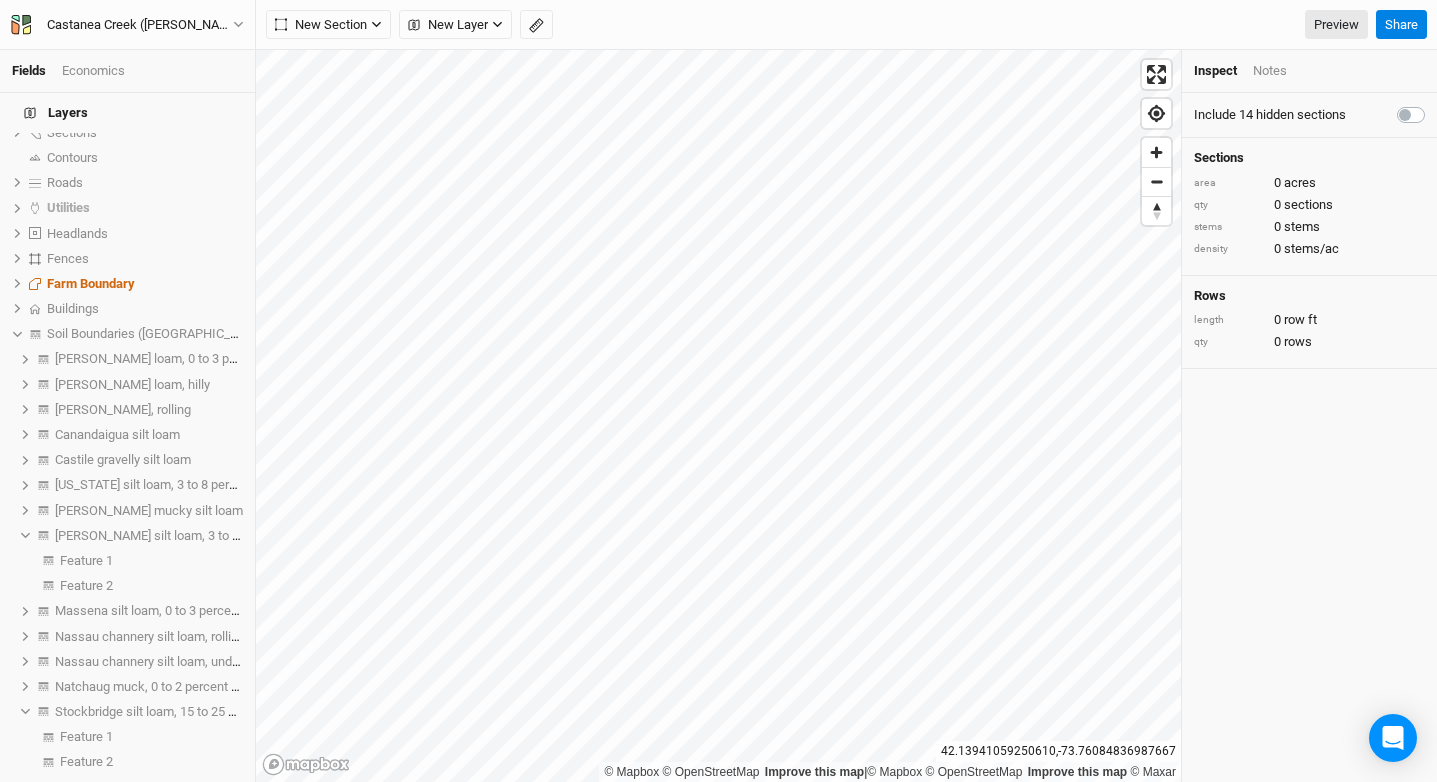 scroll, scrollTop: 414, scrollLeft: 0, axis: vertical 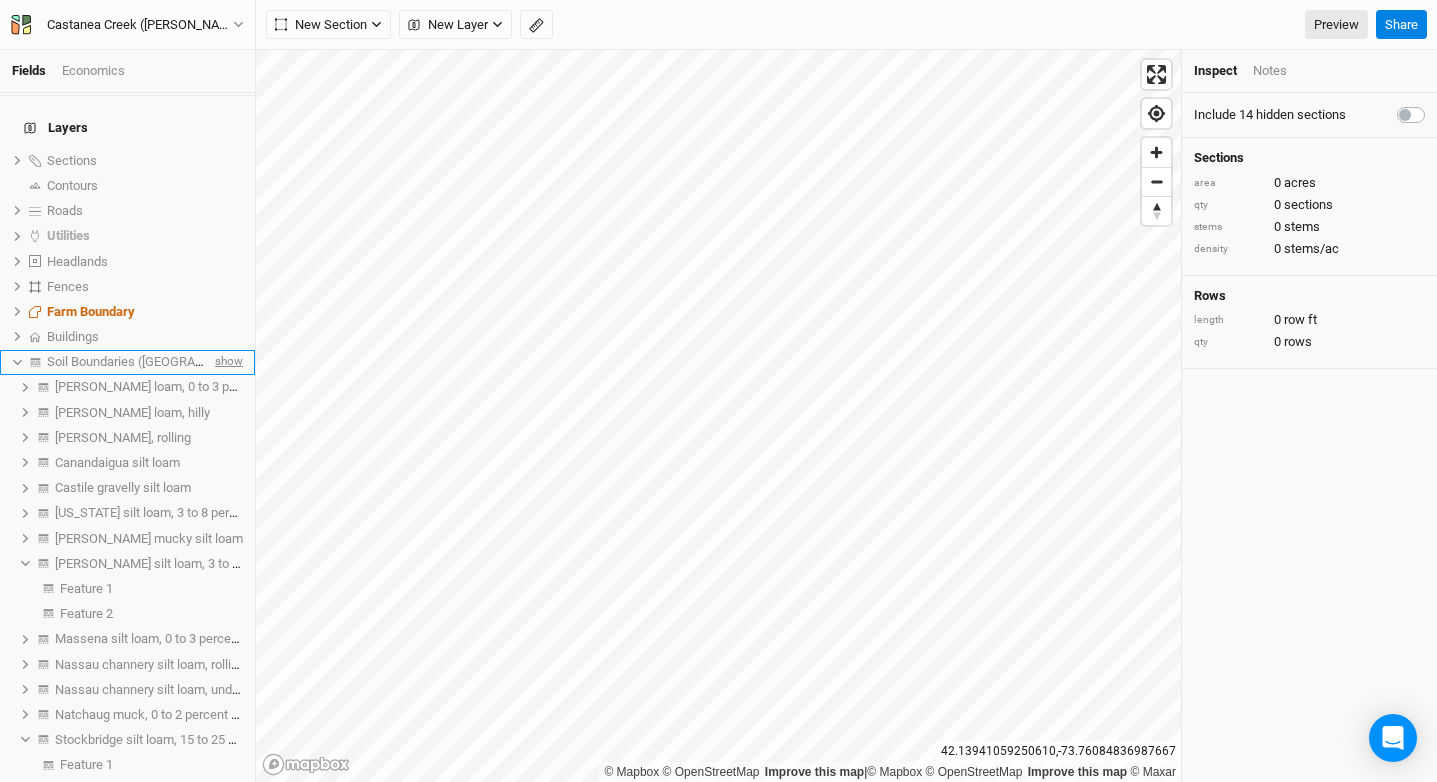 click on "show" at bounding box center [227, 362] 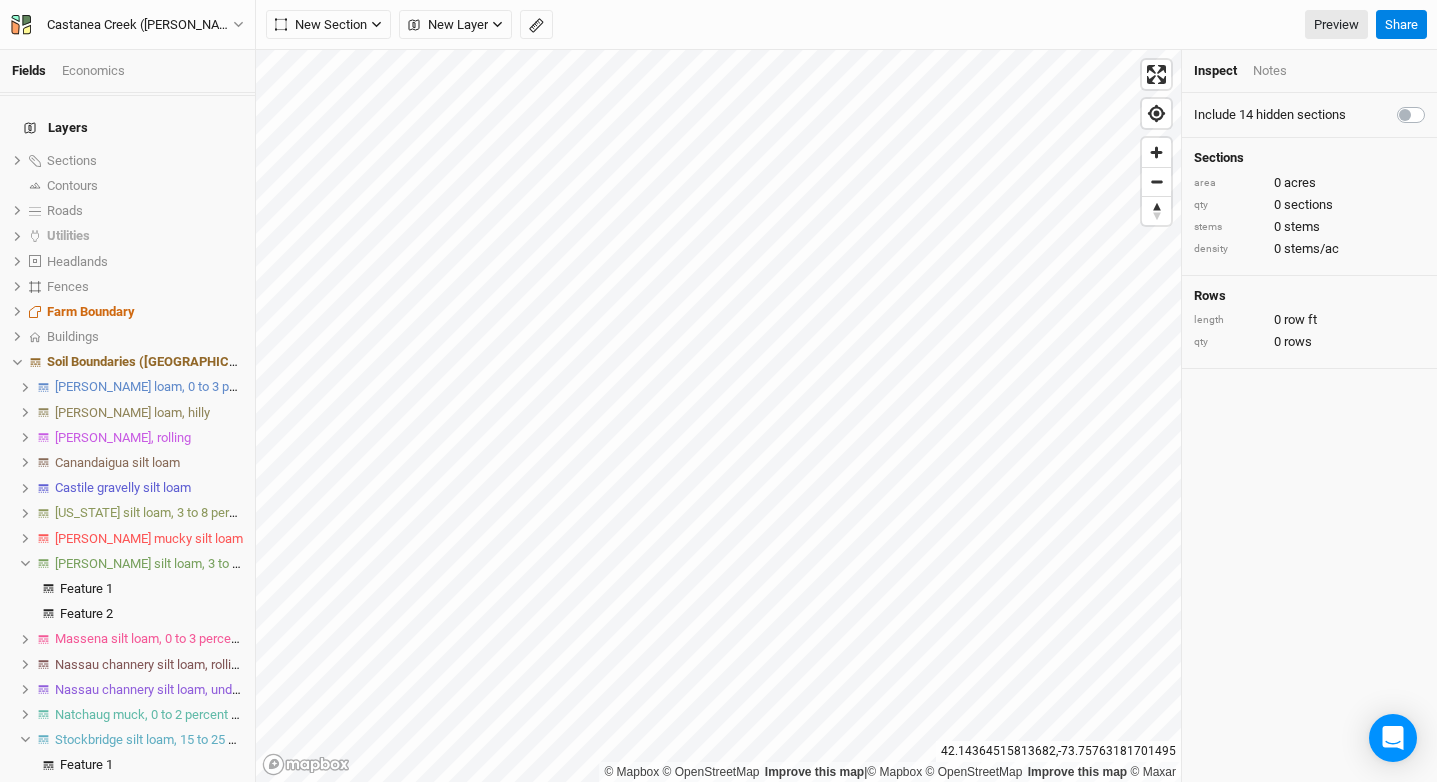 scroll, scrollTop: 0, scrollLeft: 0, axis: both 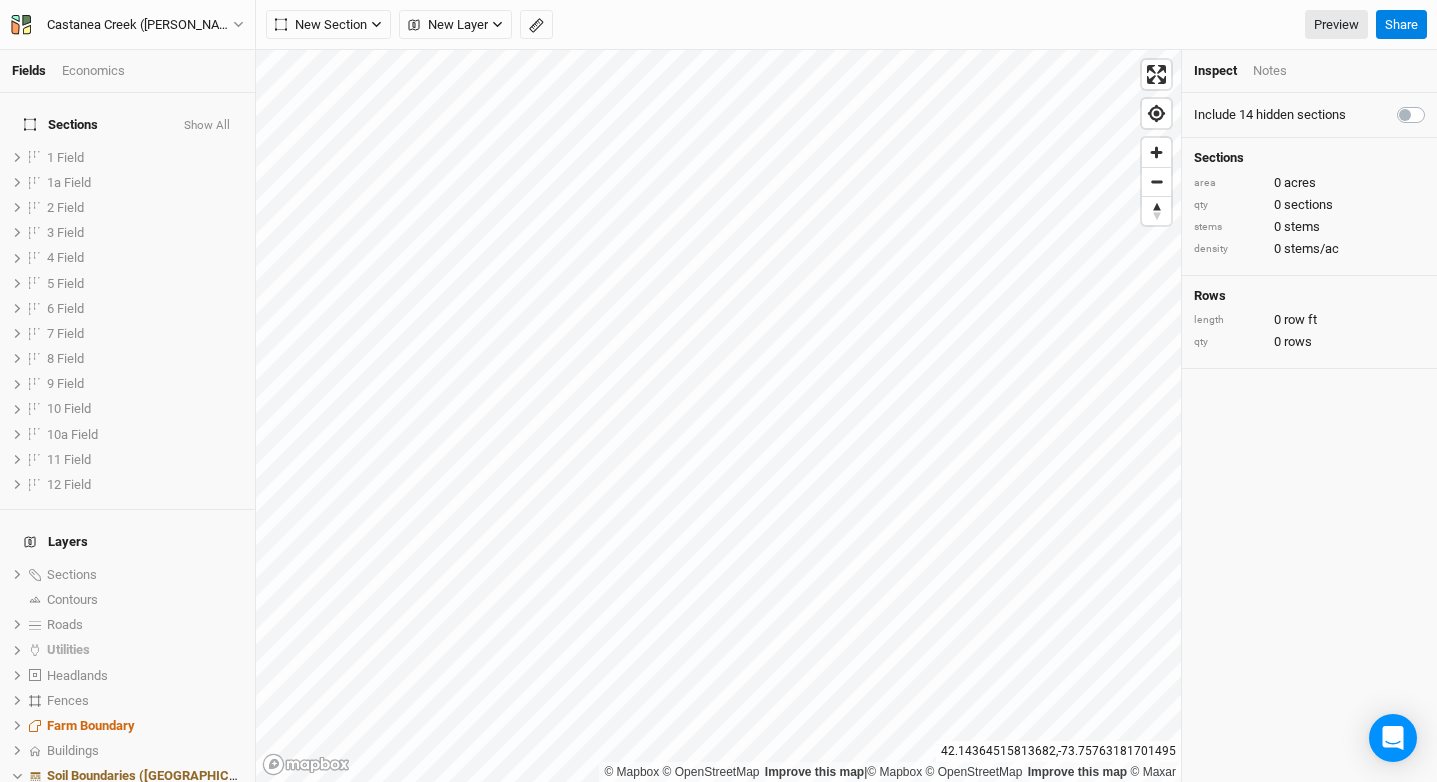 click on "Show All" at bounding box center (207, 126) 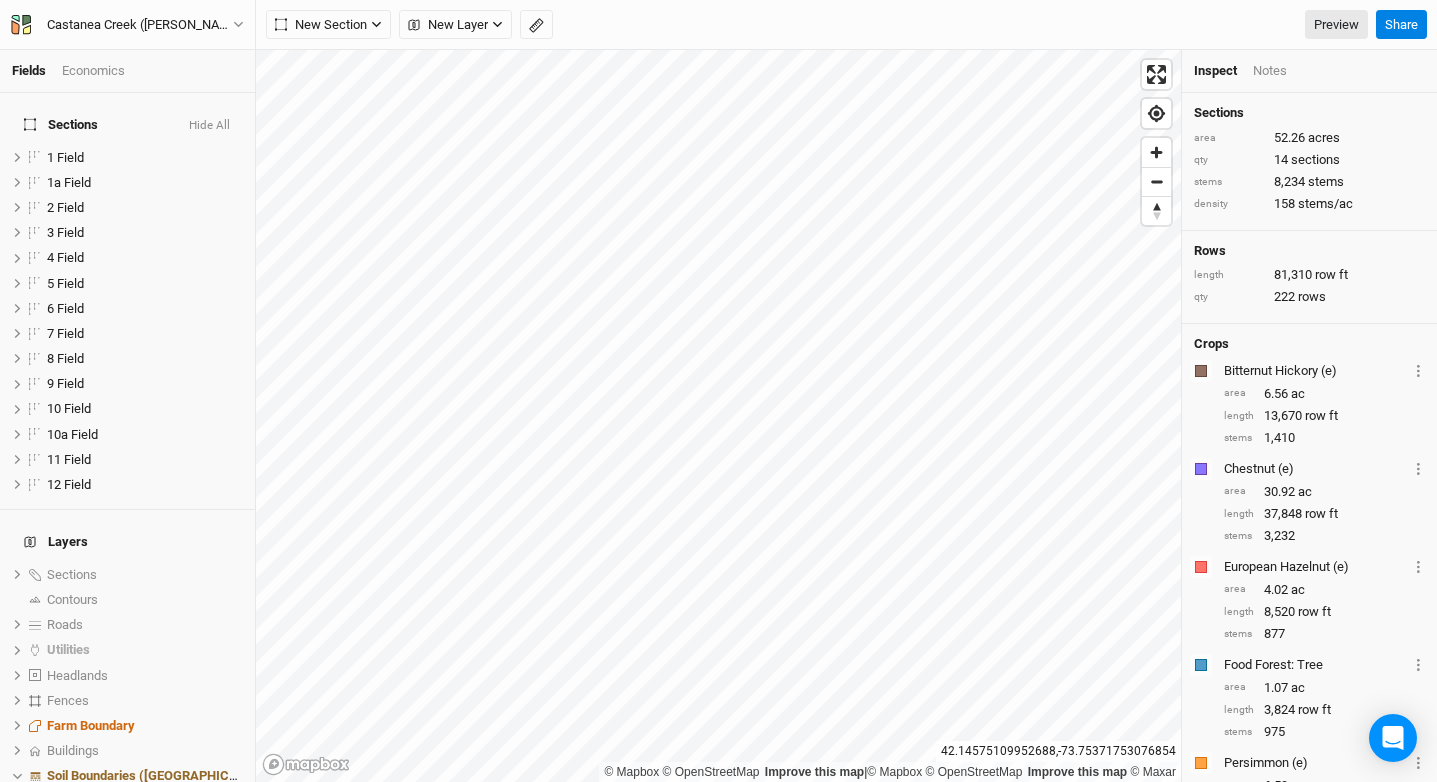 click on "New Section Grid Line Keyline Beta Upload New Layer Custom Ridges Valleys [GEOGRAPHIC_DATA] Field Boundaries CLU Boundaries ([GEOGRAPHIC_DATA]) Preview Share" at bounding box center (846, 25) 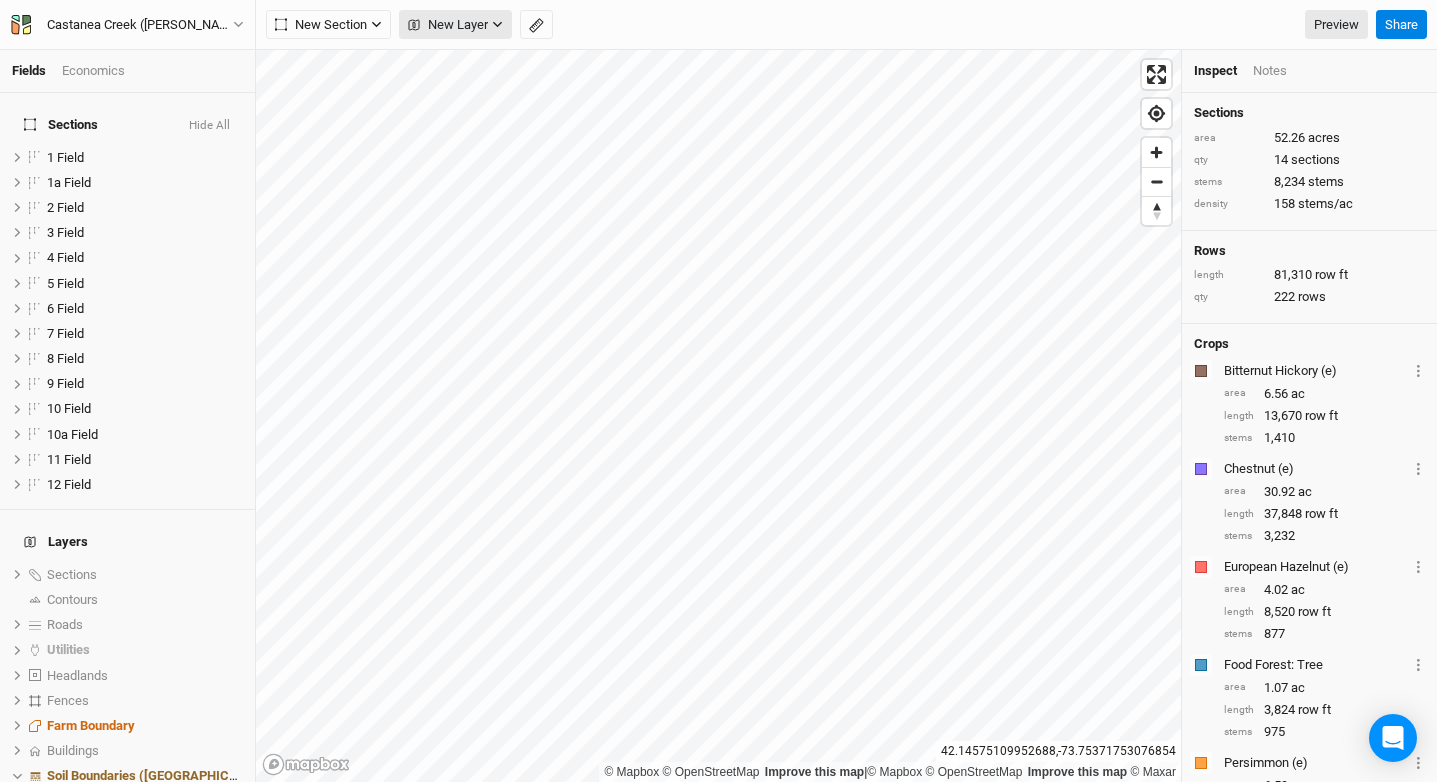 click on "New Layer" at bounding box center [448, 25] 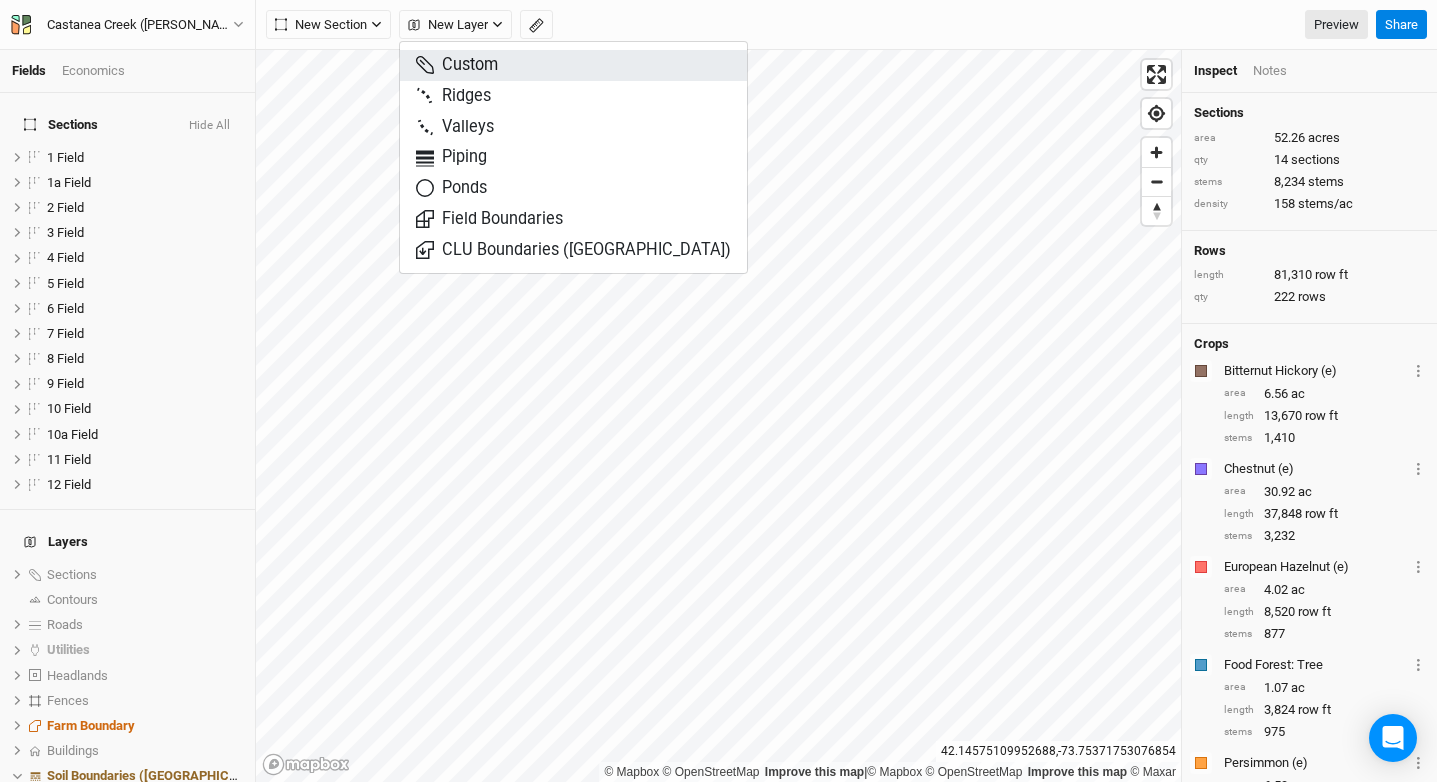 click 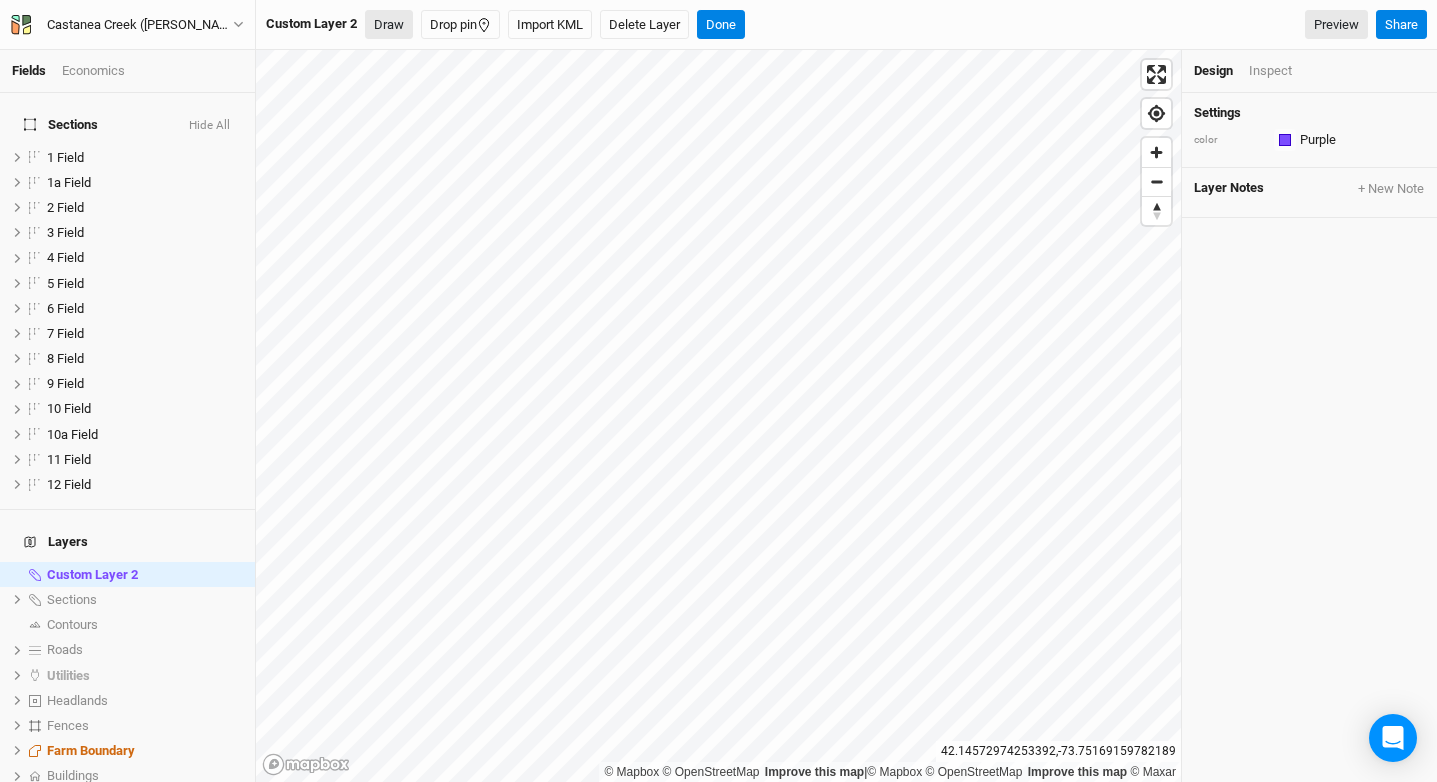 click on "Draw" at bounding box center [389, 25] 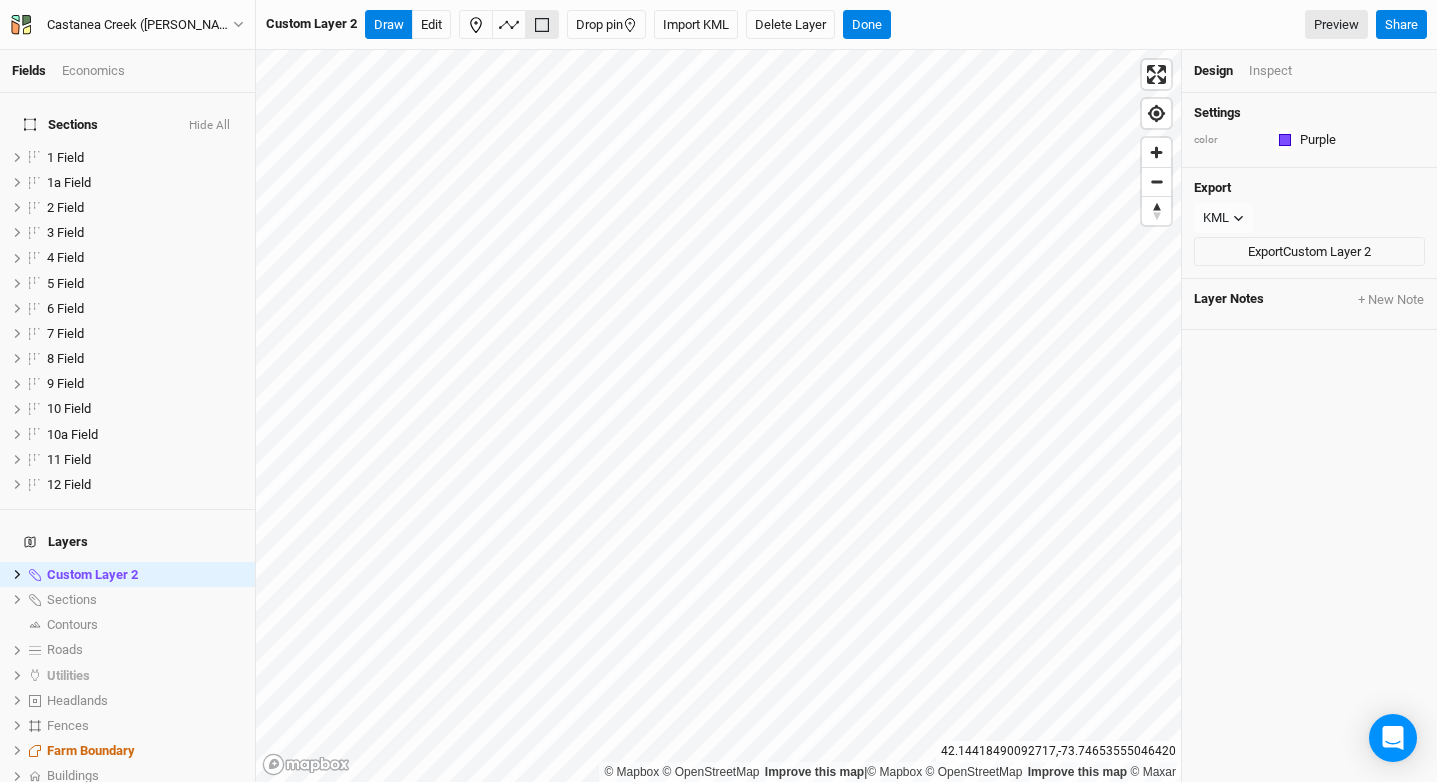 click on "Inspect" at bounding box center (1270, 71) 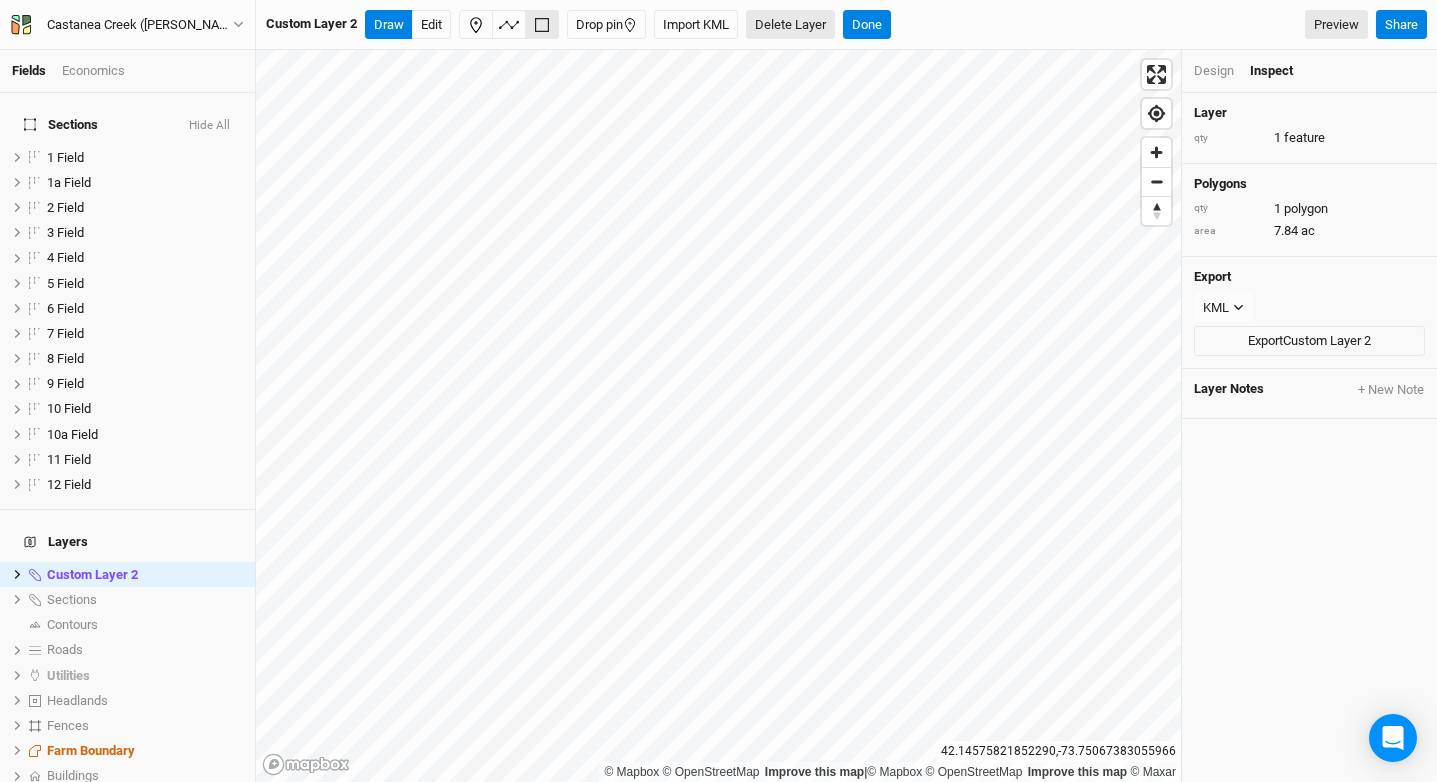 click on "Delete Layer" at bounding box center [790, 25] 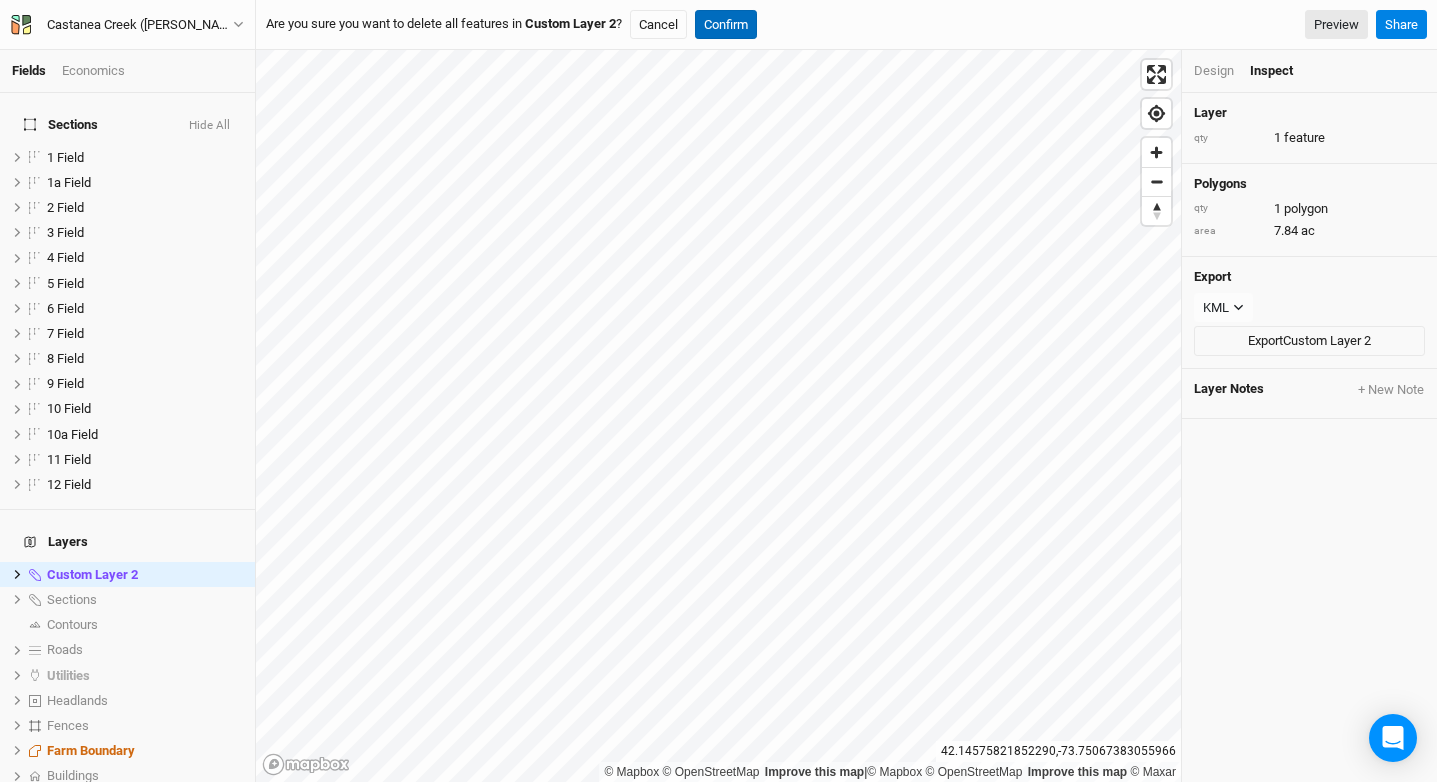 click on "Confirm" at bounding box center (726, 25) 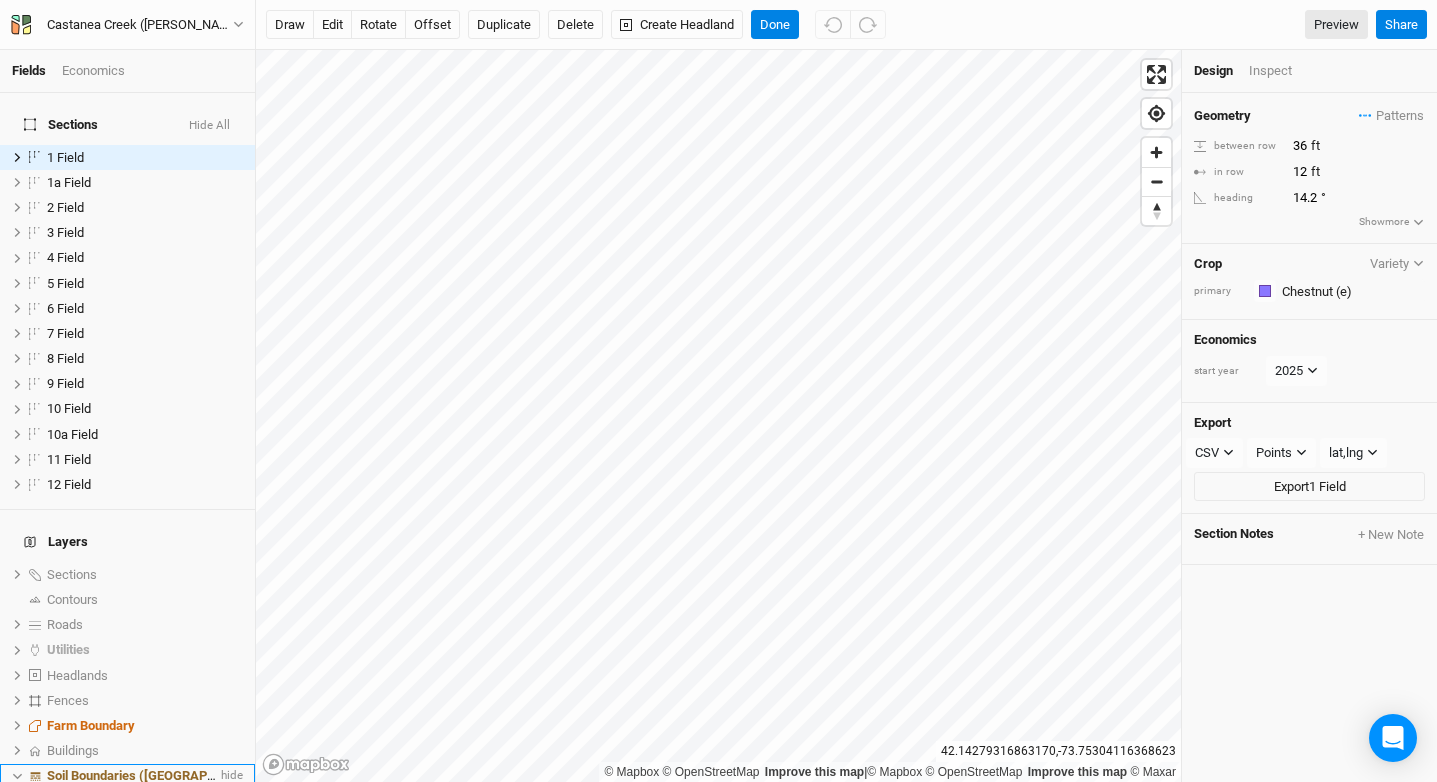 click on "Soil Boundaries ([GEOGRAPHIC_DATA])" at bounding box center (161, 775) 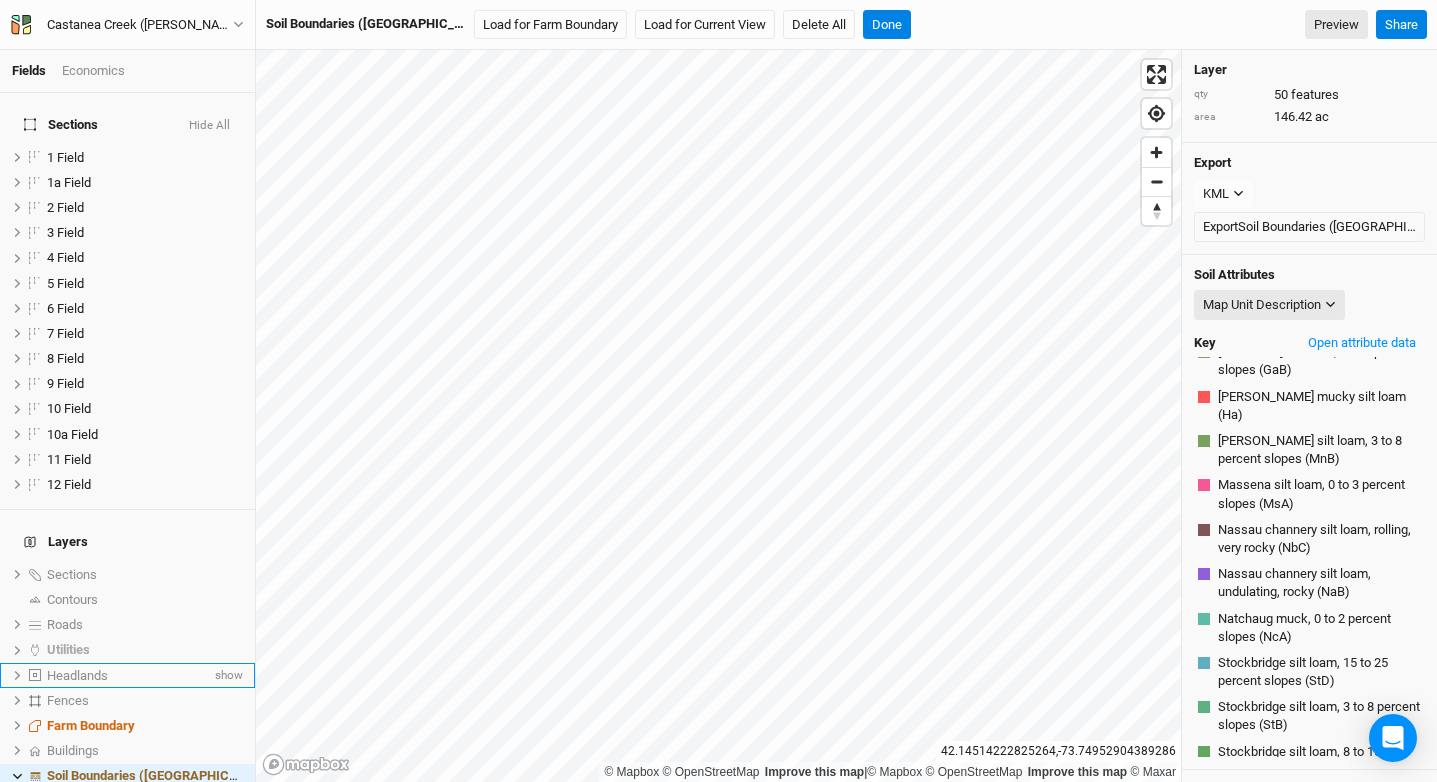 scroll, scrollTop: 167, scrollLeft: 0, axis: vertical 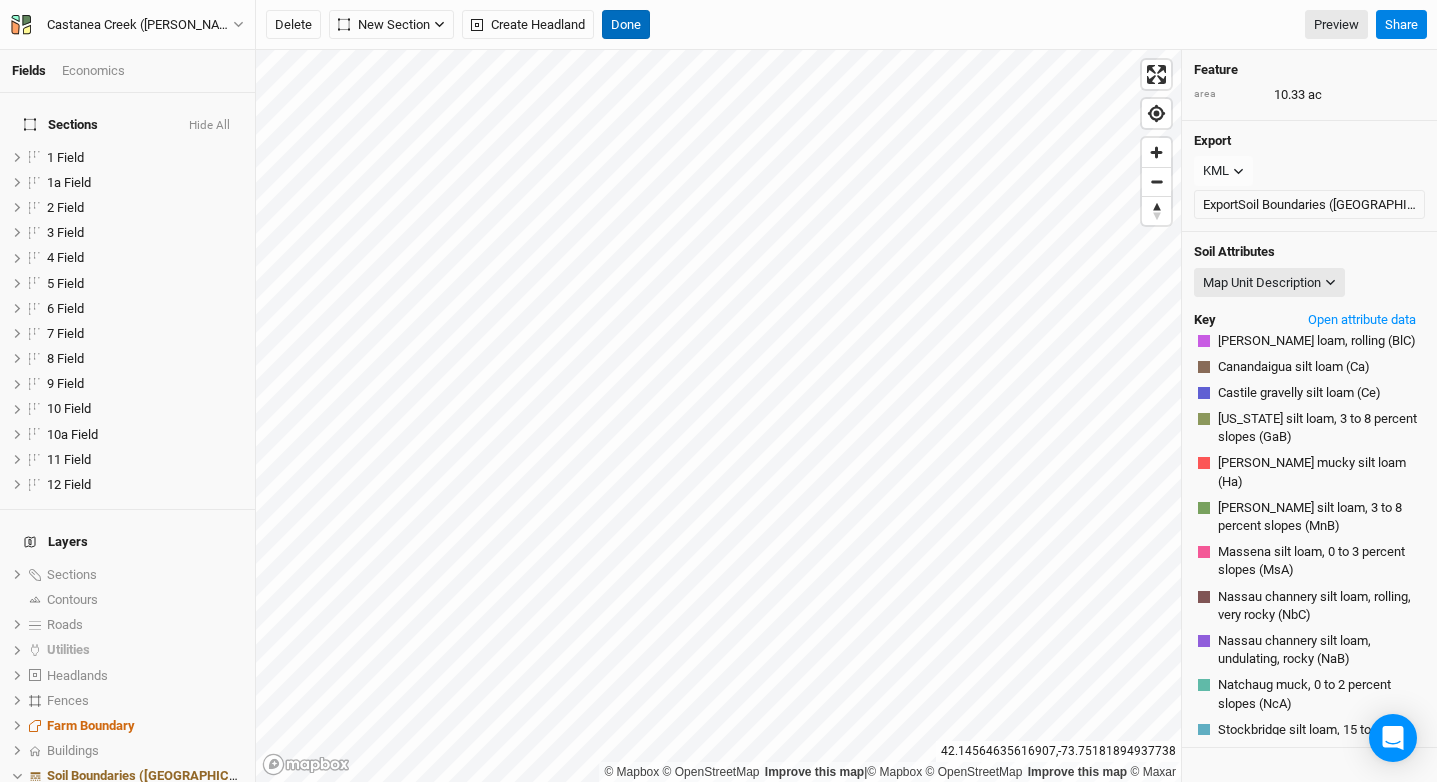 click on "Done" at bounding box center [626, 25] 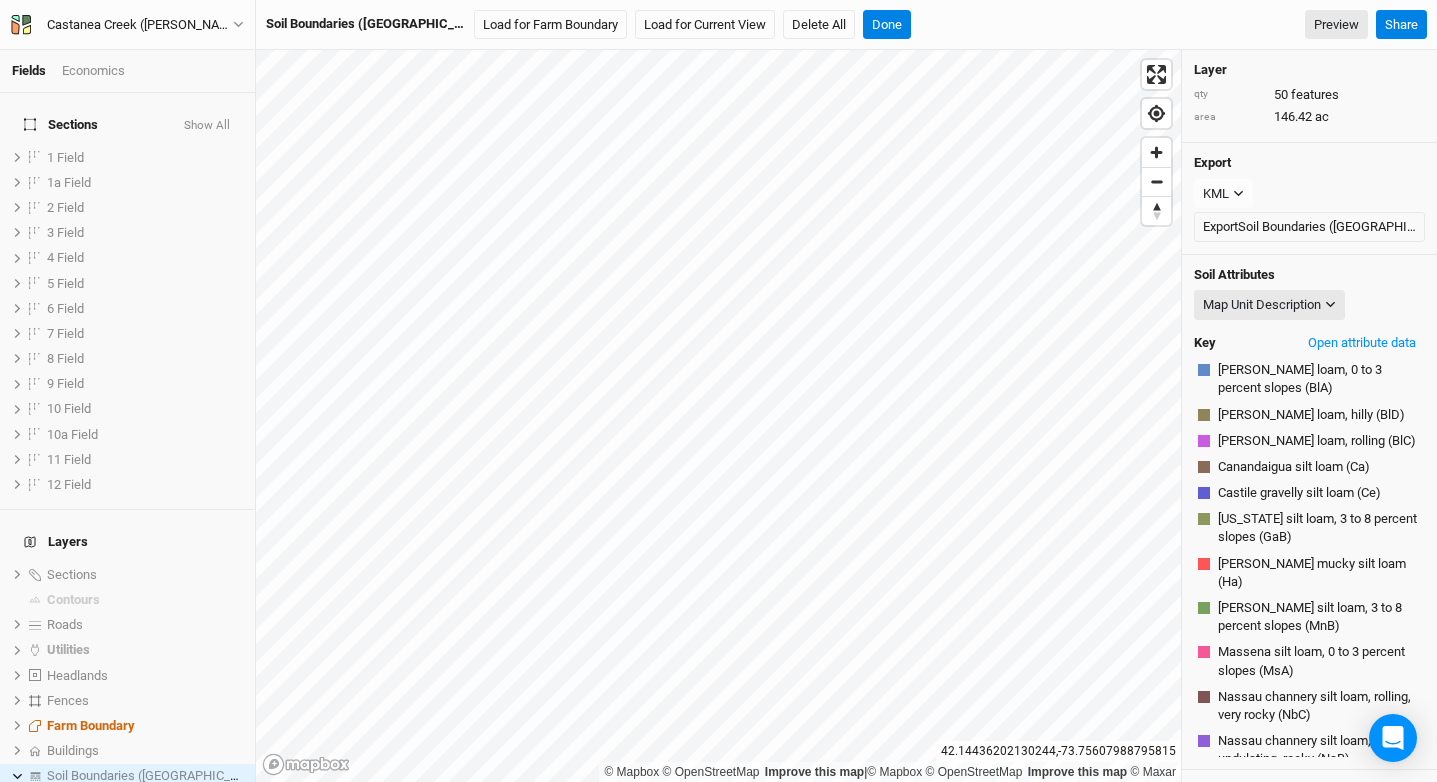 scroll, scrollTop: 0, scrollLeft: 0, axis: both 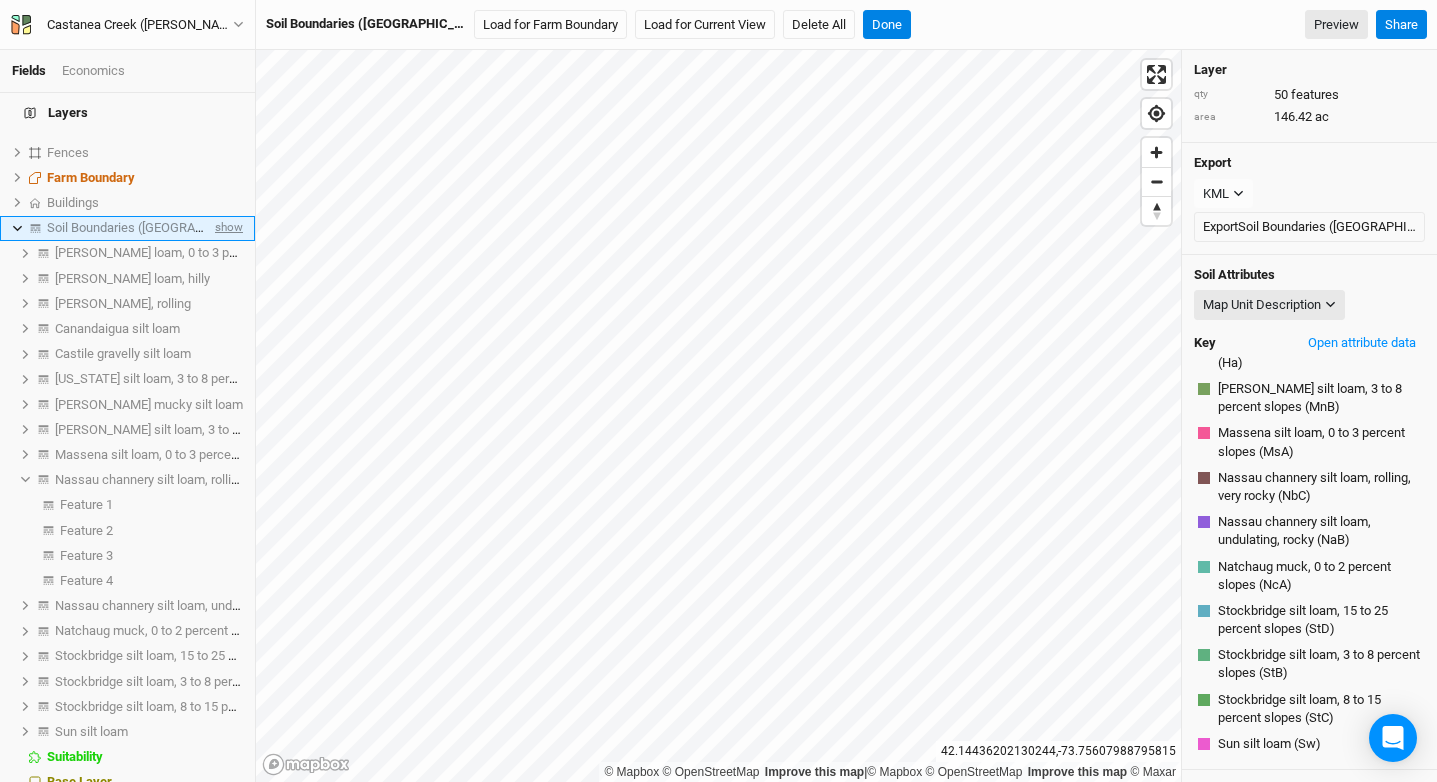 click on "show" at bounding box center [227, 228] 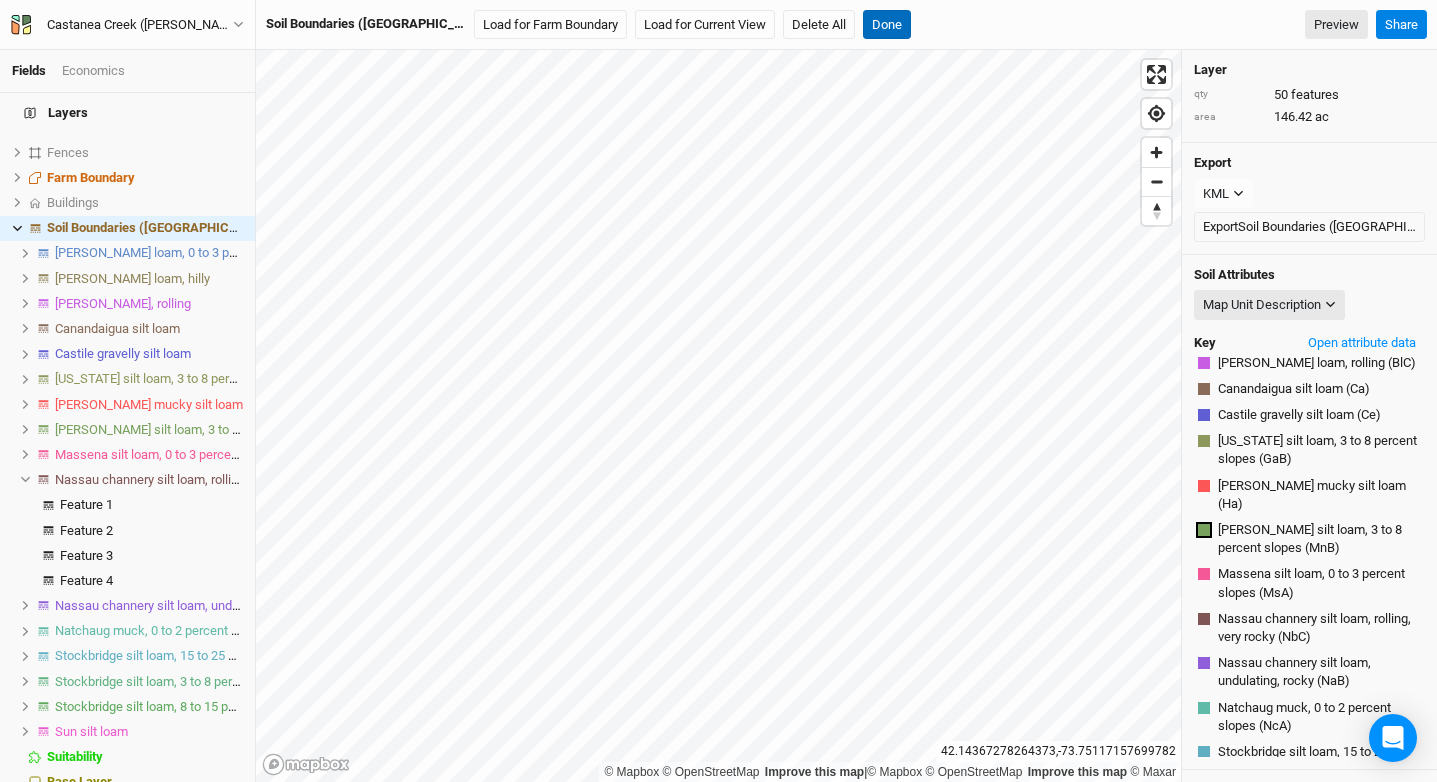 scroll, scrollTop: 0, scrollLeft: 0, axis: both 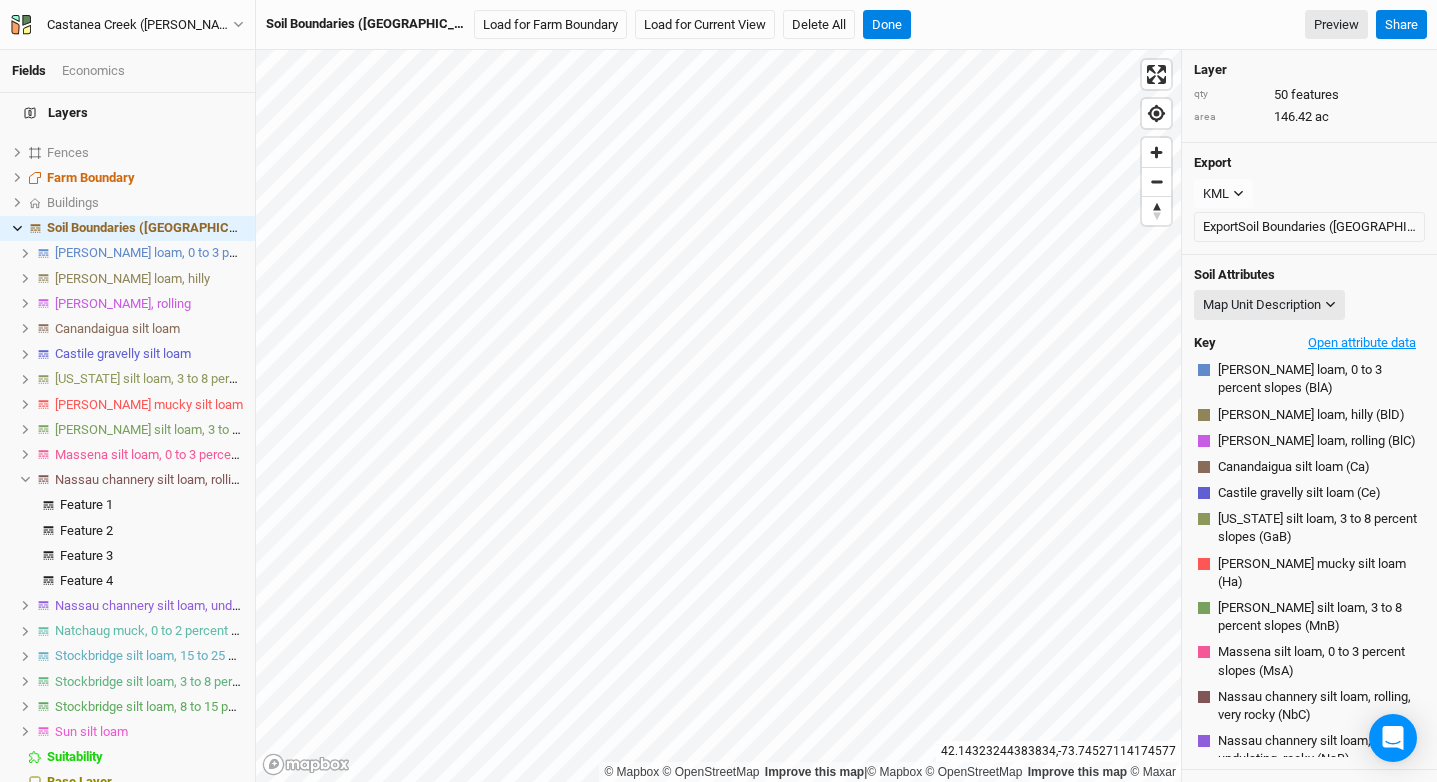 click on "Open attribute data" at bounding box center (1362, 343) 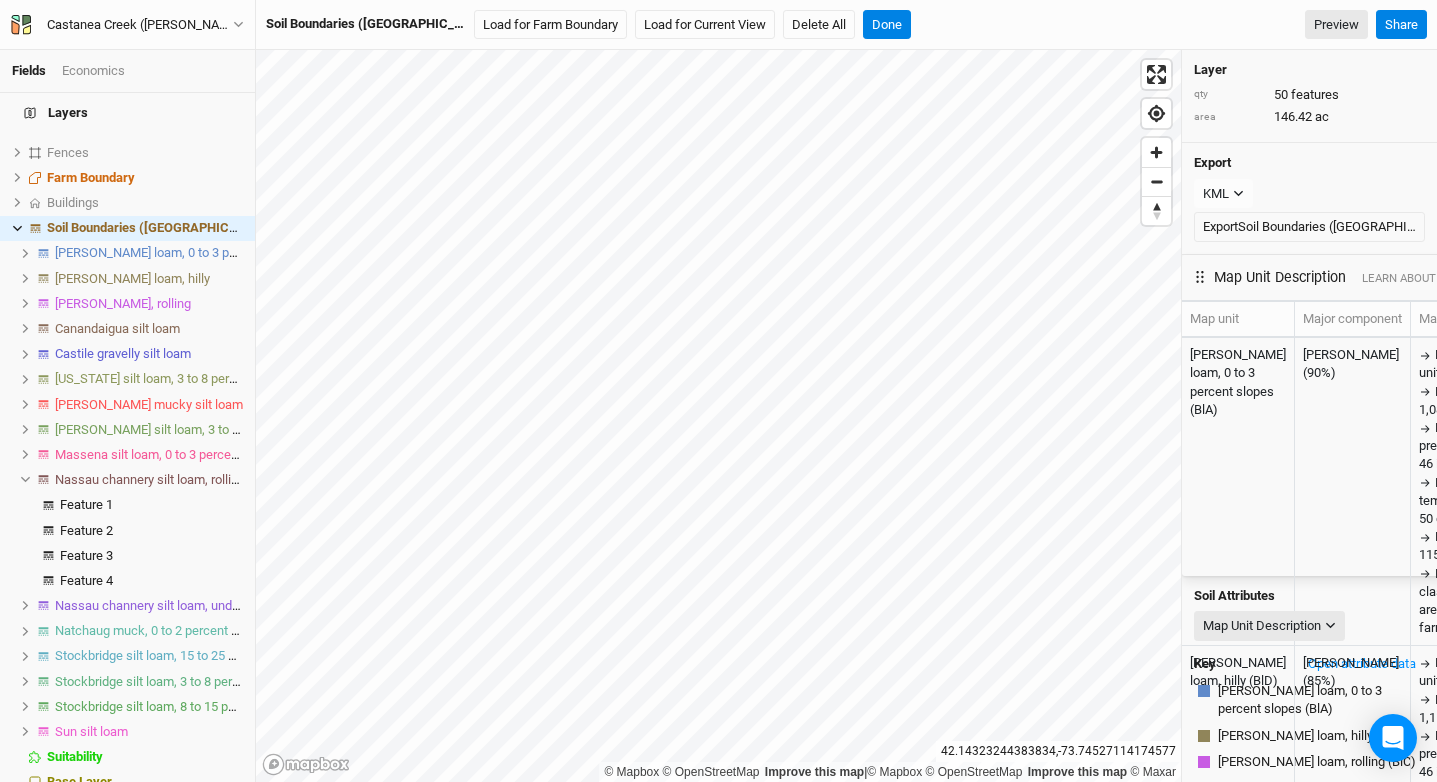 click on "Map unit Major component Map unit setting Typical profile Properties and qualities Interpretive groups Blasdell channery loam, 0 to 3 percent slopes (BlA) Blasdell (90%) National map unit symbol: 9r2v Elevation: 0 to 1,080 feet Mean annual precipitation: 38 to 46 inches Mean annual air temperature: 45 to 50 degrees F Frost-free period: 115 to 195 days Farmland classification: All areas are prime farmland H1 - 0 to 10 inches: channery loam H2 - 10 to 30 inches: very channery loam H3 - 30 to 60 inches: extremely channery silt loam Slope: 0 to 3 percent Depth to restrictive feature: More than 80 inches Drainage class: Well drained Capacity of the most limiting layer to transmit water (Ksat): High (1.98 to 5.95 in/hr) Depth to water table: More than 80 inches Frequency of flooding: None Frequency of ponding: None Available water supply, 0 to 60 inches: Low (about 5.3 inches) Land capability classification (irrigated): None specified Land capability classification (nonirrigated): 2s Hydrologic Soil Group: A" at bounding box center [1632, 3012] 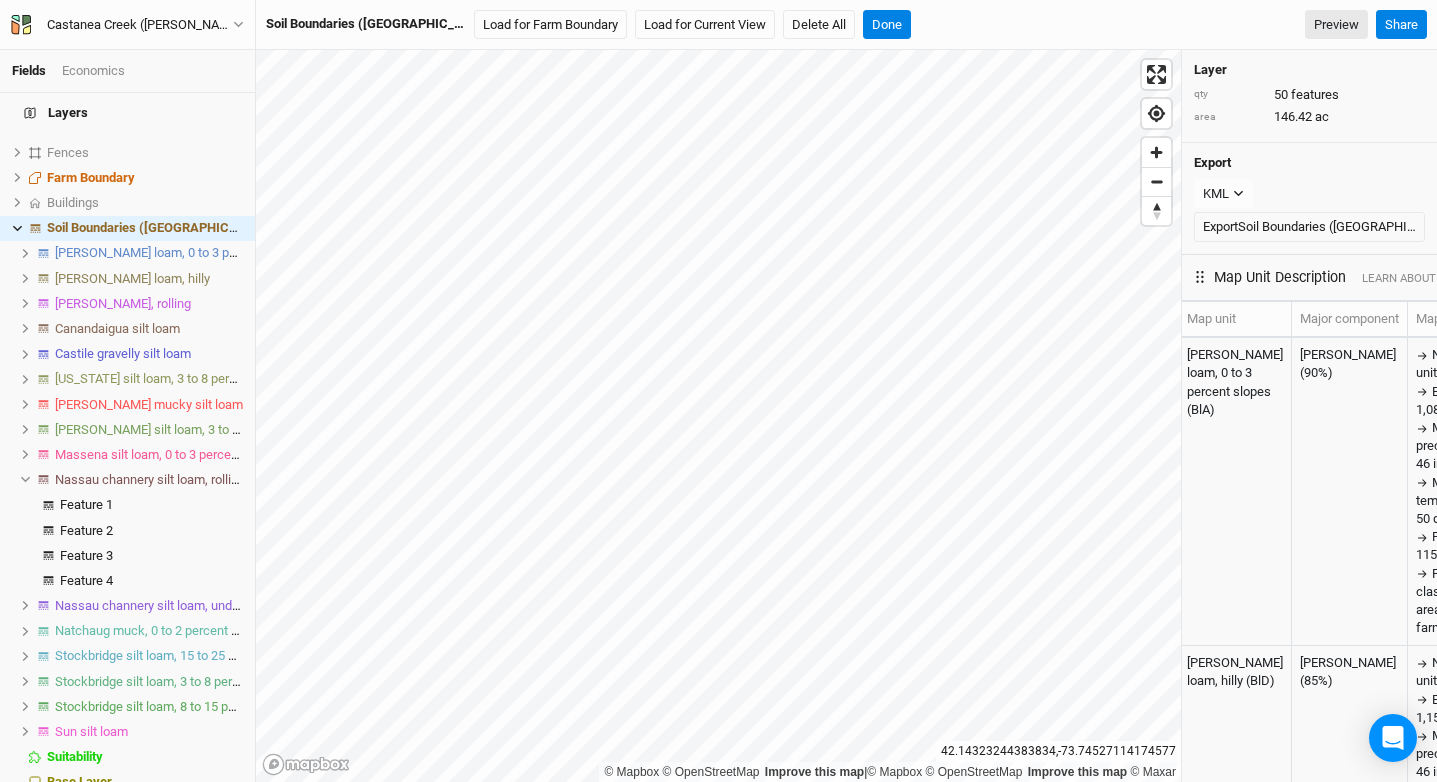 scroll, scrollTop: 444, scrollLeft: 3, axis: both 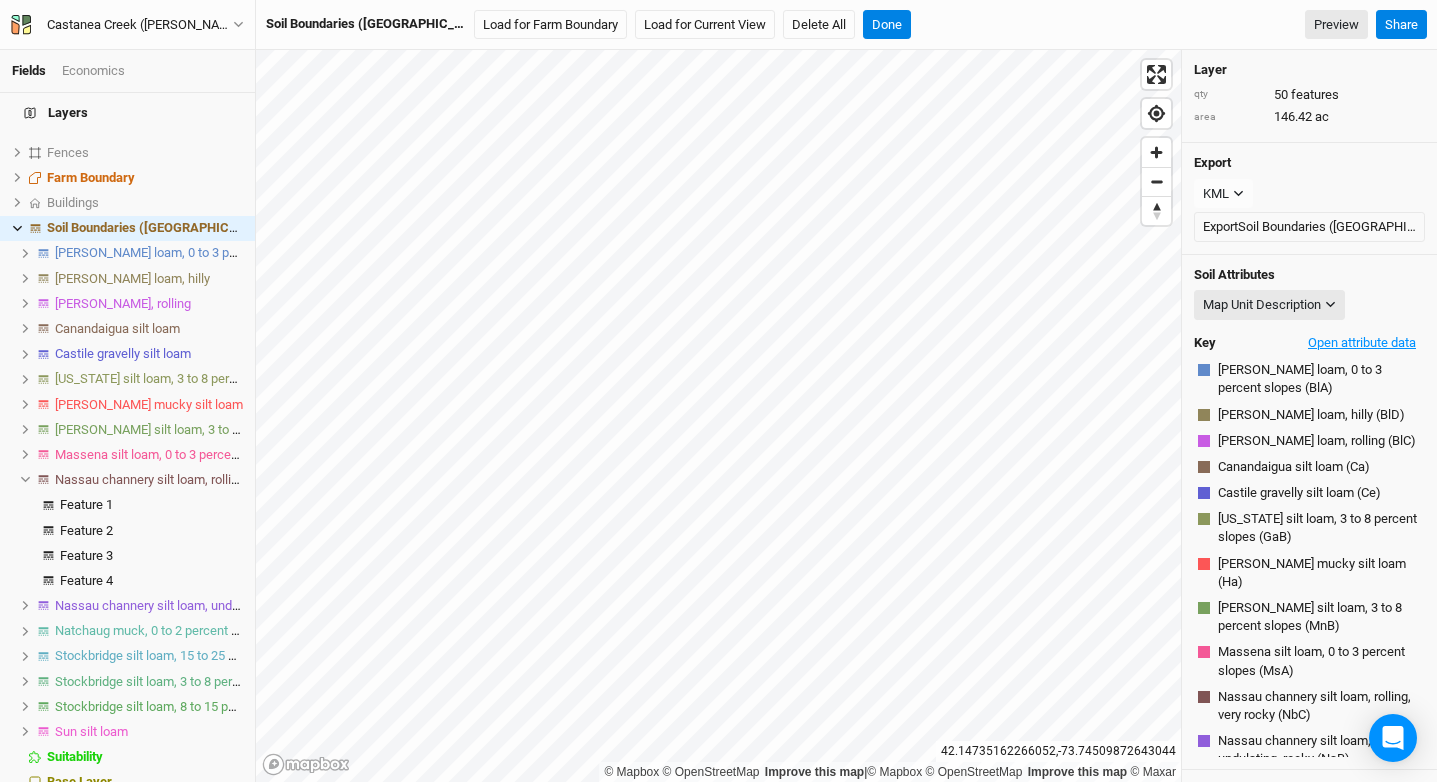 click on "Open attribute data" at bounding box center (1362, 343) 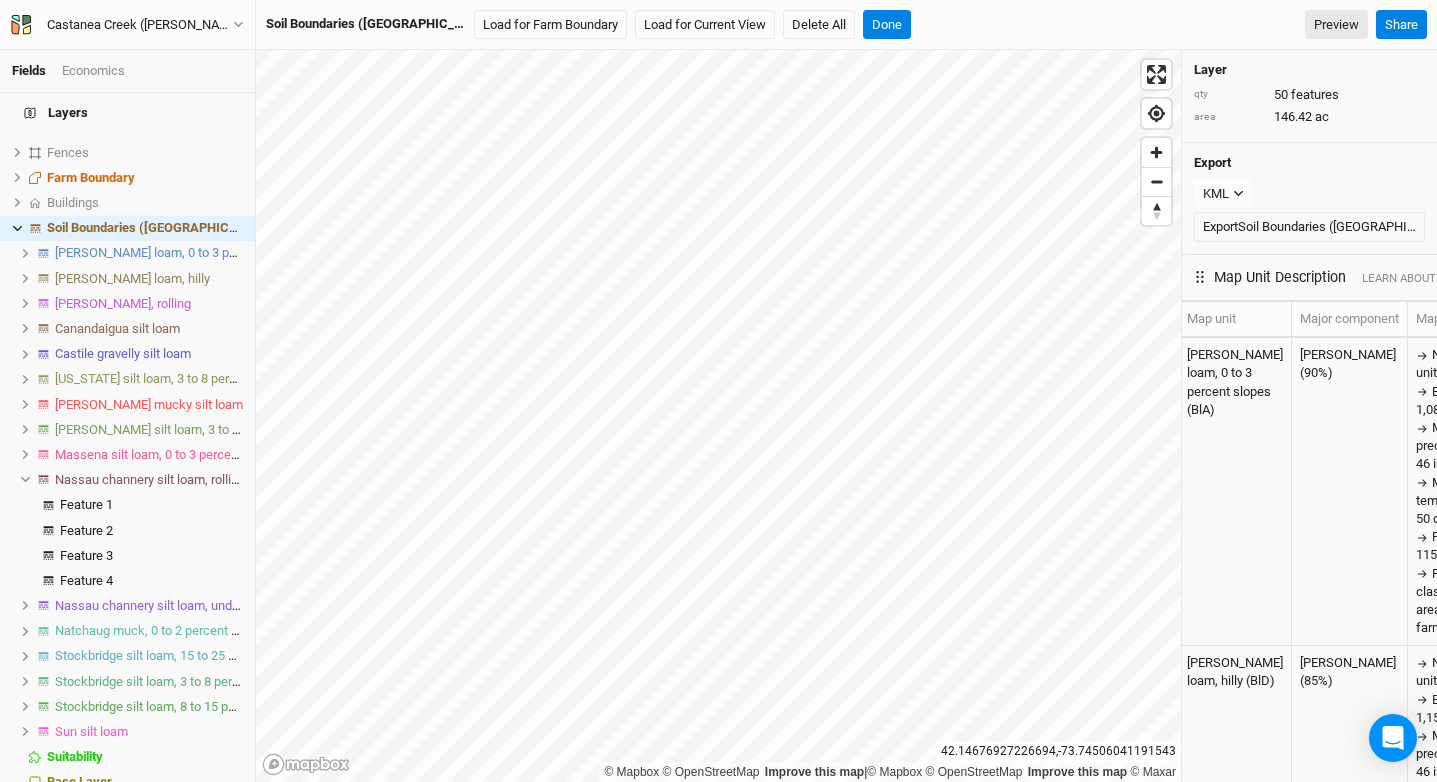scroll, scrollTop: 3167, scrollLeft: 3, axis: both 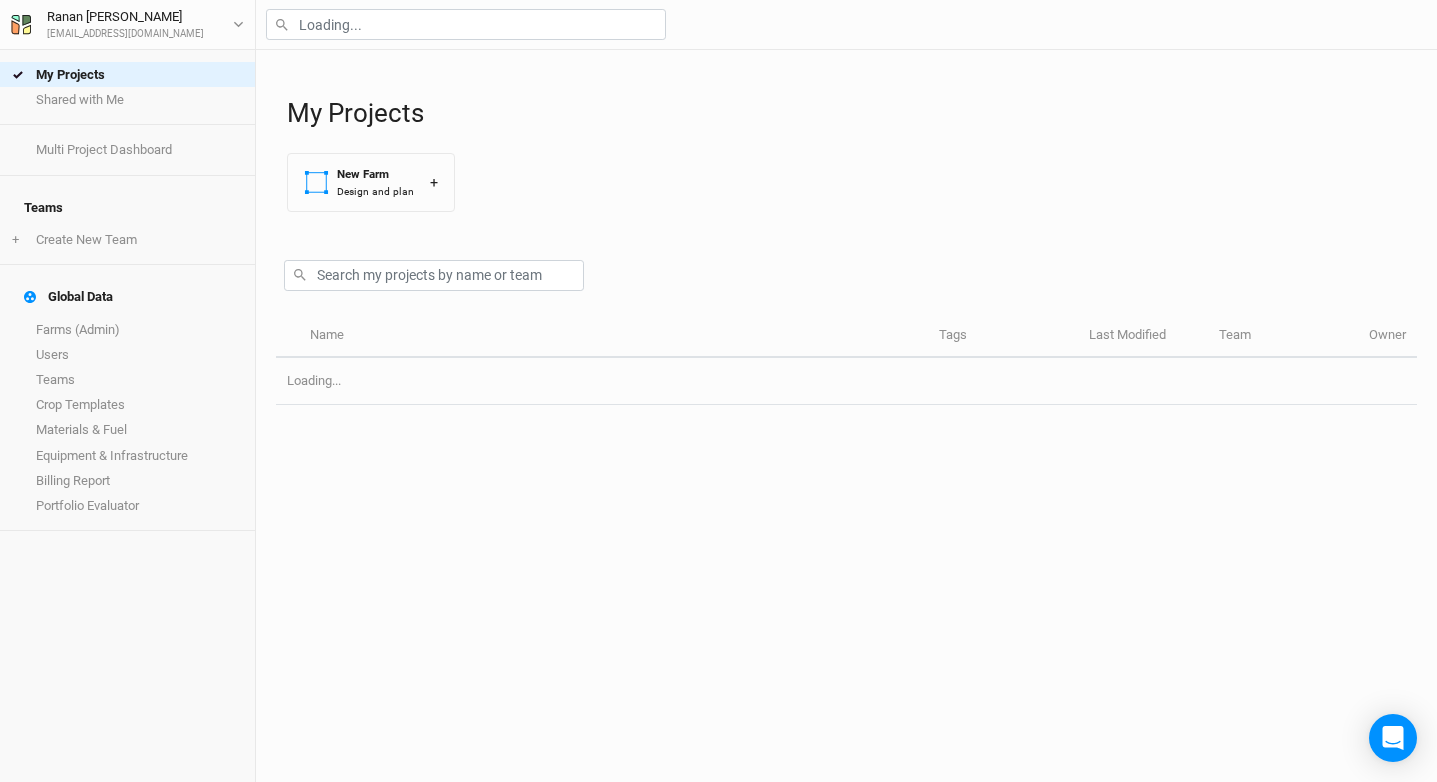 click at bounding box center (846, 271) 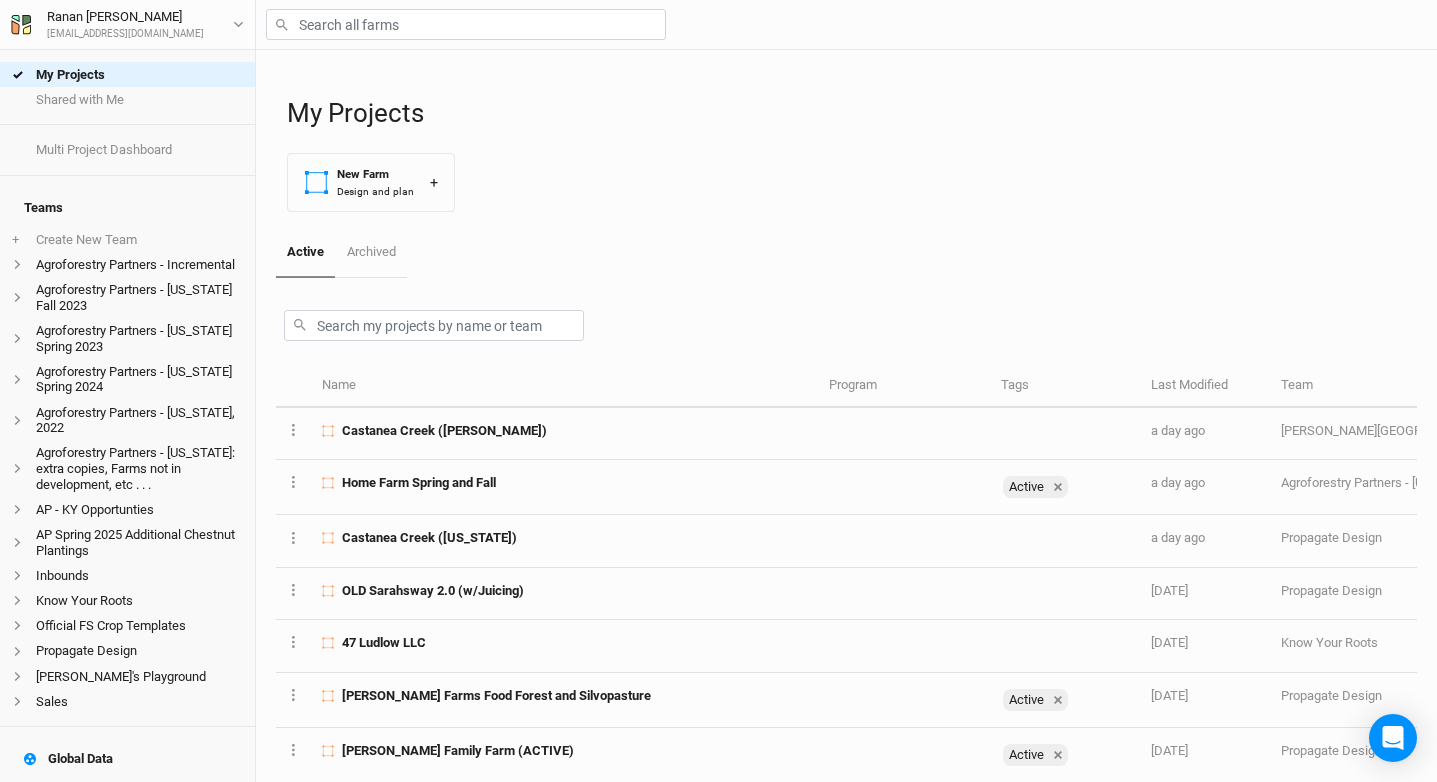 click at bounding box center (446, 325) 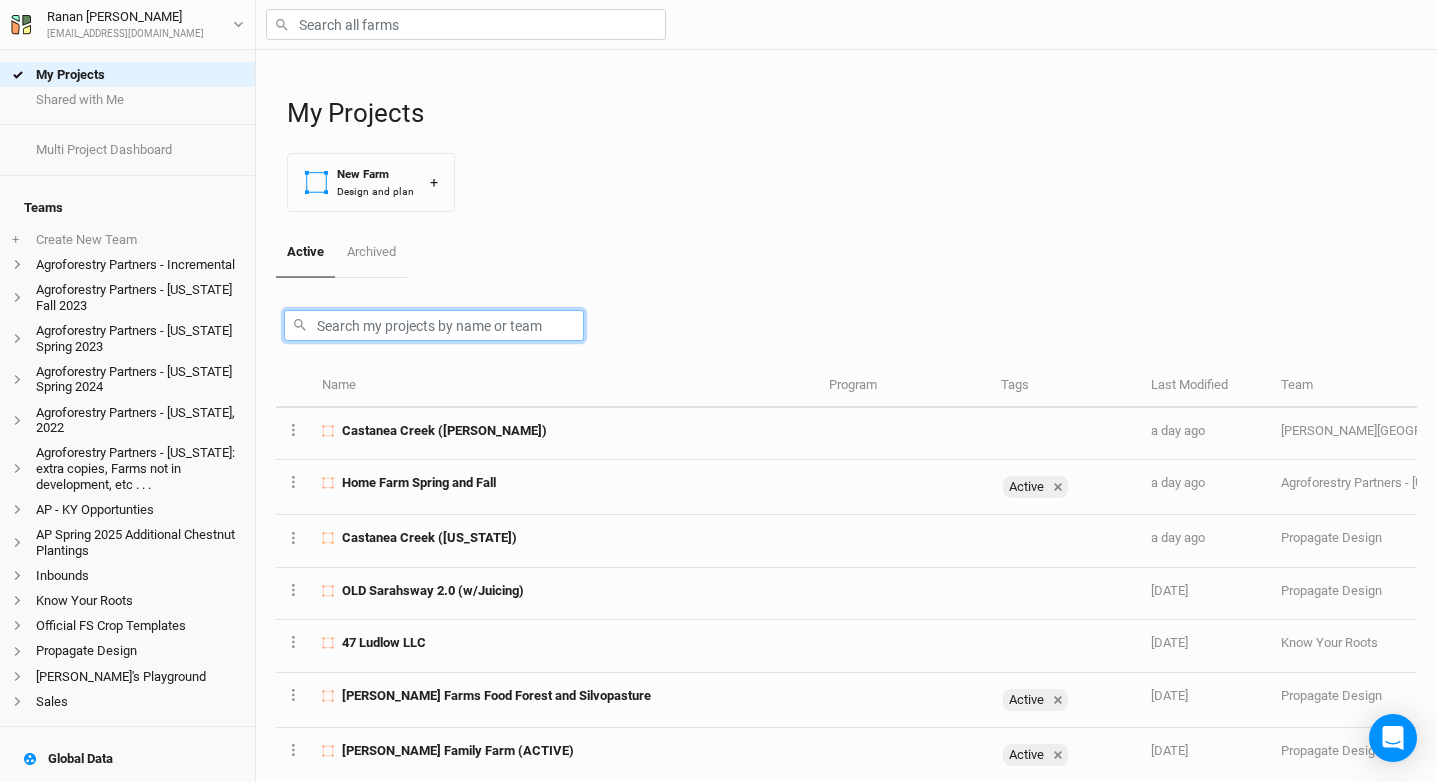 click at bounding box center (434, 325) 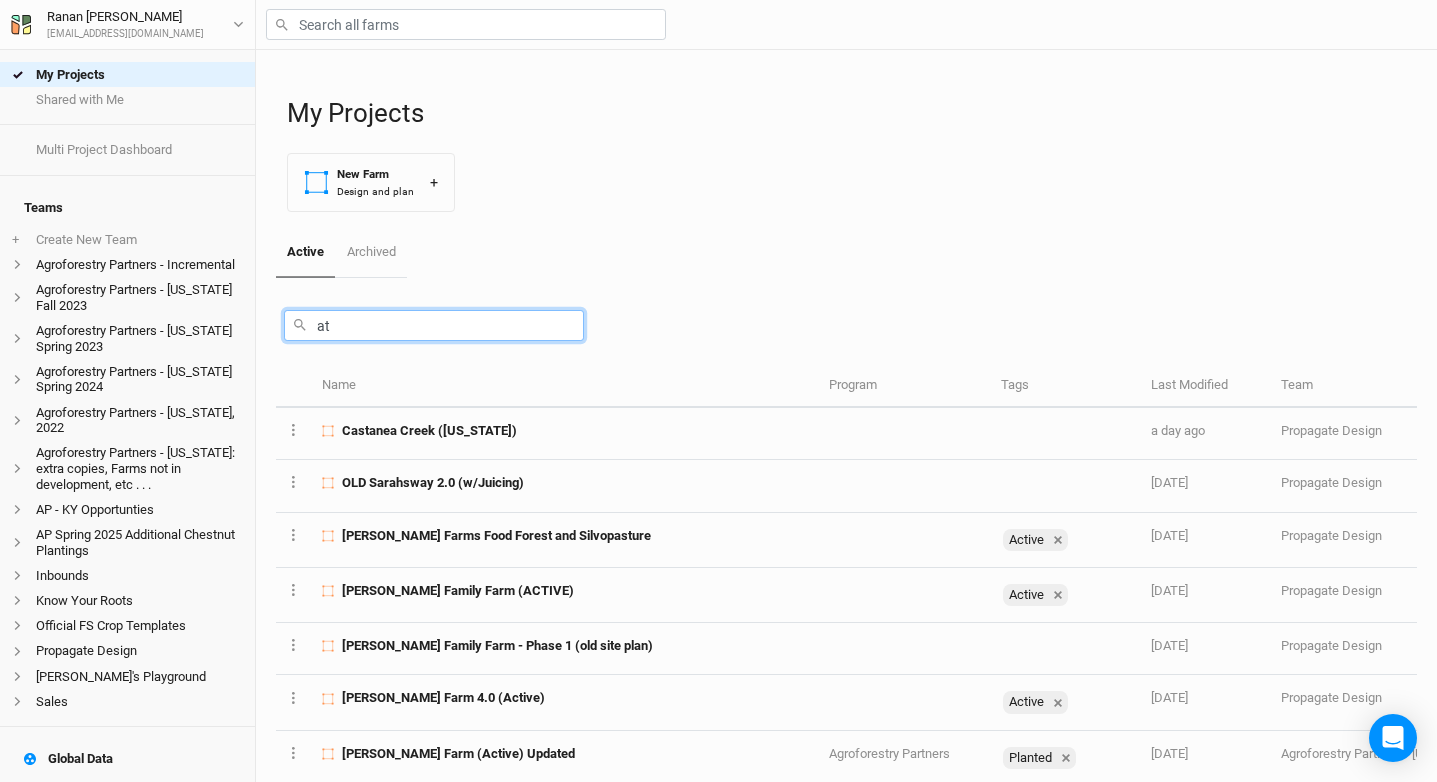 type on "a" 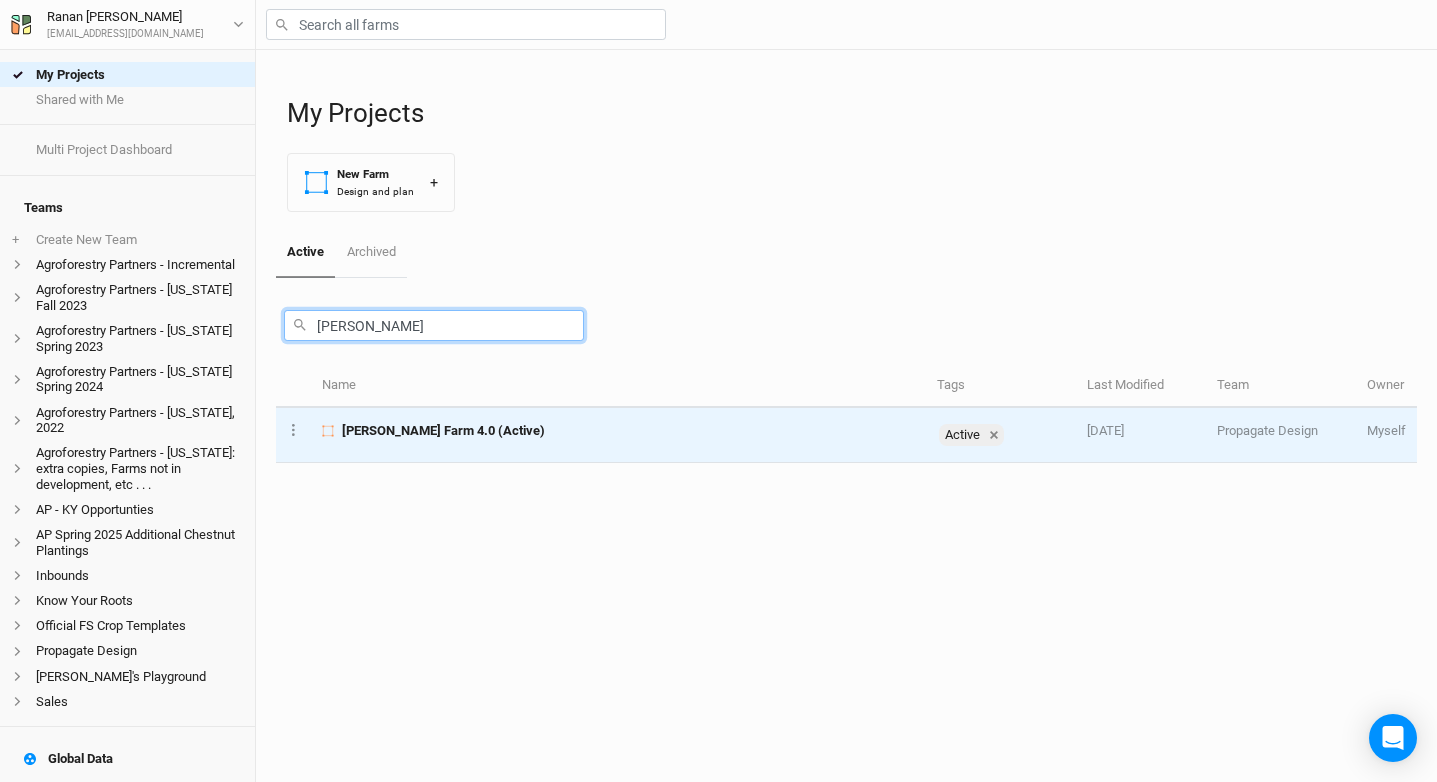 type on "tate" 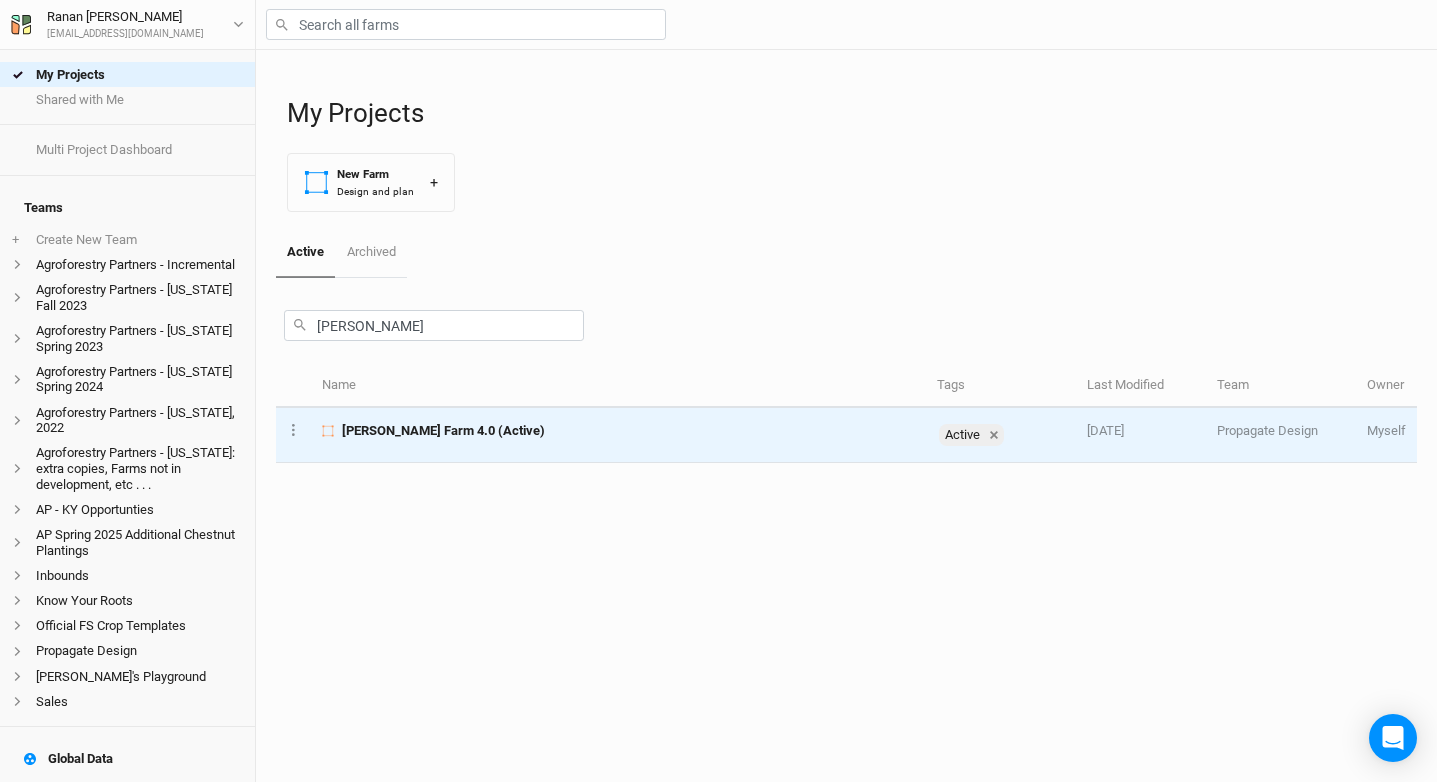 click on "Tate Farm 4.0 (Active)" at bounding box center (618, 435) 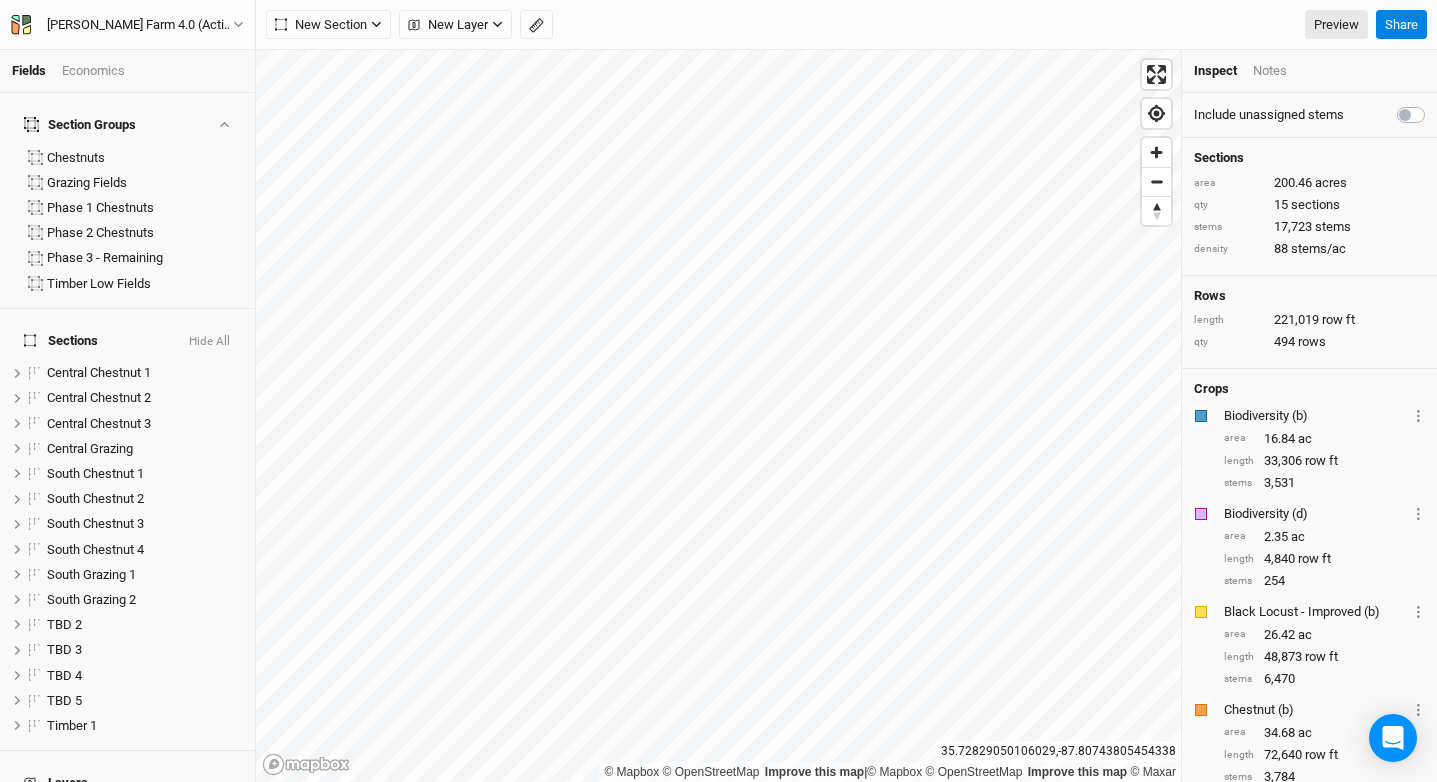 click on "Hide All" at bounding box center [209, 342] 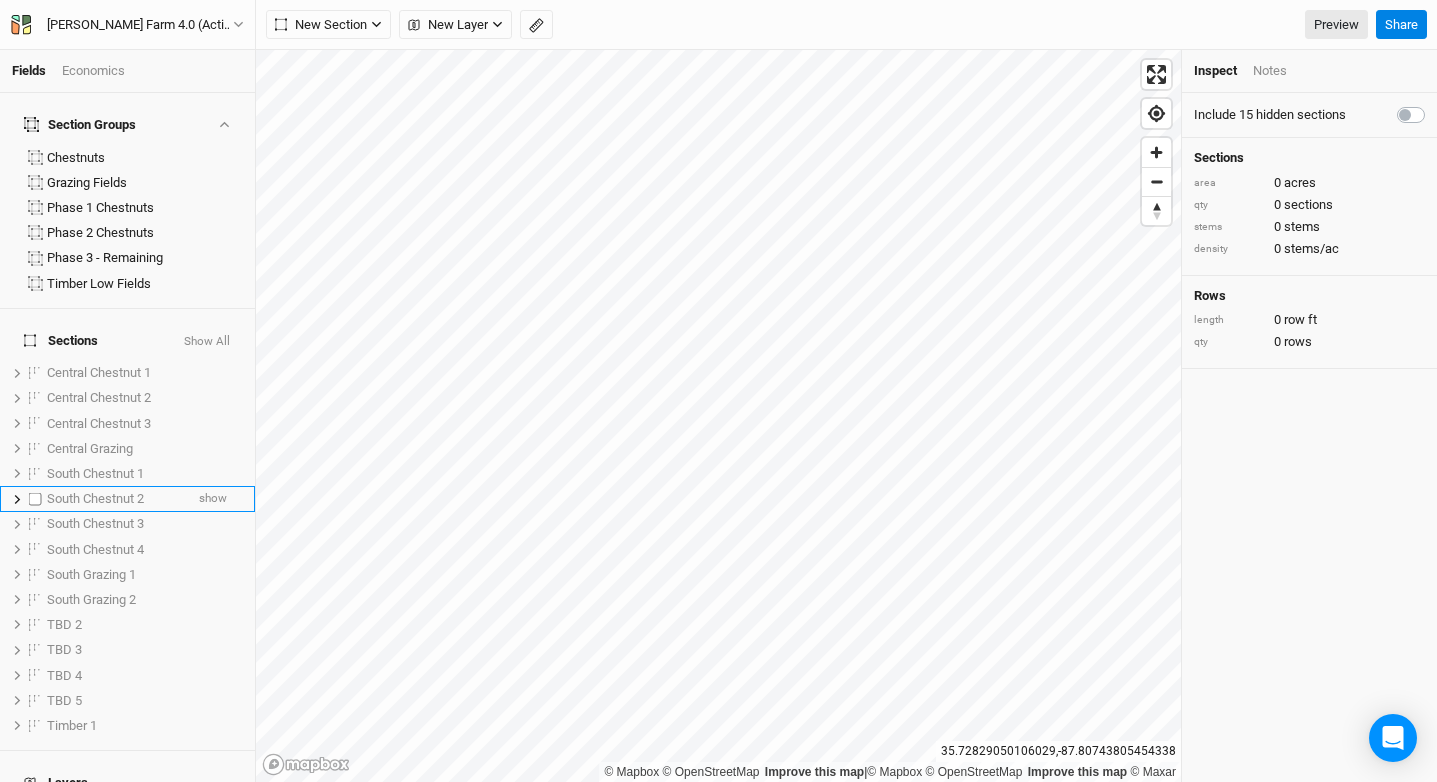 scroll, scrollTop: 398, scrollLeft: 0, axis: vertical 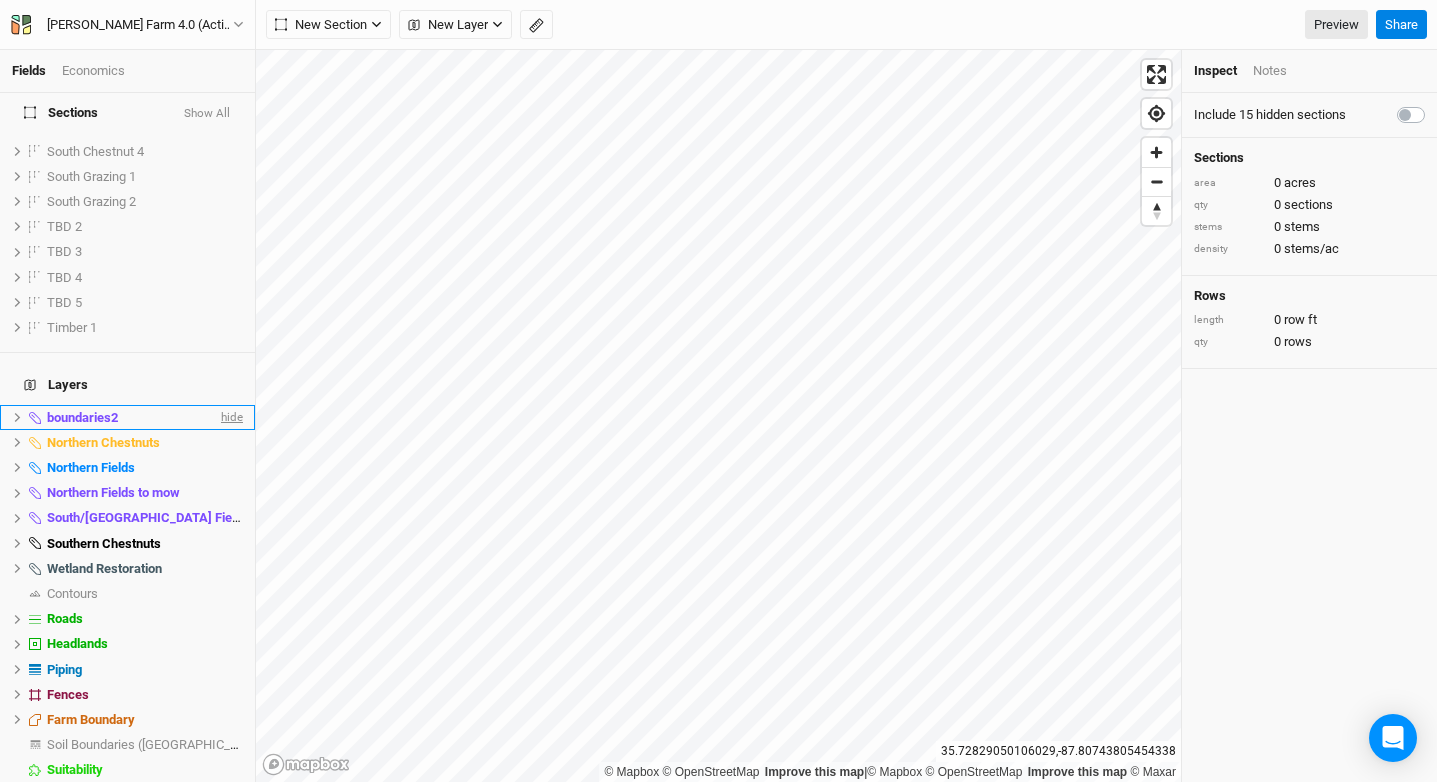 click on "hide" at bounding box center [230, 417] 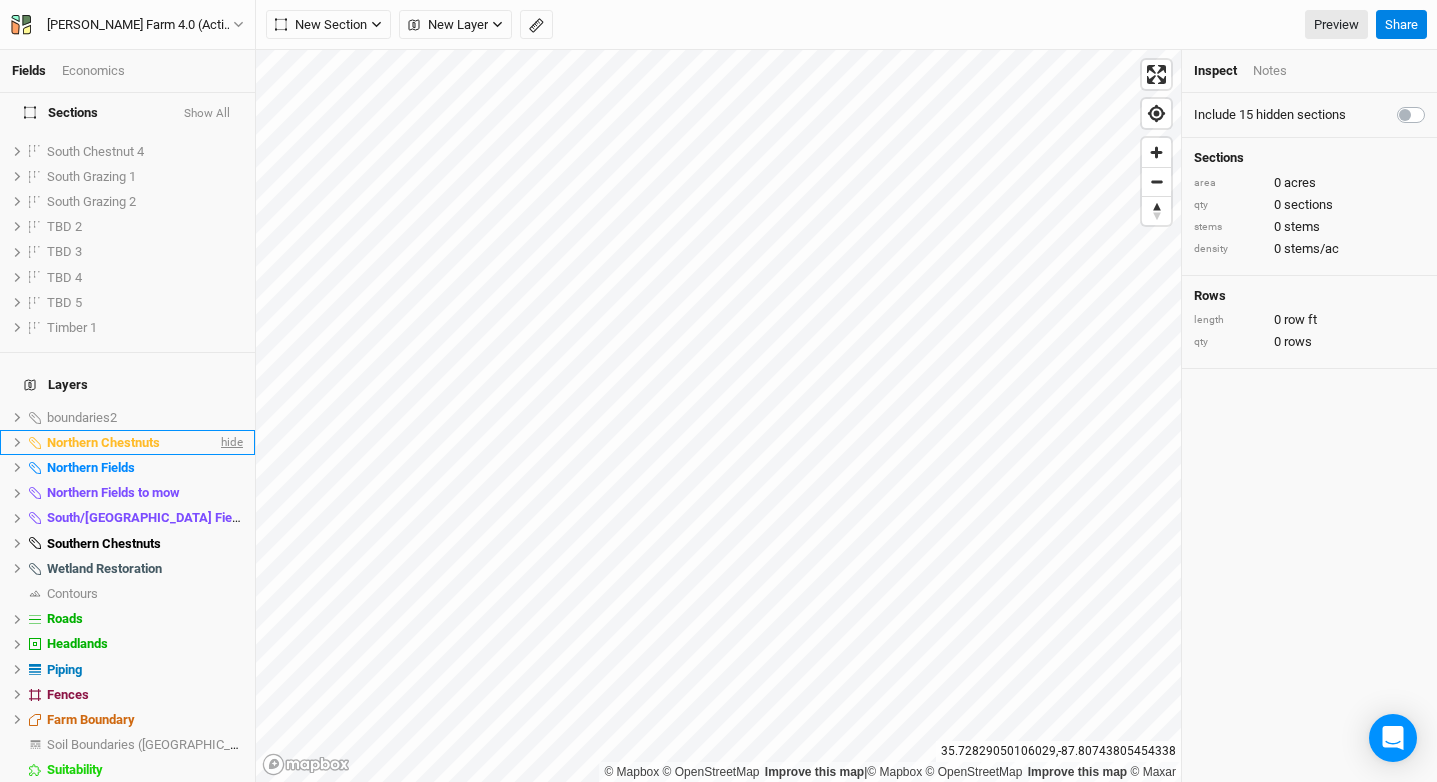 click on "hide" at bounding box center [230, 442] 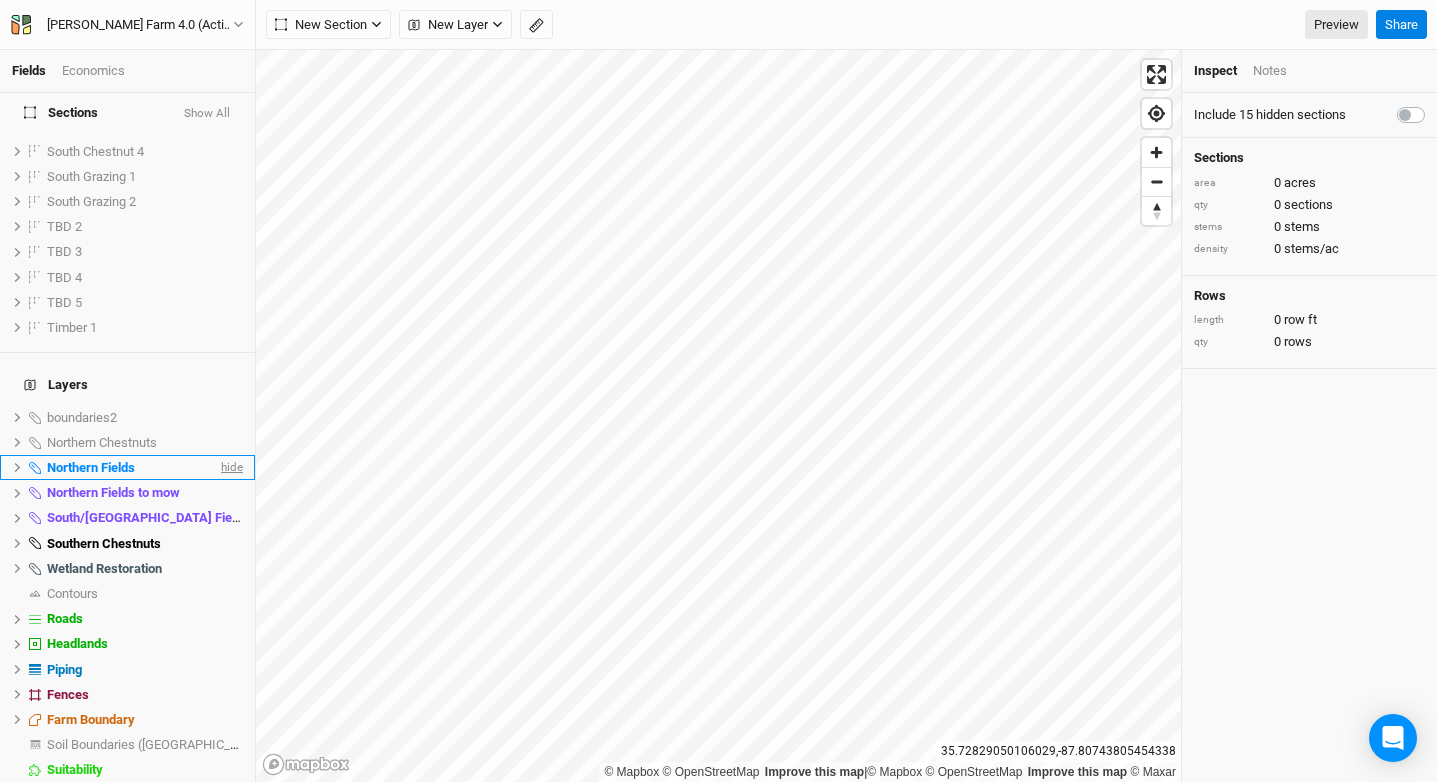 click on "hide" at bounding box center (230, 467) 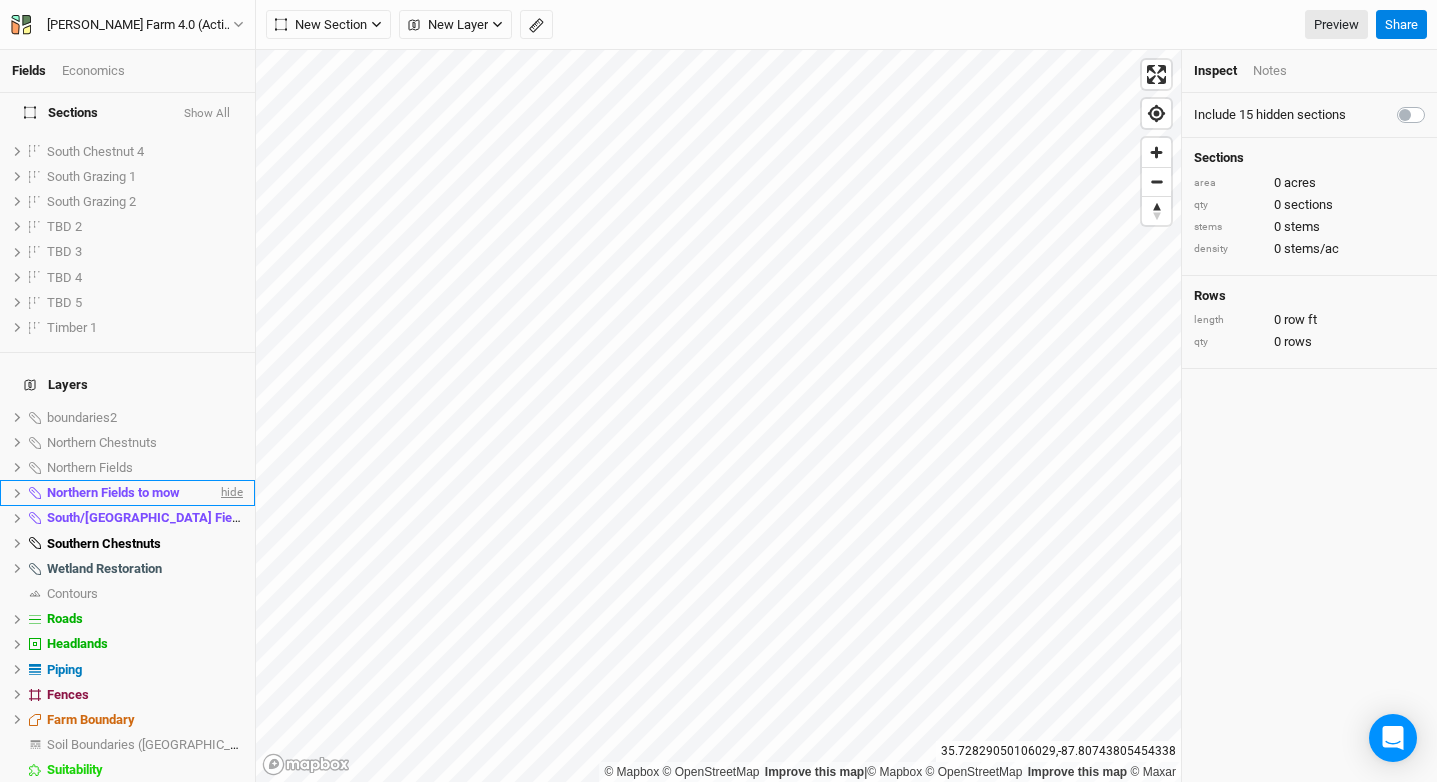click on "hide" at bounding box center [230, 493] 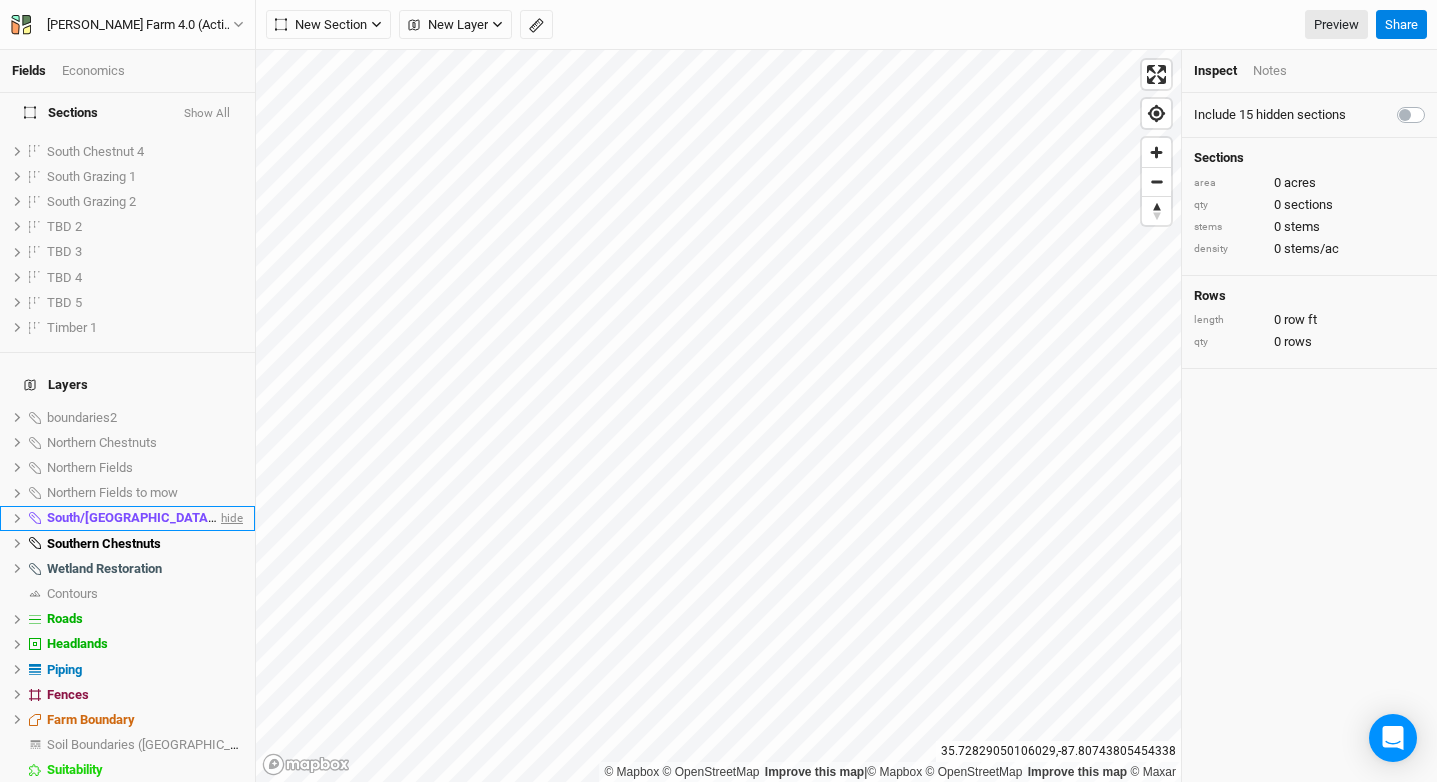 click on "hide" at bounding box center (230, 518) 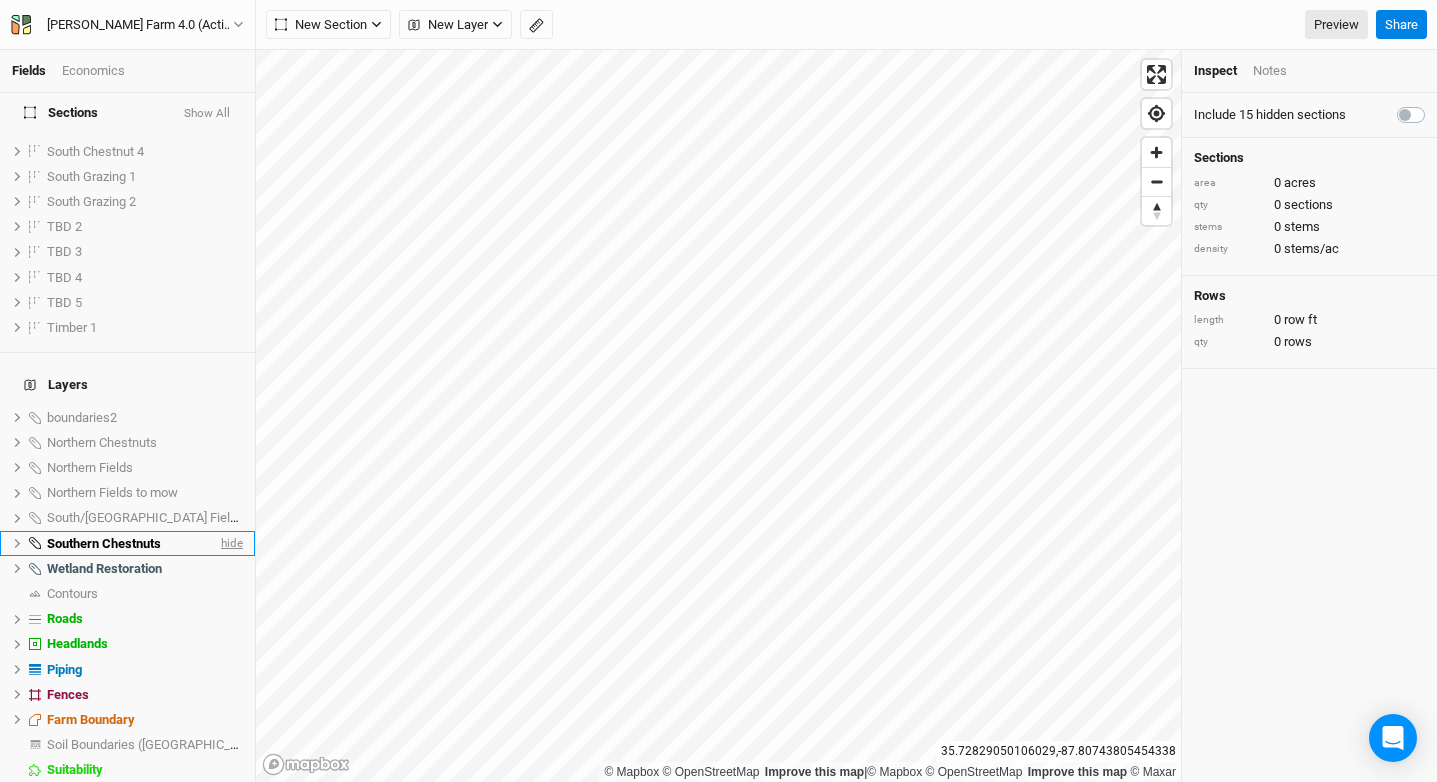 click on "hide" at bounding box center [230, 543] 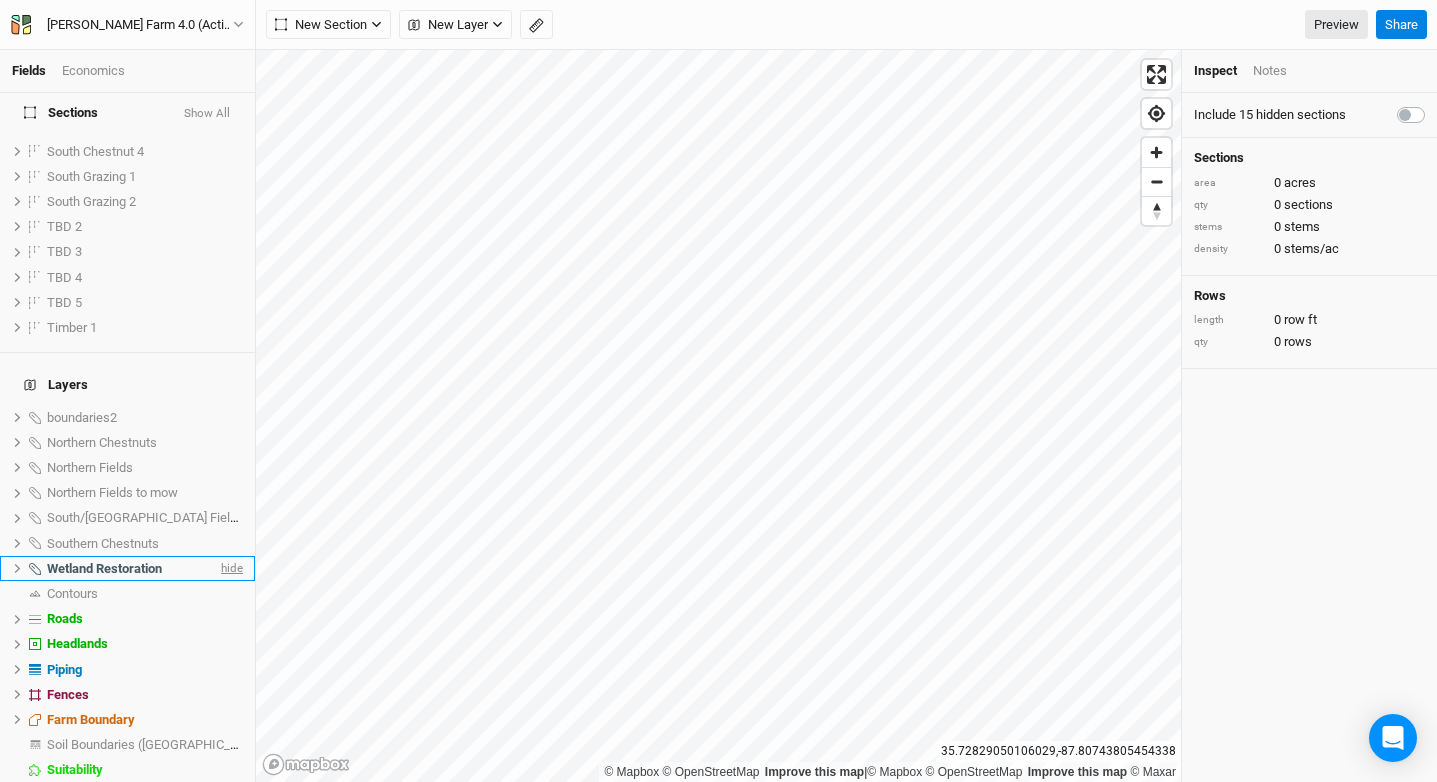 click on "hide" at bounding box center (230, 568) 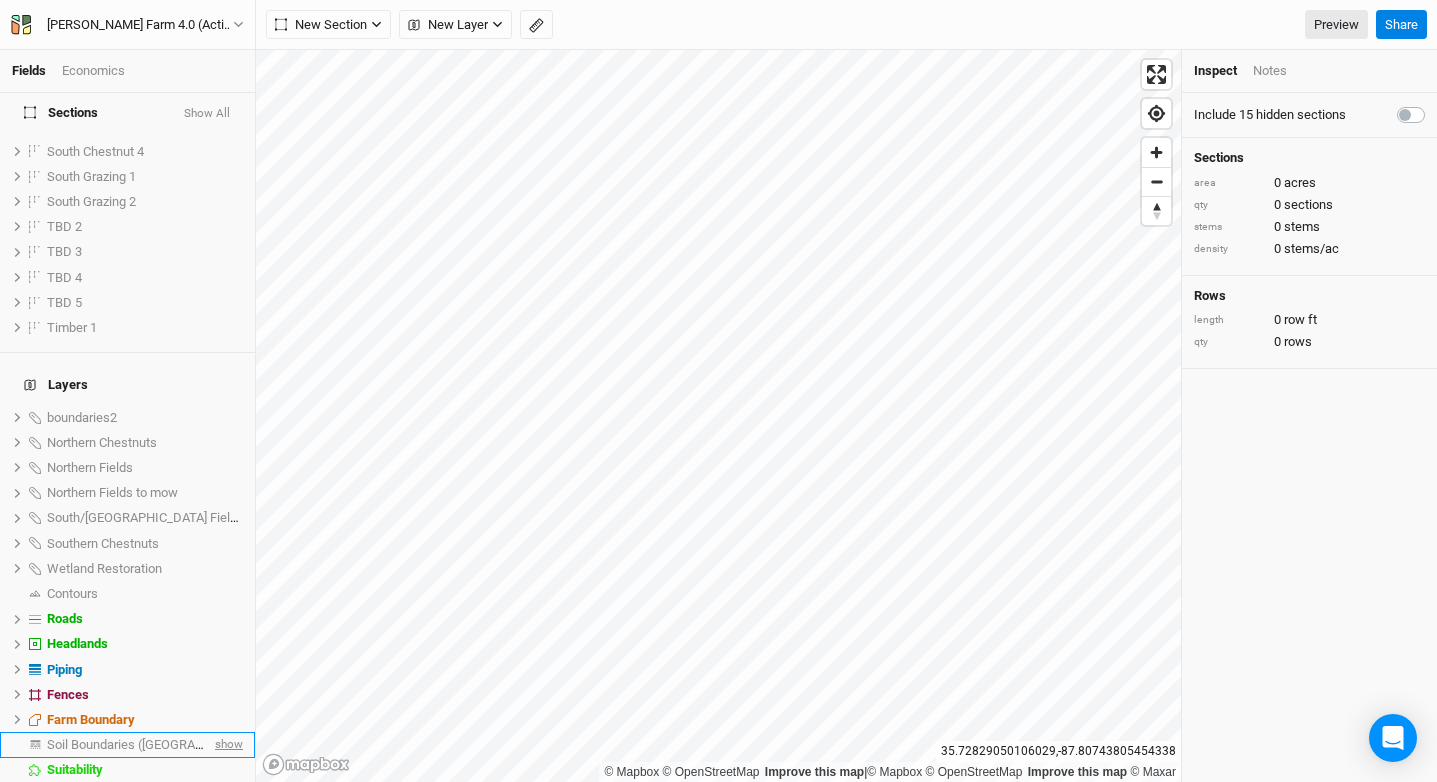 click on "show" at bounding box center [227, 744] 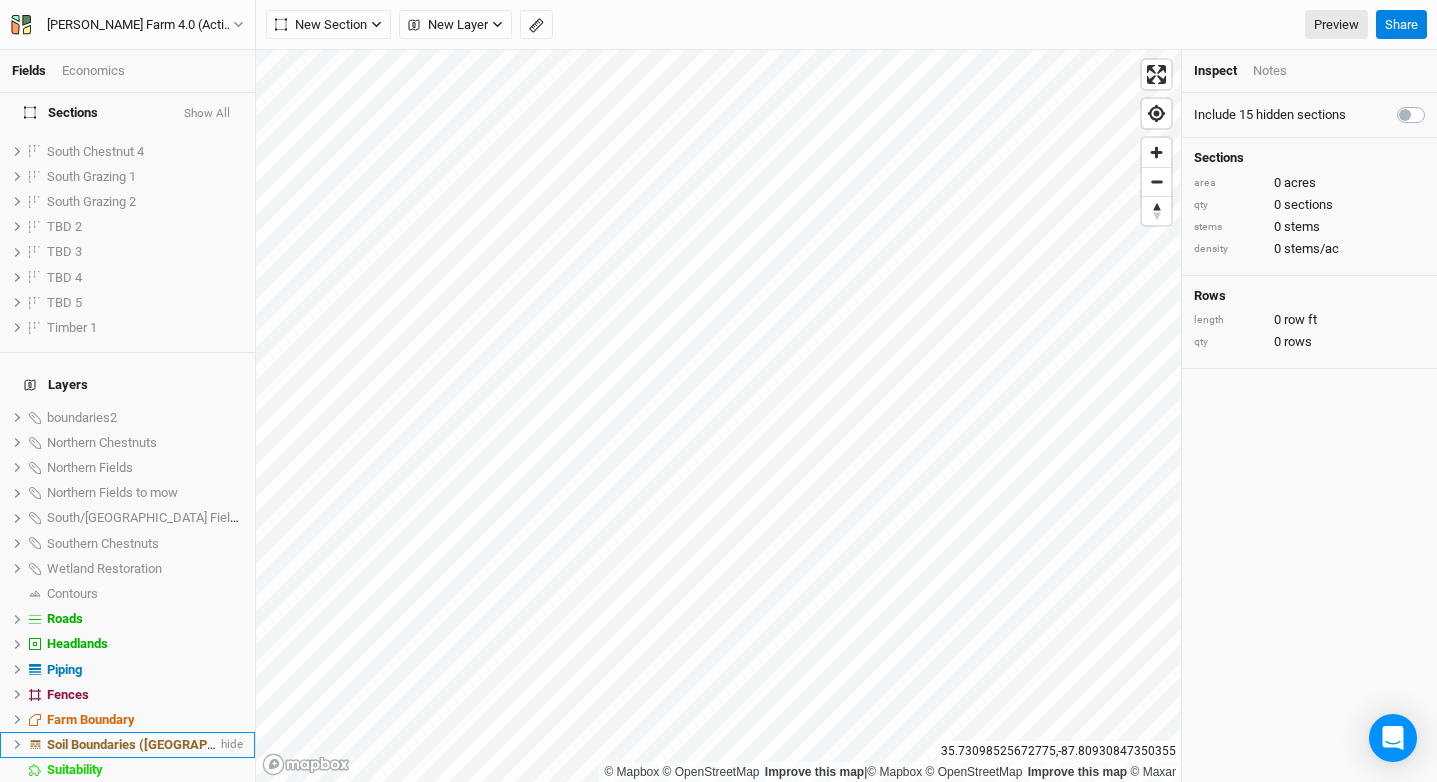 click on "Soil Boundaries ([GEOGRAPHIC_DATA])" at bounding box center [161, 744] 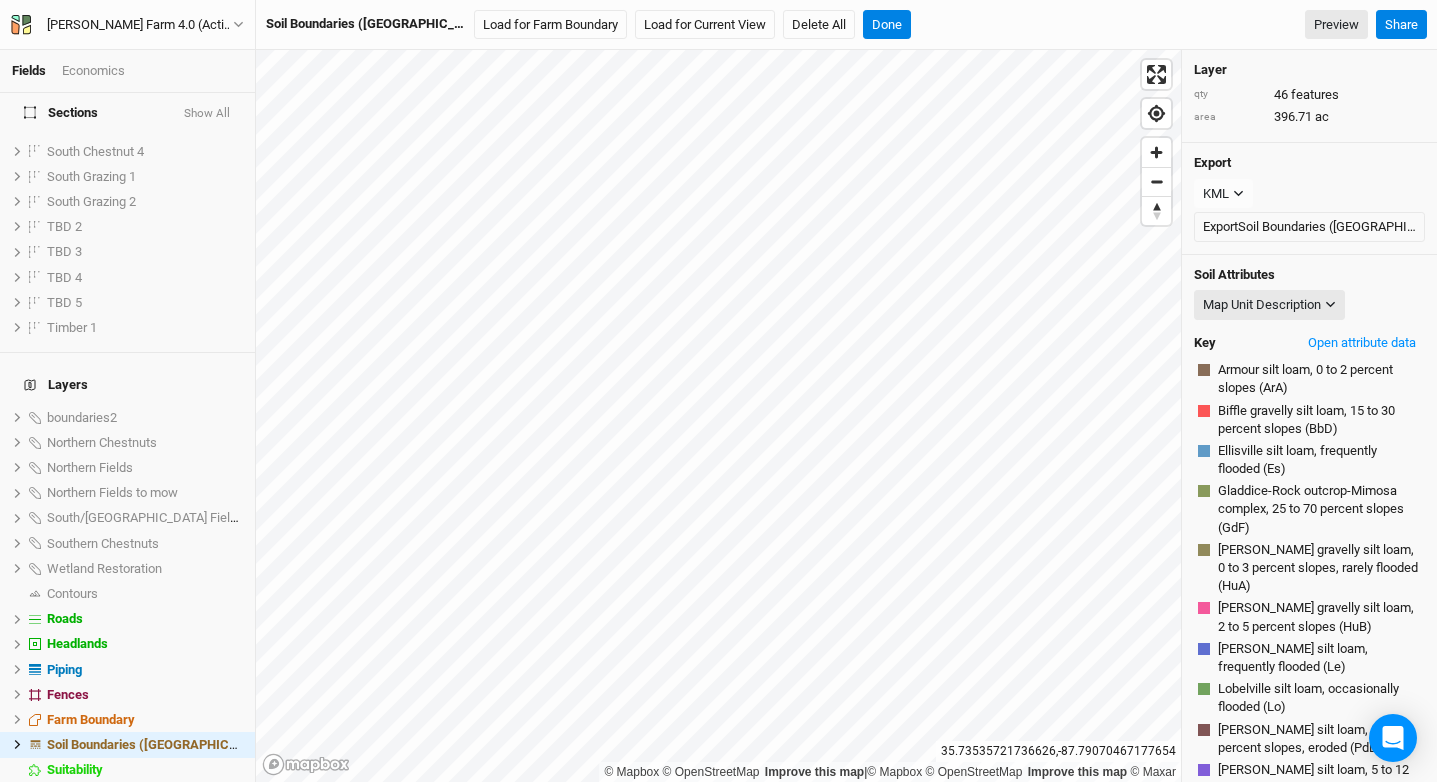 click on "Map Unit Description Map Unit Description Minor Components Percent Clay (All Layers) Percent Clay (Surface Layer) Percent Sand (All Layers) Percent Sand (Surface Layer) Percent Silt (All Layers) Percent Silt (Surface Layer) Available Water Storage (All Layers) Available Water Storage (Surface Layer) Bulk Density, 1/3 Bar (All Layers) Bulk Density, 1/3 Bar (Surface Layer) Depth to Bedrock Depth to Restricted Layer (Densic Material) Drainage Class Frost Action Representative Slope K Factor, Whole Soil (All Layers) K Factor, Whole Soil (Surface Layer) T Factor pH, 1:1 Water (All Layers) pH, 1:1 Water (Surface Layer) Cation Exchange Capacity: CEC-7 (All Layers) Cation Exchange Capacity: CEC-7 (Surface Layer) Susceptibility to Compaction Forestland Productivity with Site Index Base Hydrologic Soil Group and Surface Runoff Farmland Classification National Commodity Crop Productivity Index Drought Vulnerable Soils Mechanical Site Preparation (Deep) Mechanical Site Preparation (Surface) Suitability for Hand Planting" at bounding box center [1309, 309] 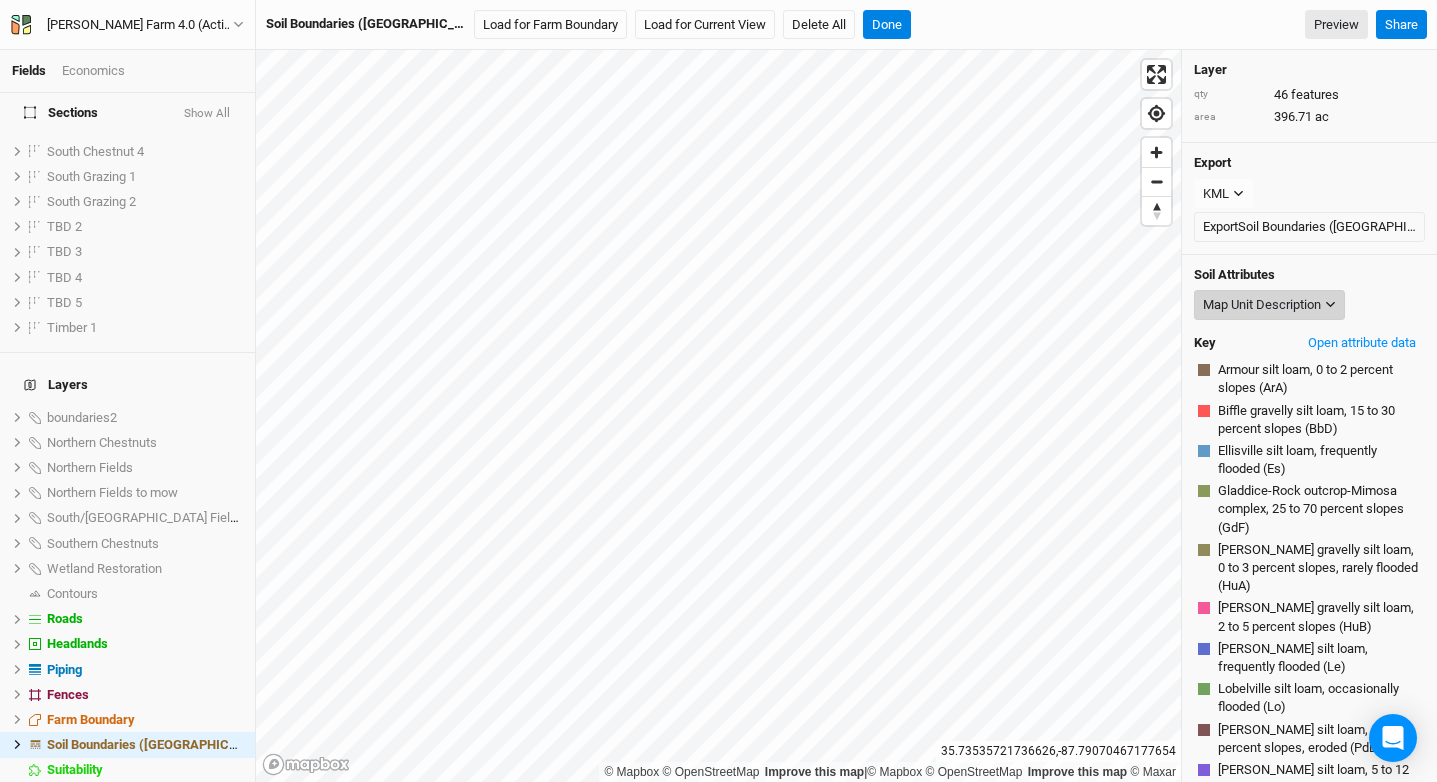 click on "Map Unit Description" at bounding box center (1262, 305) 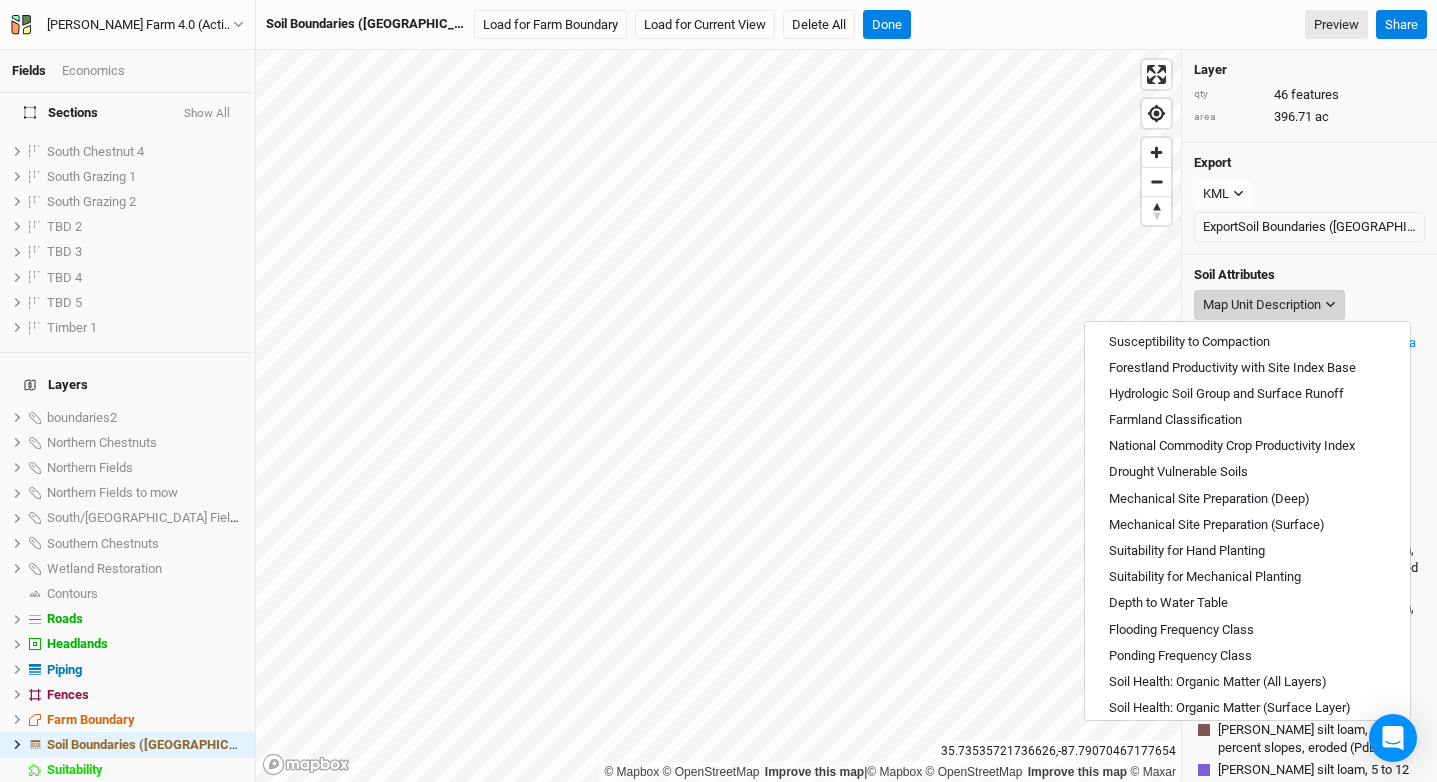 scroll, scrollTop: 666, scrollLeft: 0, axis: vertical 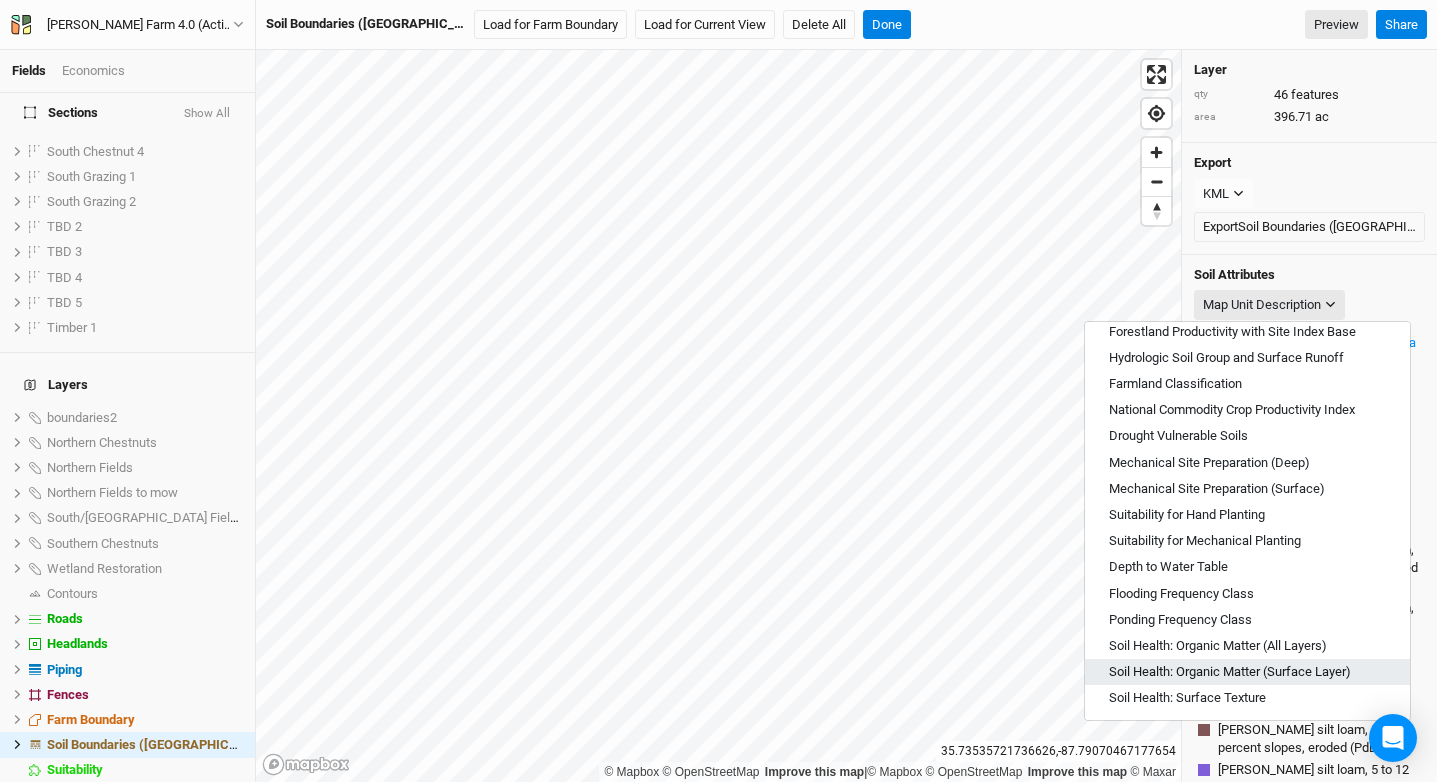 click on "Soil Health: Organic Matter (Surface Layer)" at bounding box center [1230, 672] 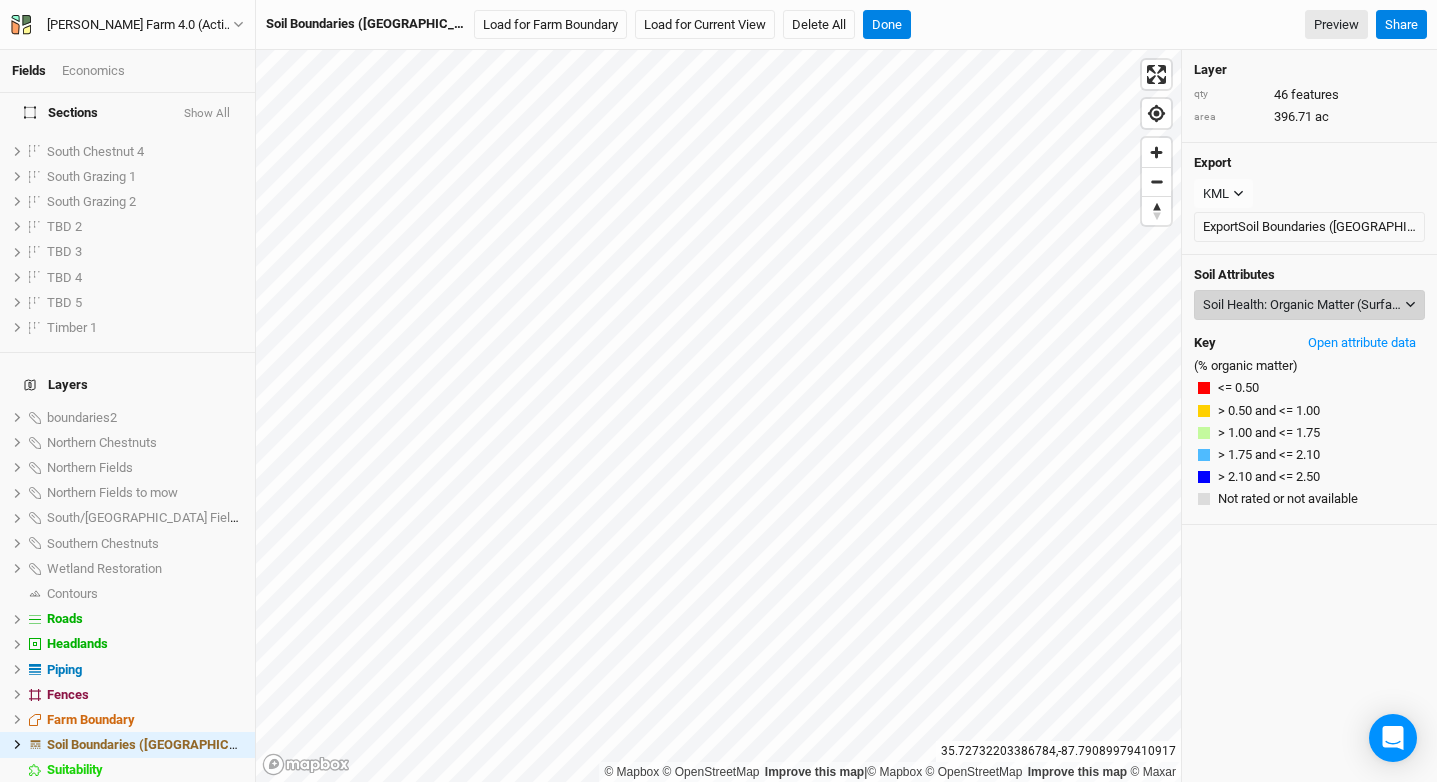 click on "Soil Health: Organic Matter (Surface Layer)" at bounding box center (1302, 305) 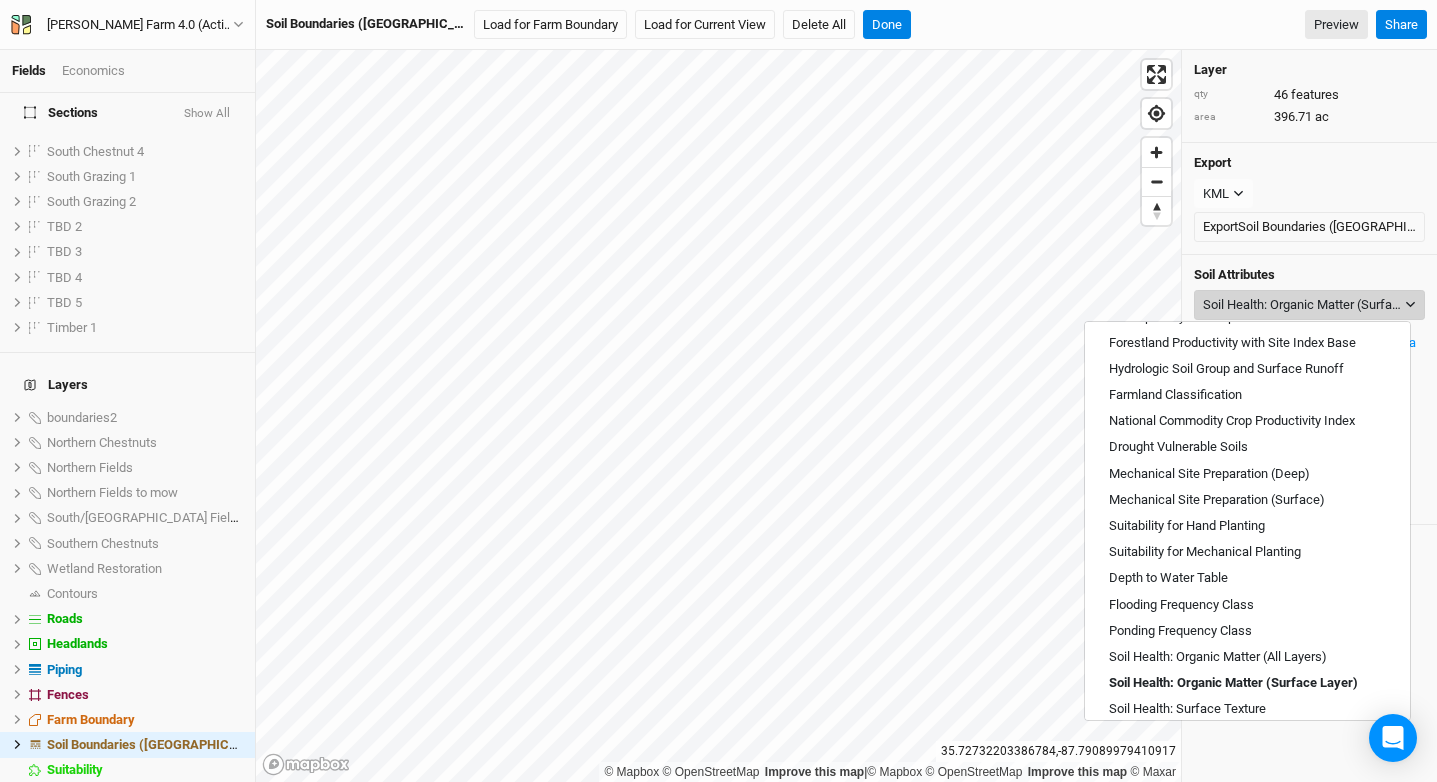 scroll, scrollTop: 666, scrollLeft: 0, axis: vertical 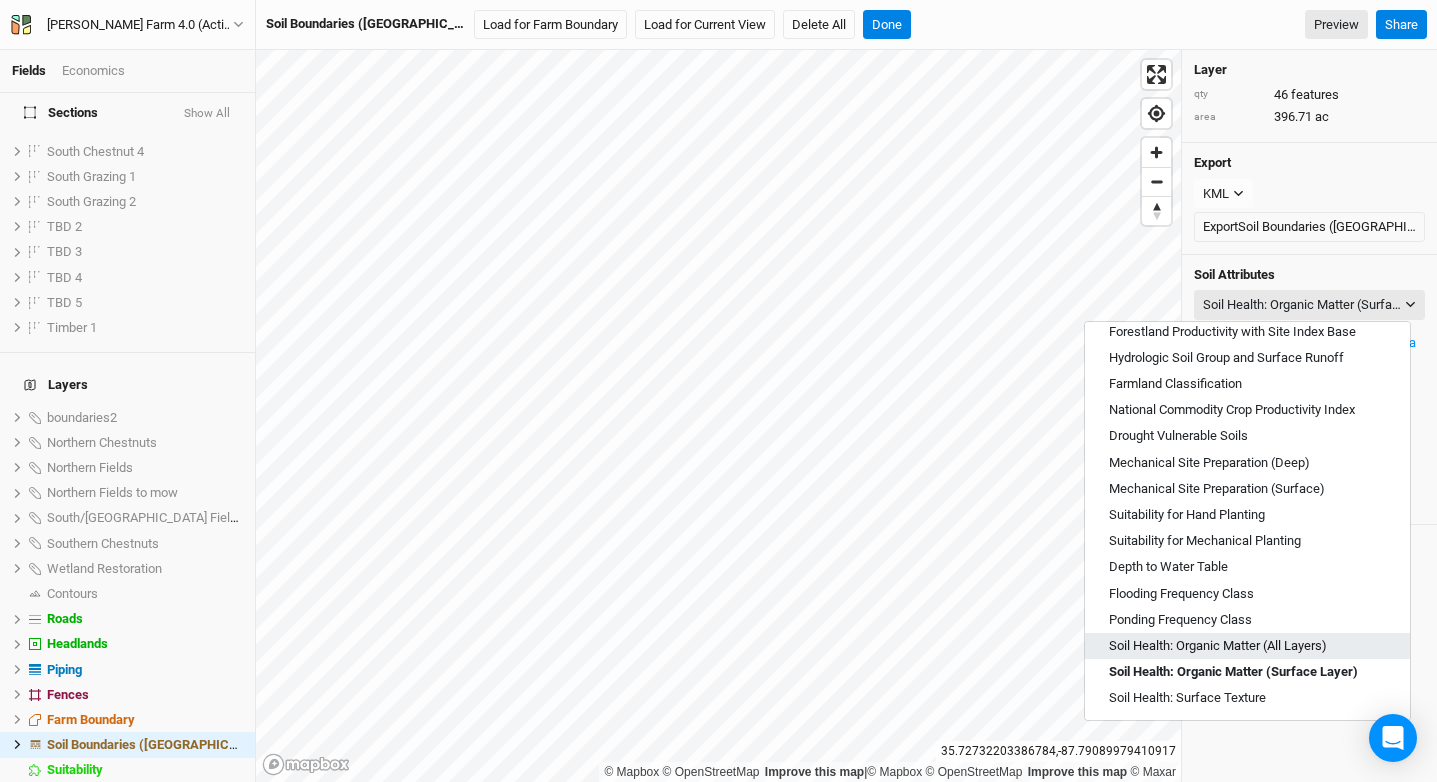 click on "Soil Health: Organic Matter (All Layers)" at bounding box center (1218, 646) 